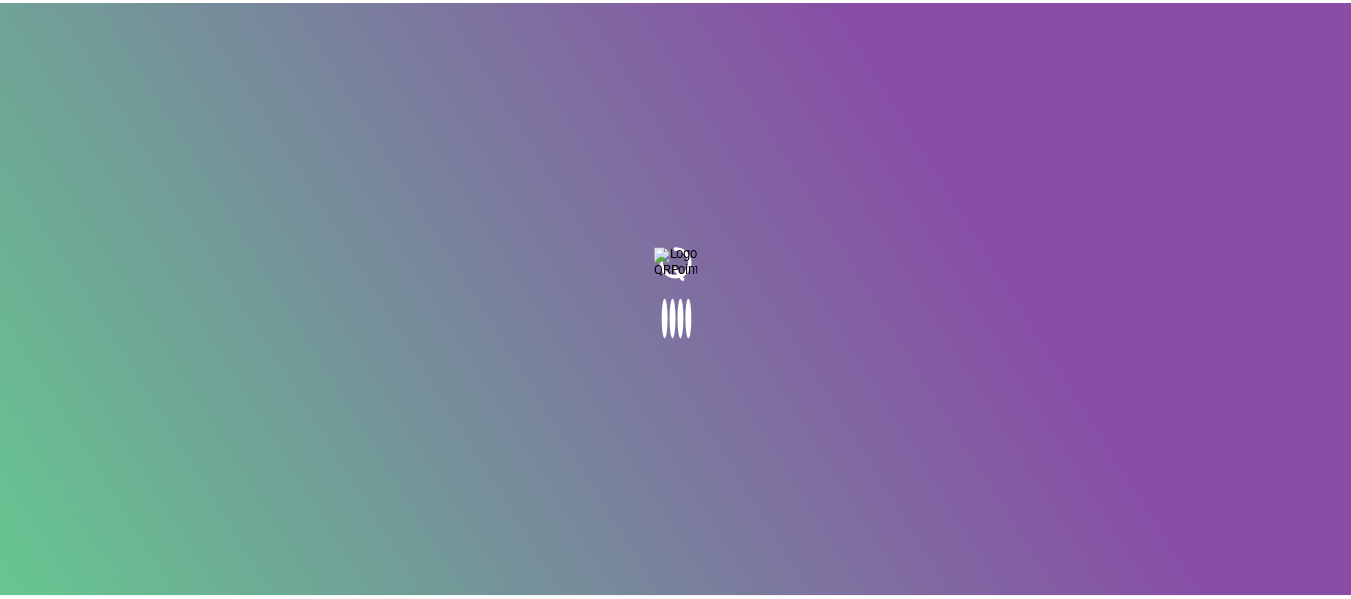scroll, scrollTop: 0, scrollLeft: 0, axis: both 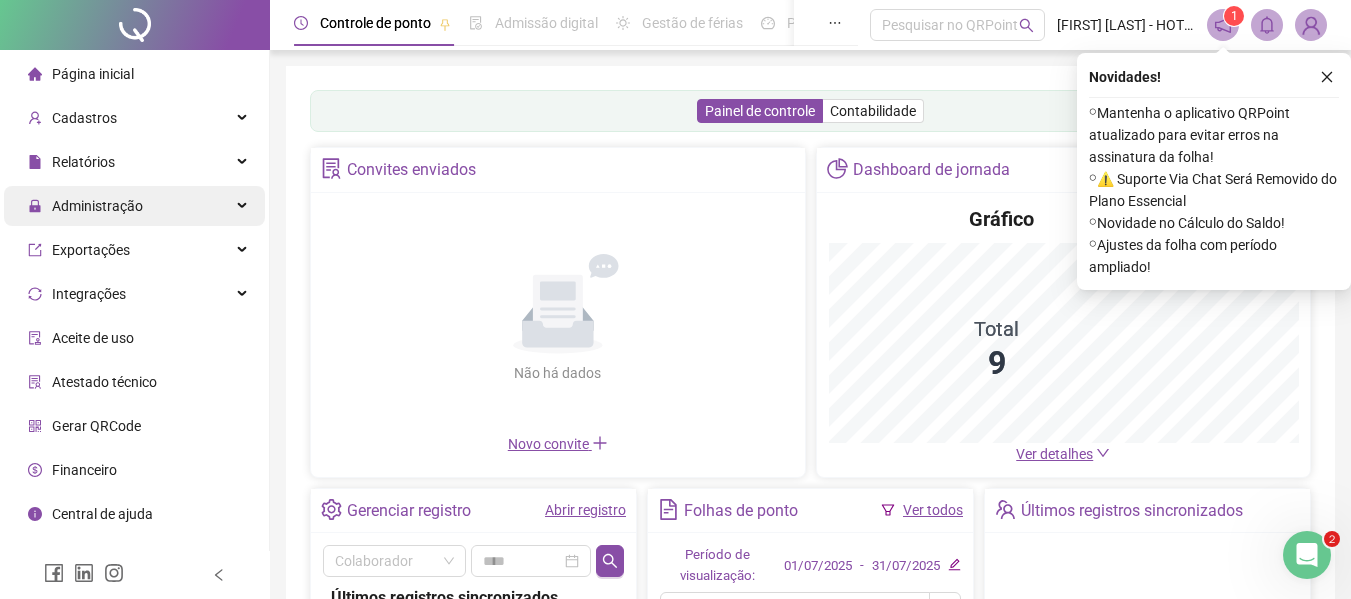click on "Administração" at bounding box center [134, 206] 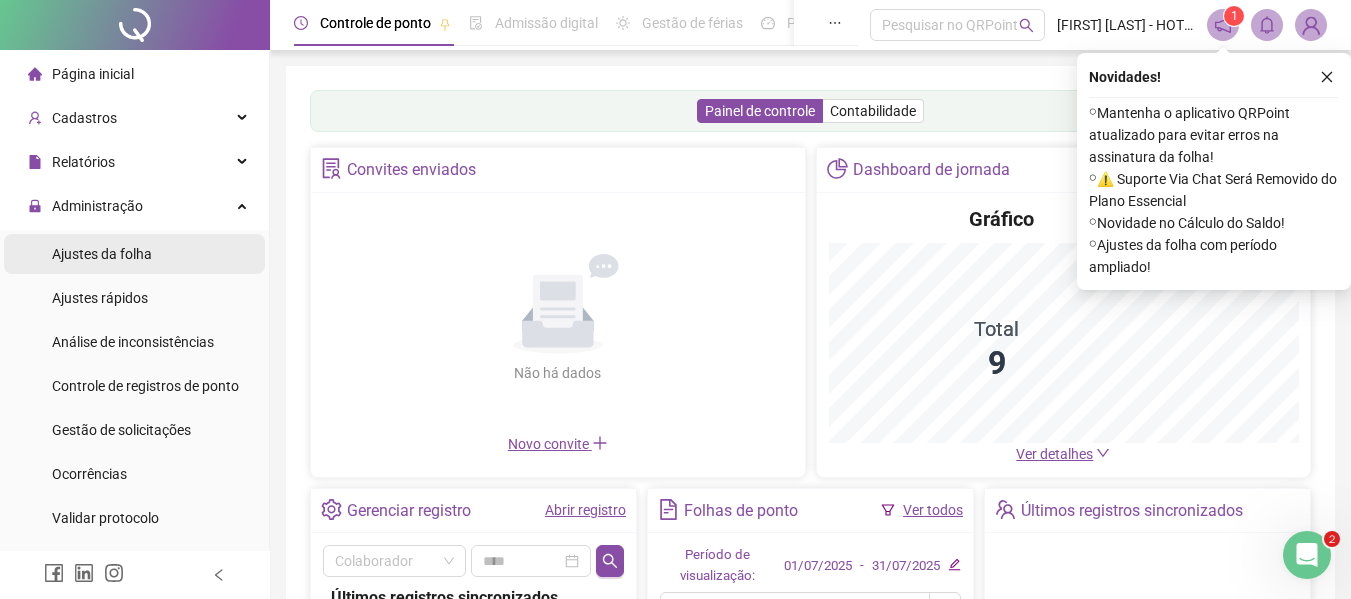 click on "Ajustes da folha" at bounding box center (134, 254) 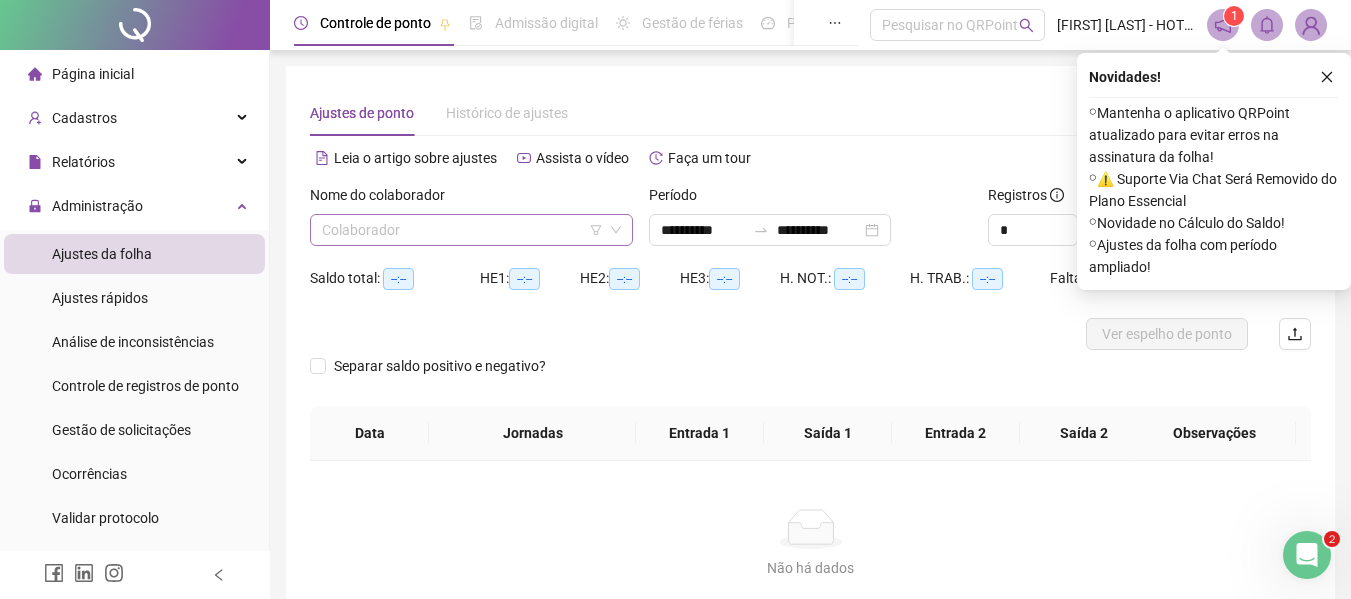 click on "Colaborador" at bounding box center [471, 230] 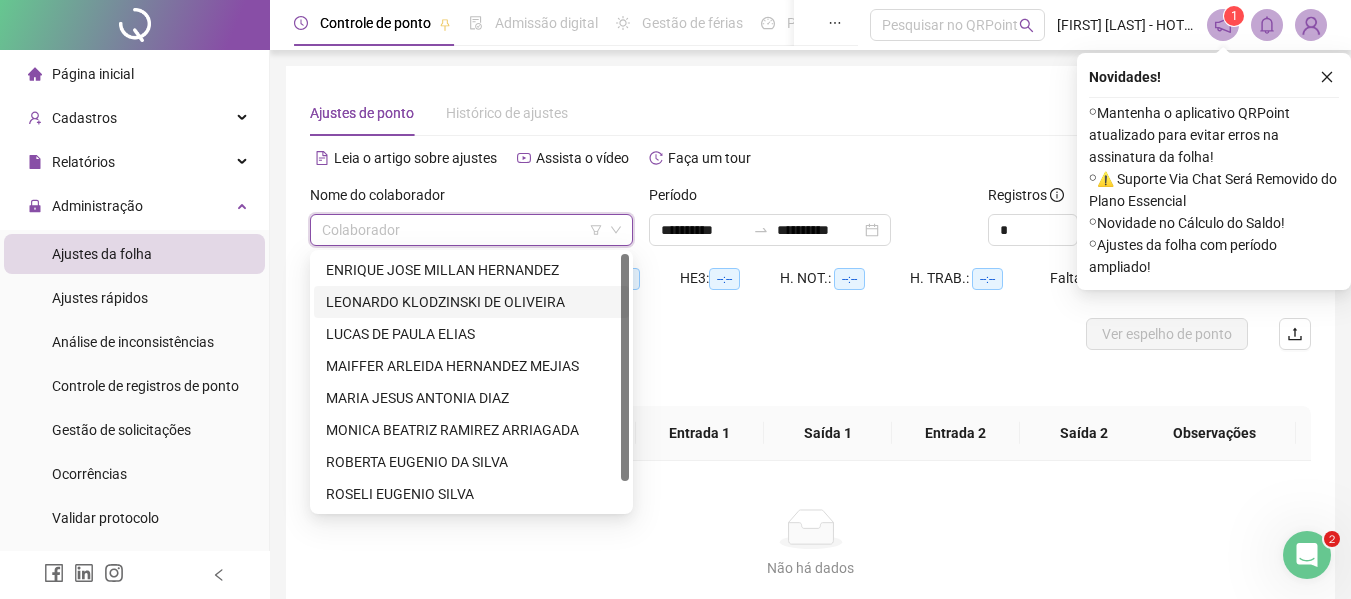 click on "ENRIQUE JOSE MILLAN HERNANDEZ" at bounding box center [471, 270] 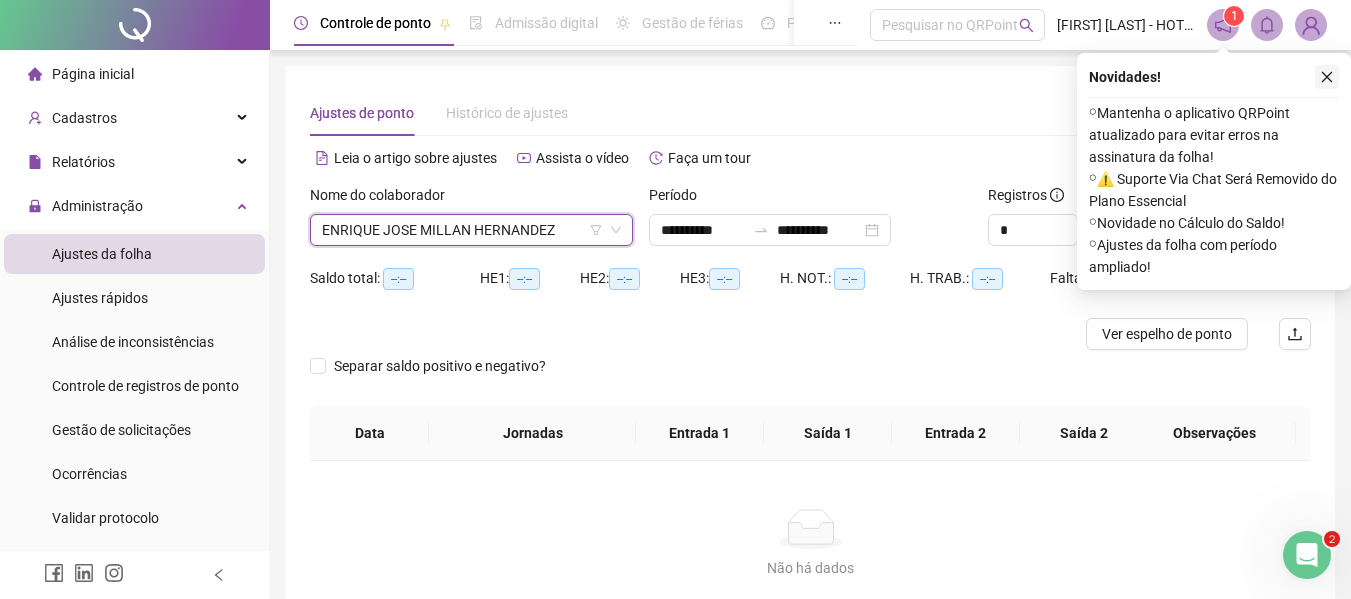 click 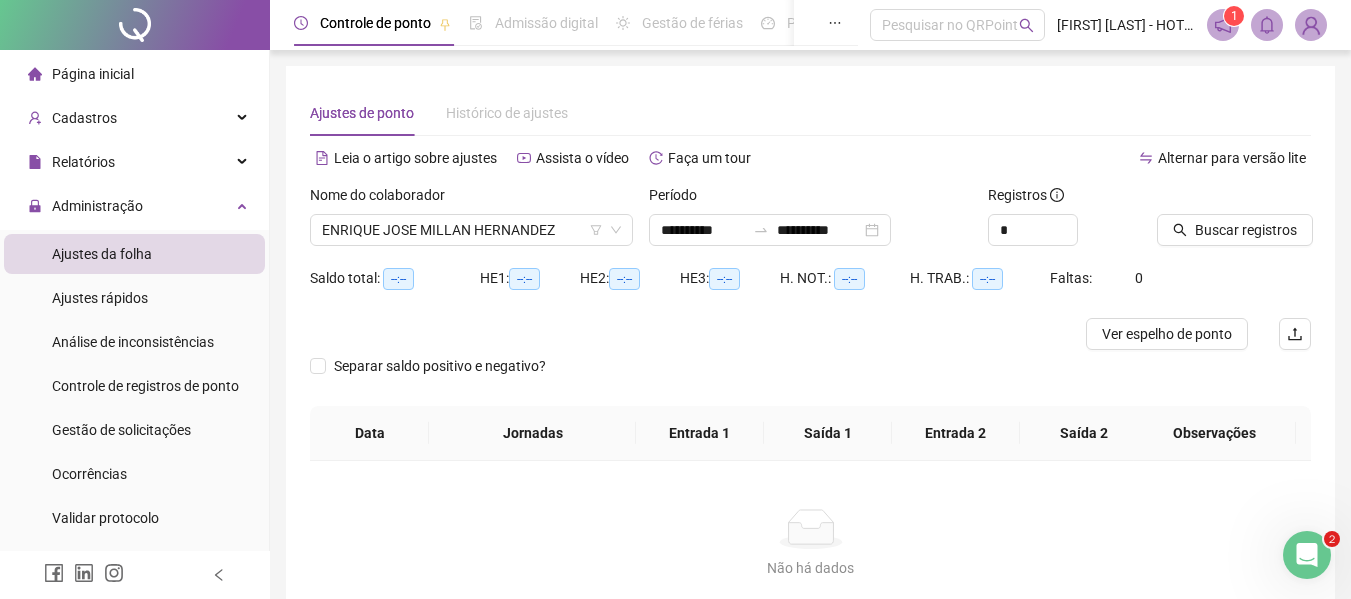 click on "**********" at bounding box center [810, 223] 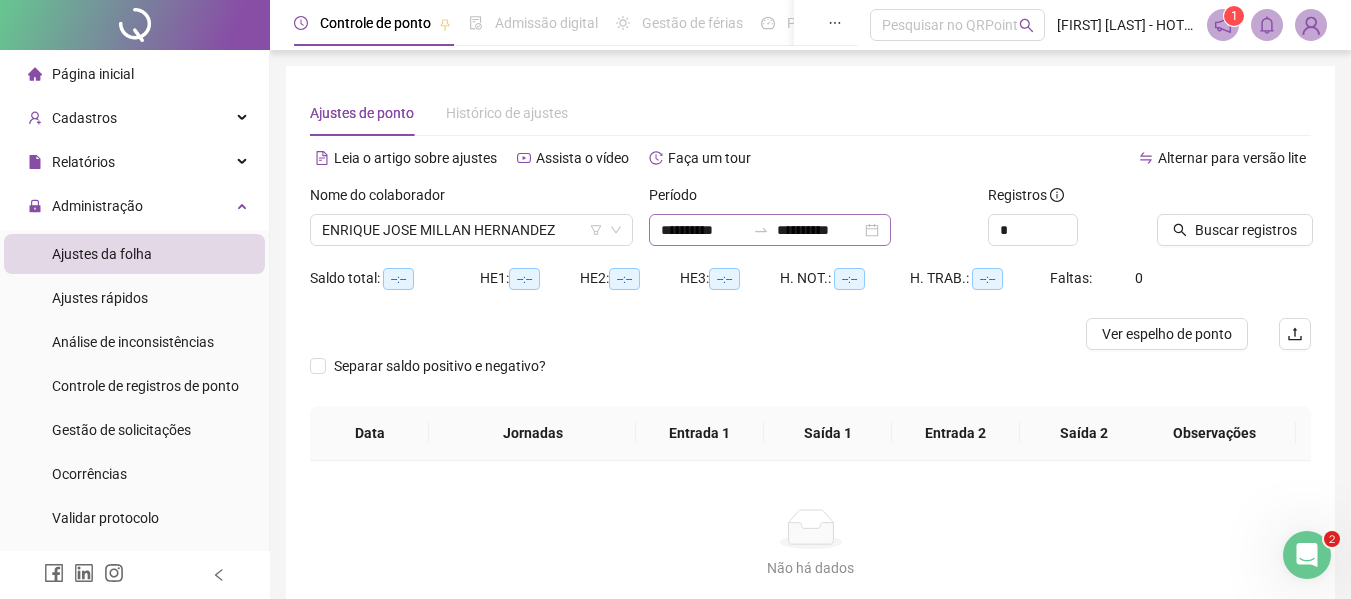 click on "**********" at bounding box center [770, 230] 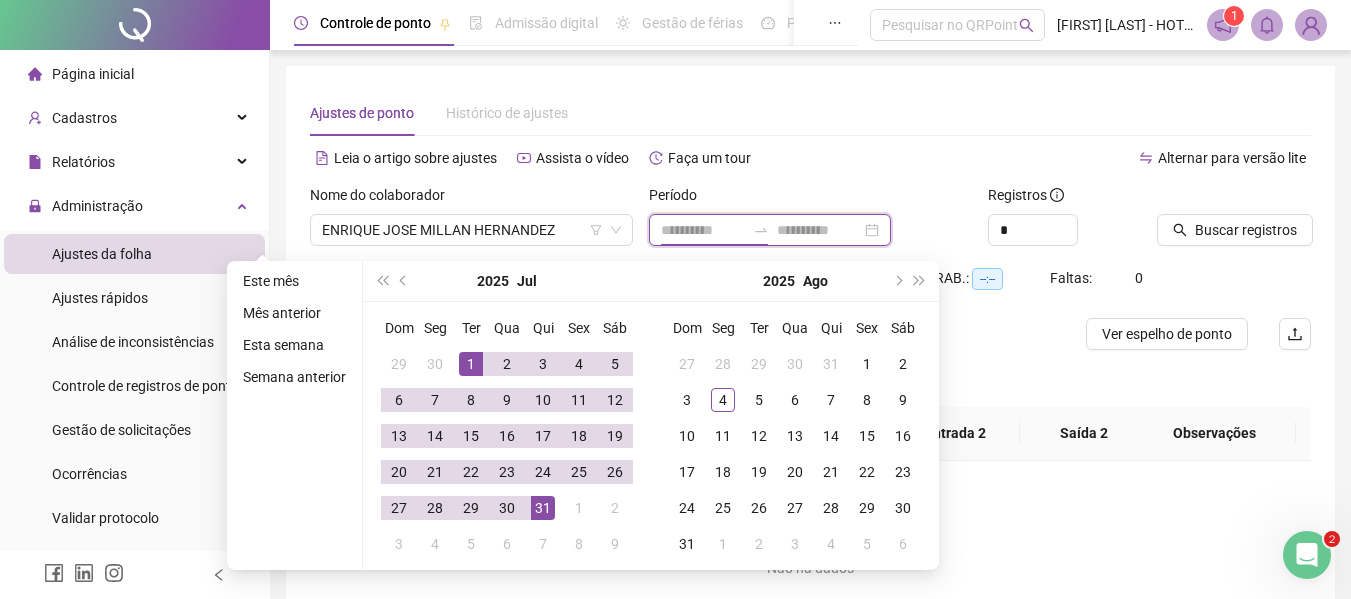 type on "**********" 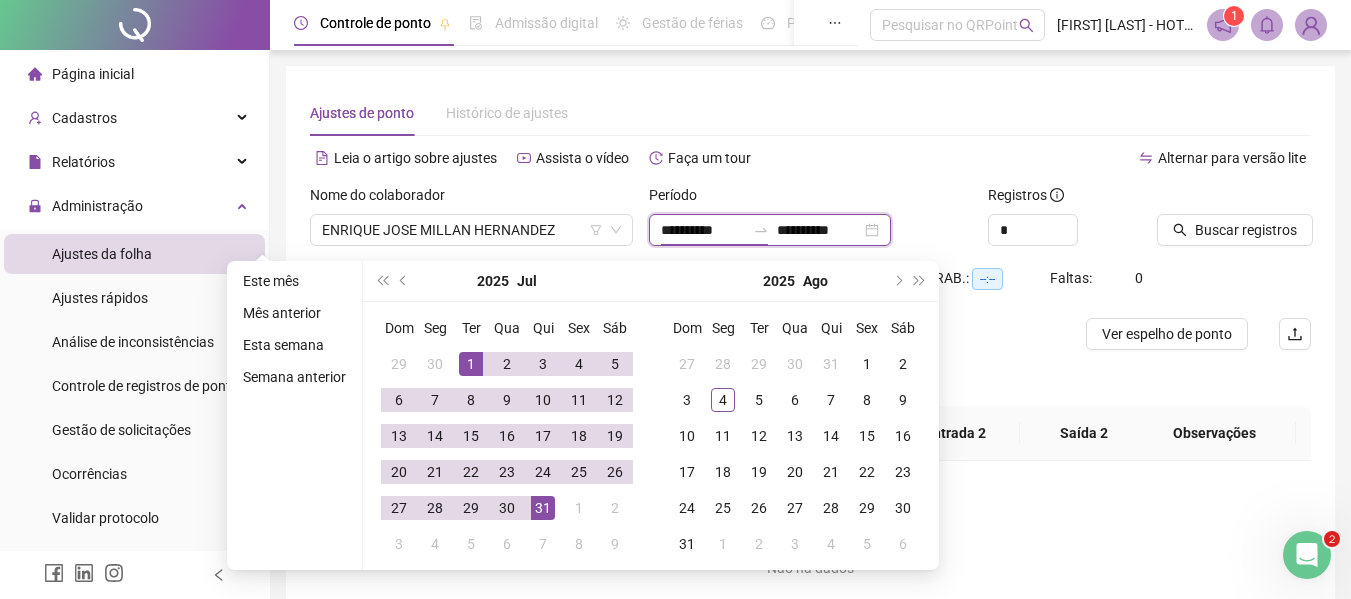 type on "**********" 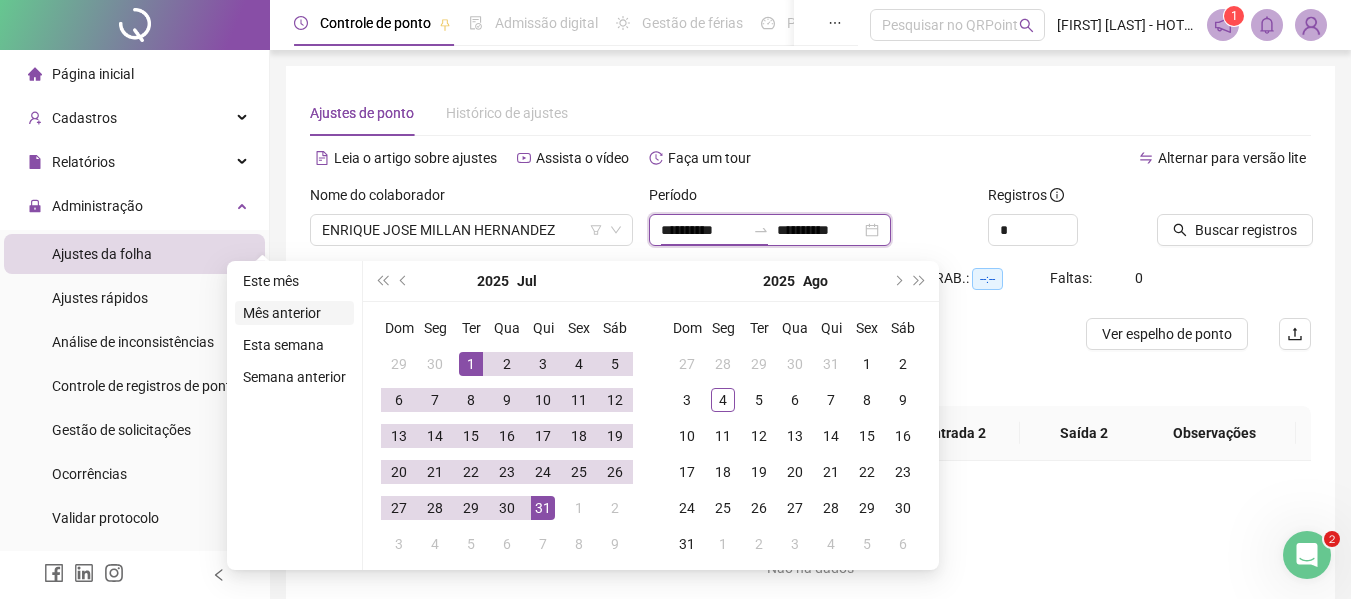 type on "**********" 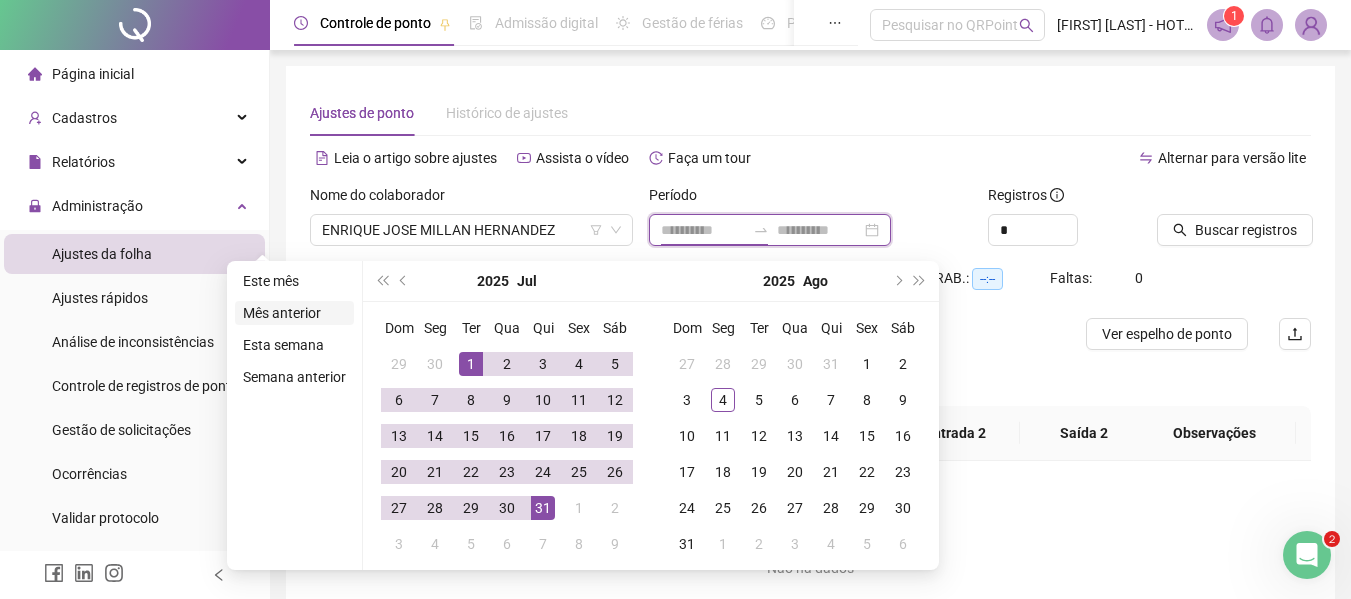 type on "**********" 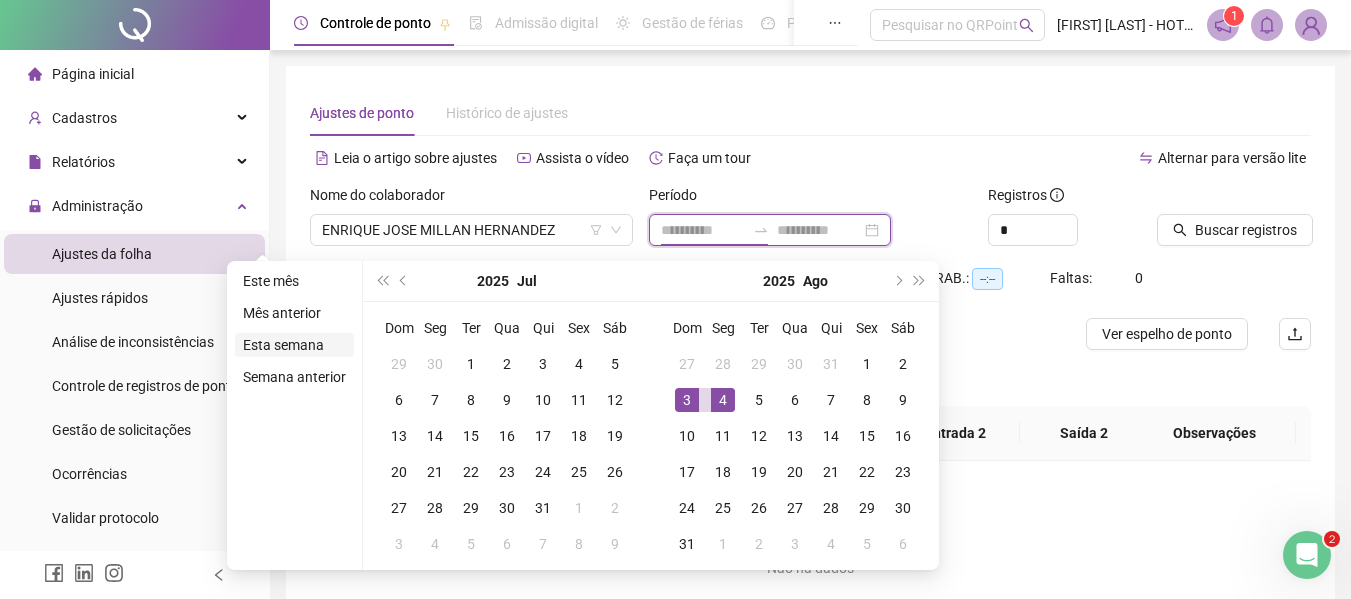 type on "**********" 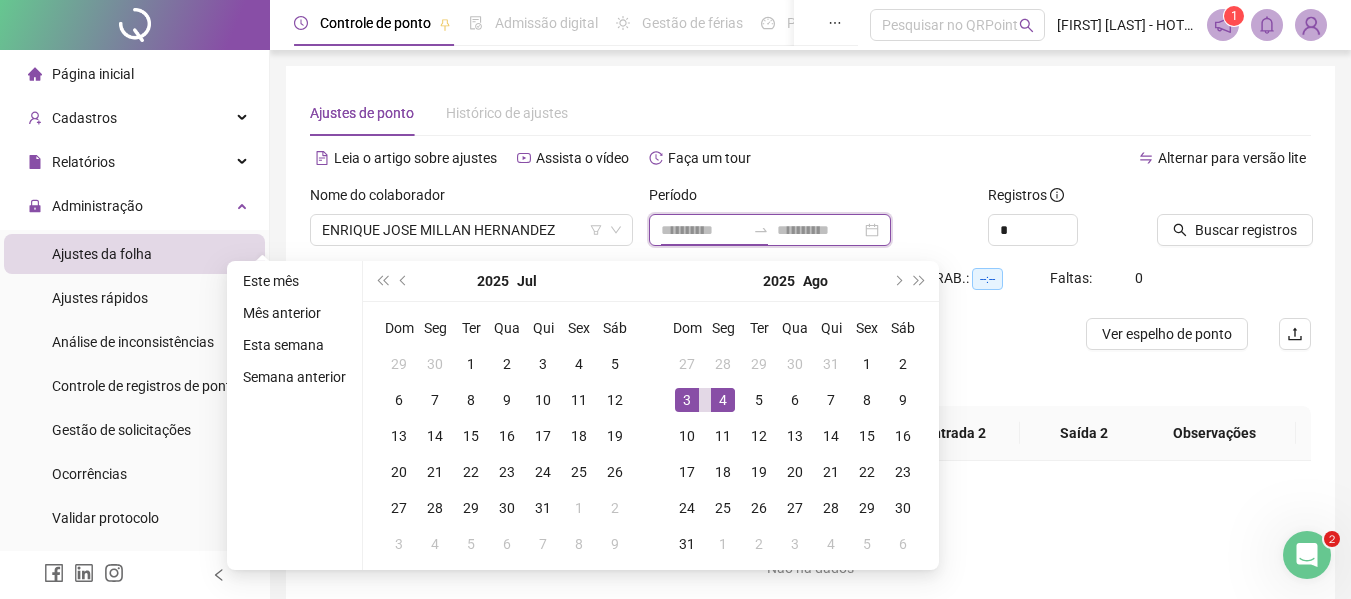 type on "**********" 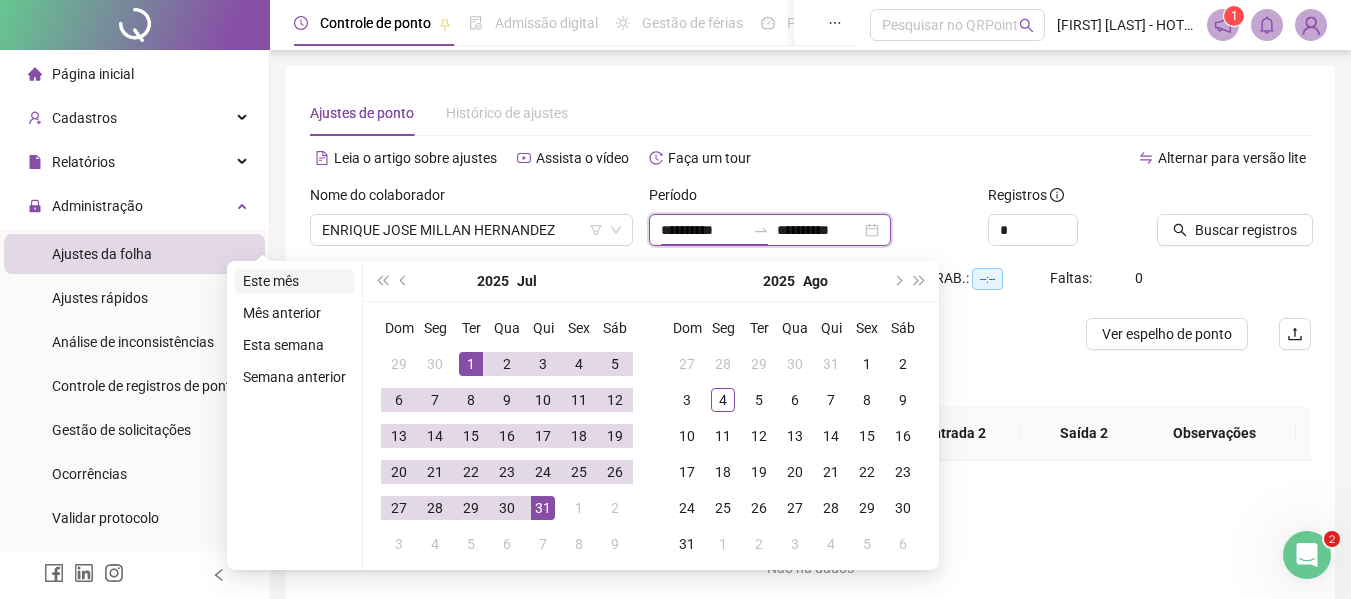 type on "**********" 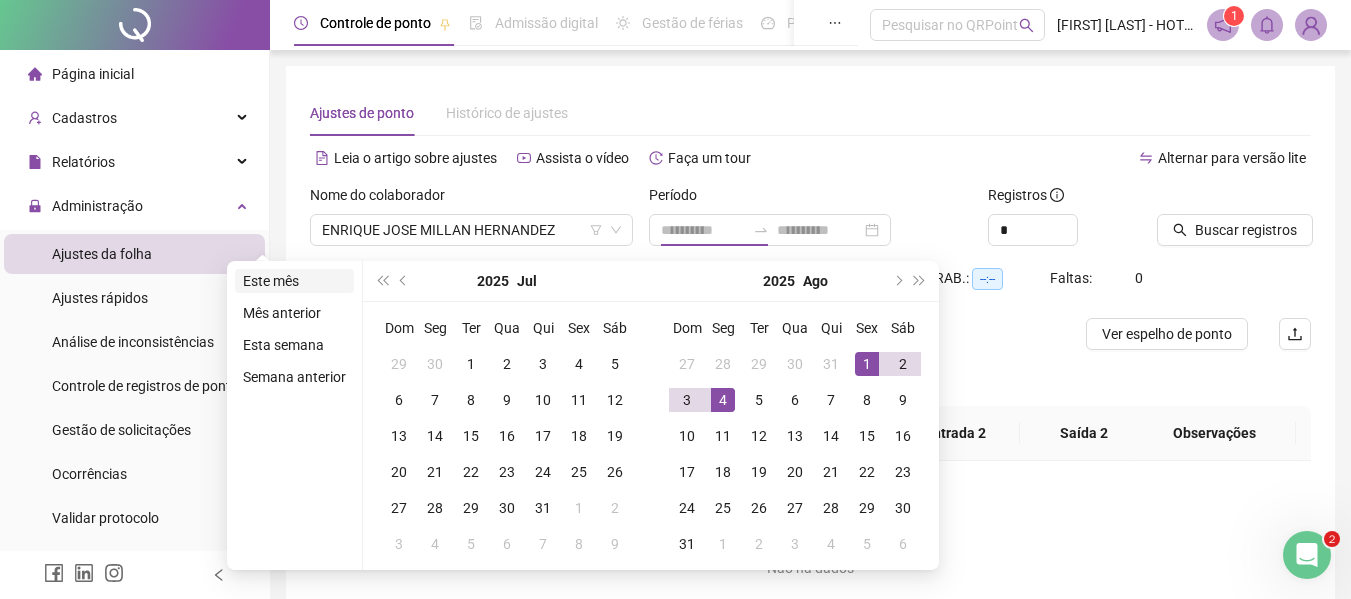click on "Este mês" at bounding box center [294, 281] 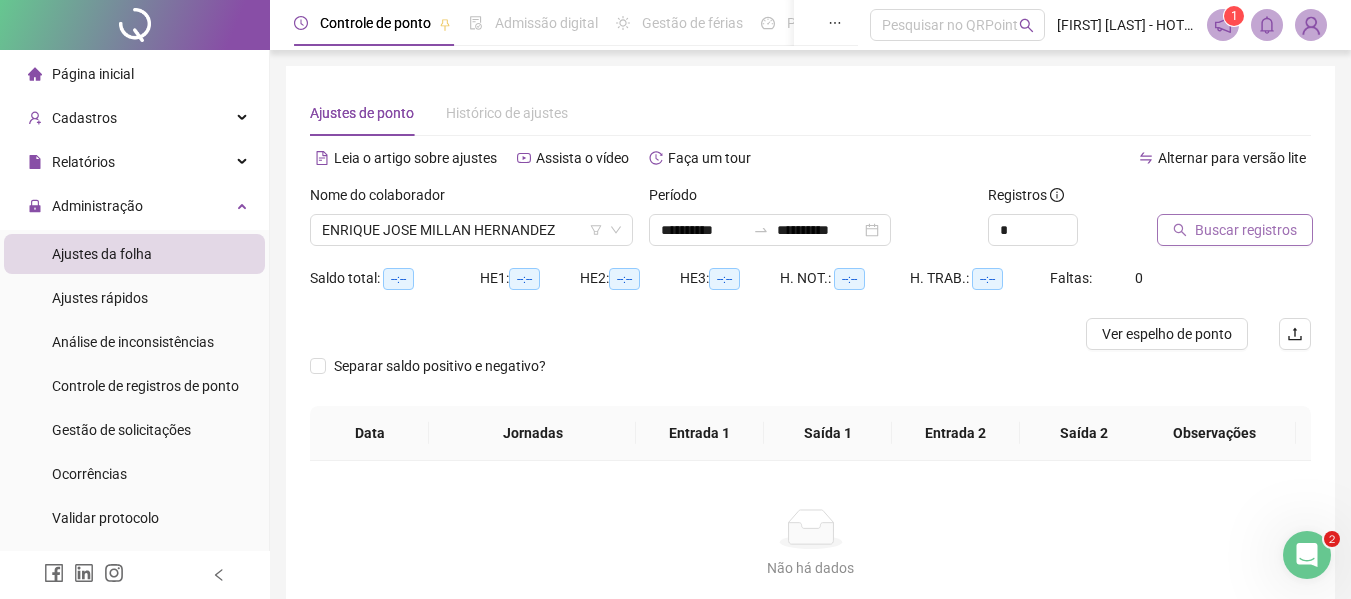 click on "Buscar registros" at bounding box center (1246, 230) 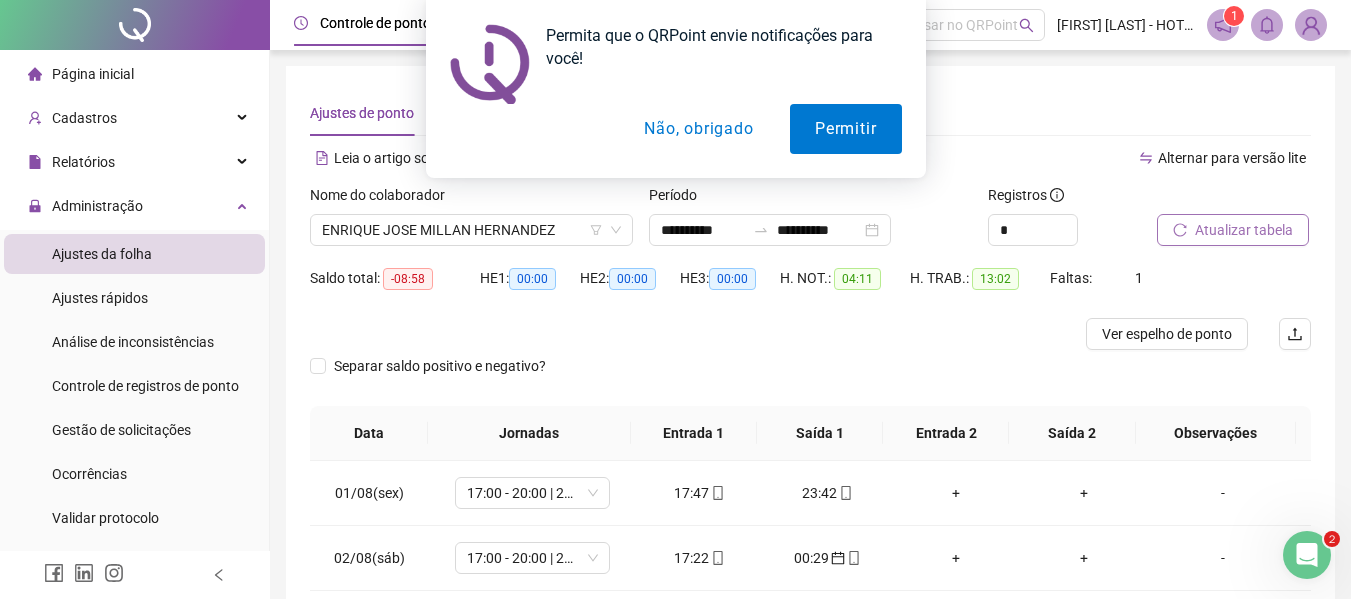 click on "Não, obrigado" at bounding box center (698, 129) 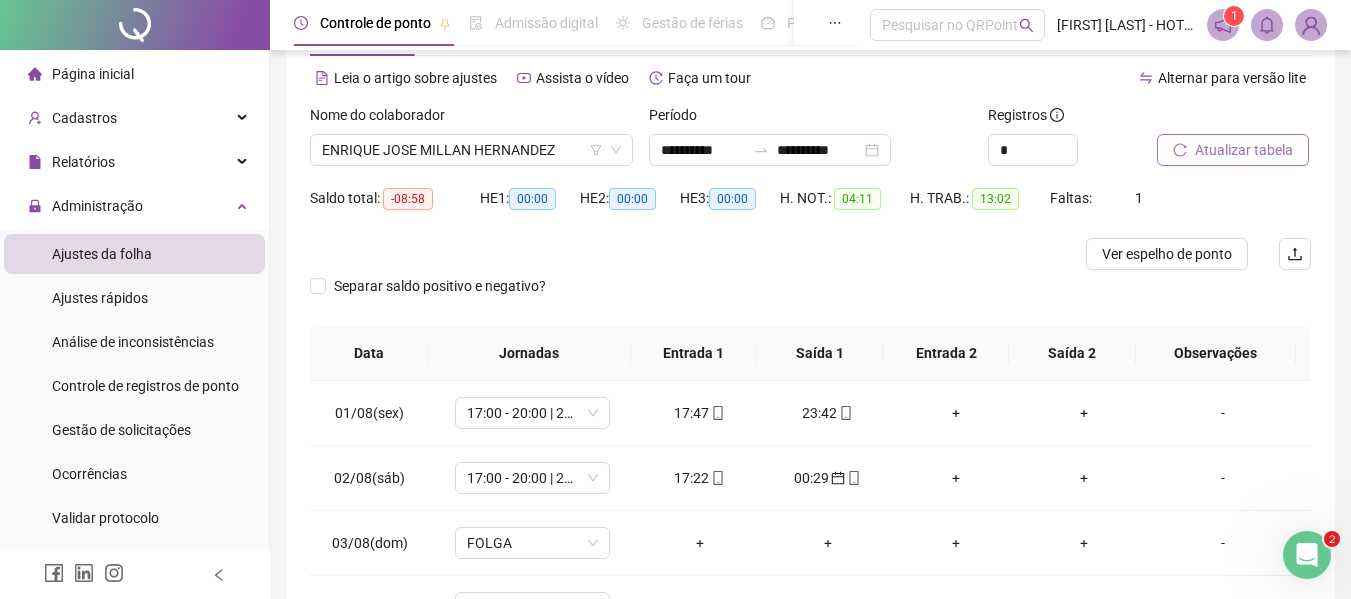 scroll, scrollTop: 32, scrollLeft: 0, axis: vertical 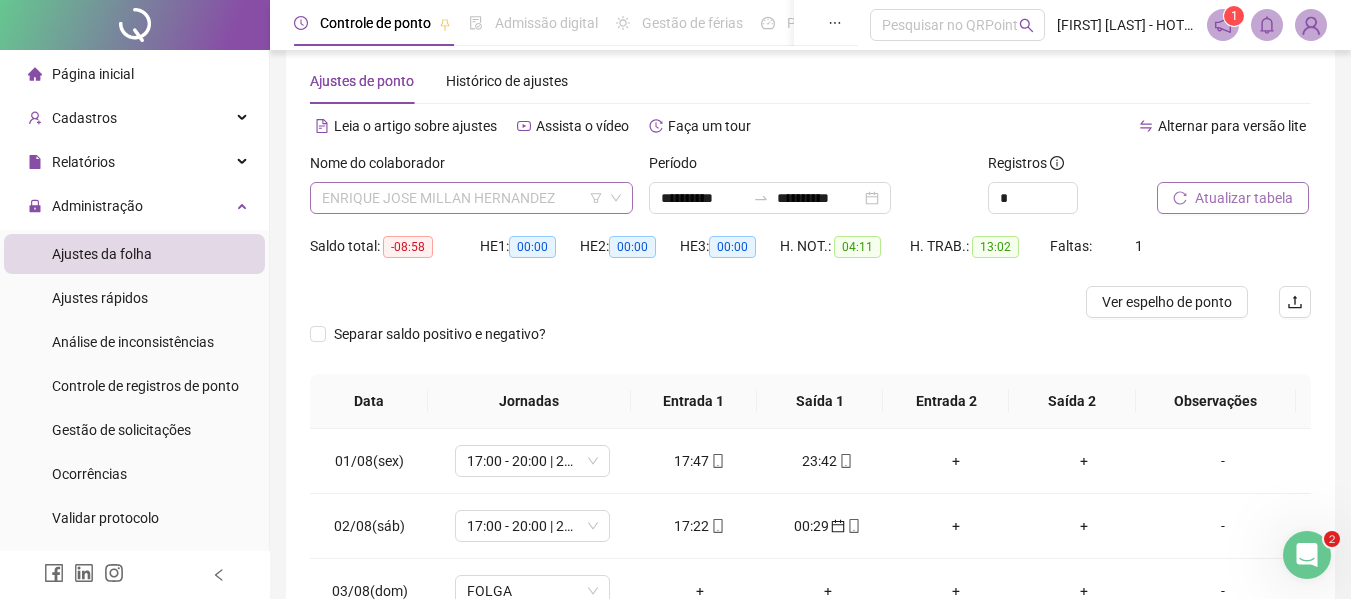 click on "ENRIQUE JOSE MILLAN HERNANDEZ" at bounding box center [471, 198] 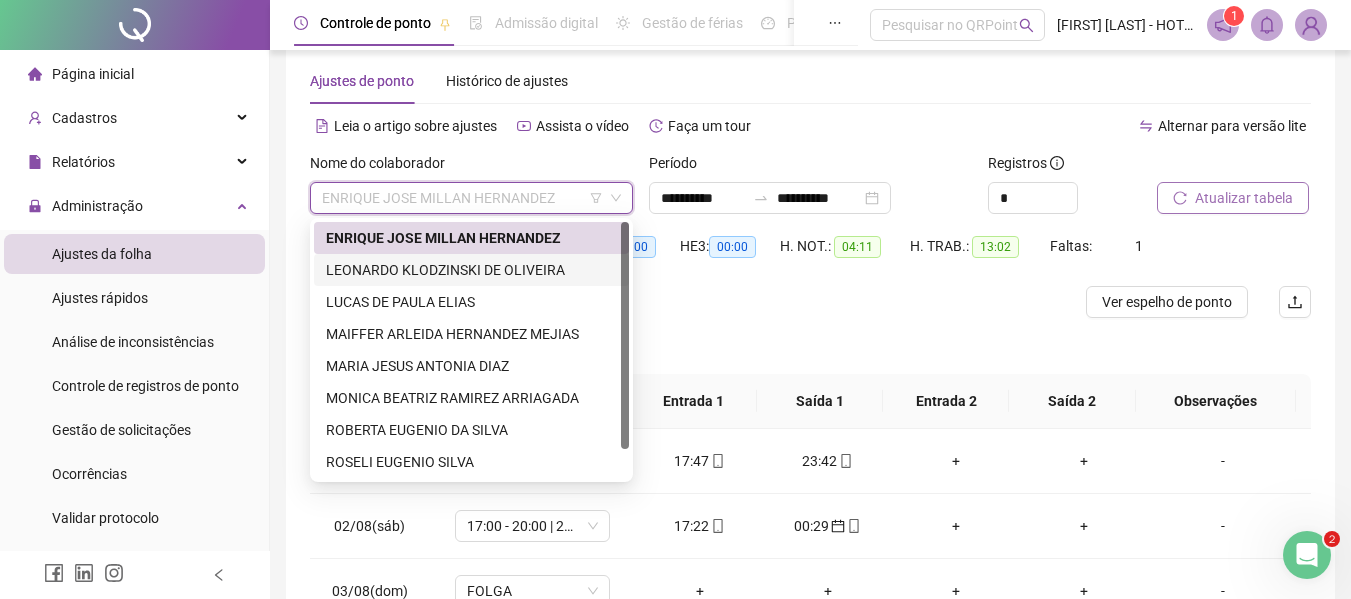 click on "LEONARDO KLODZINSKI DE OLIVEIRA" at bounding box center (471, 270) 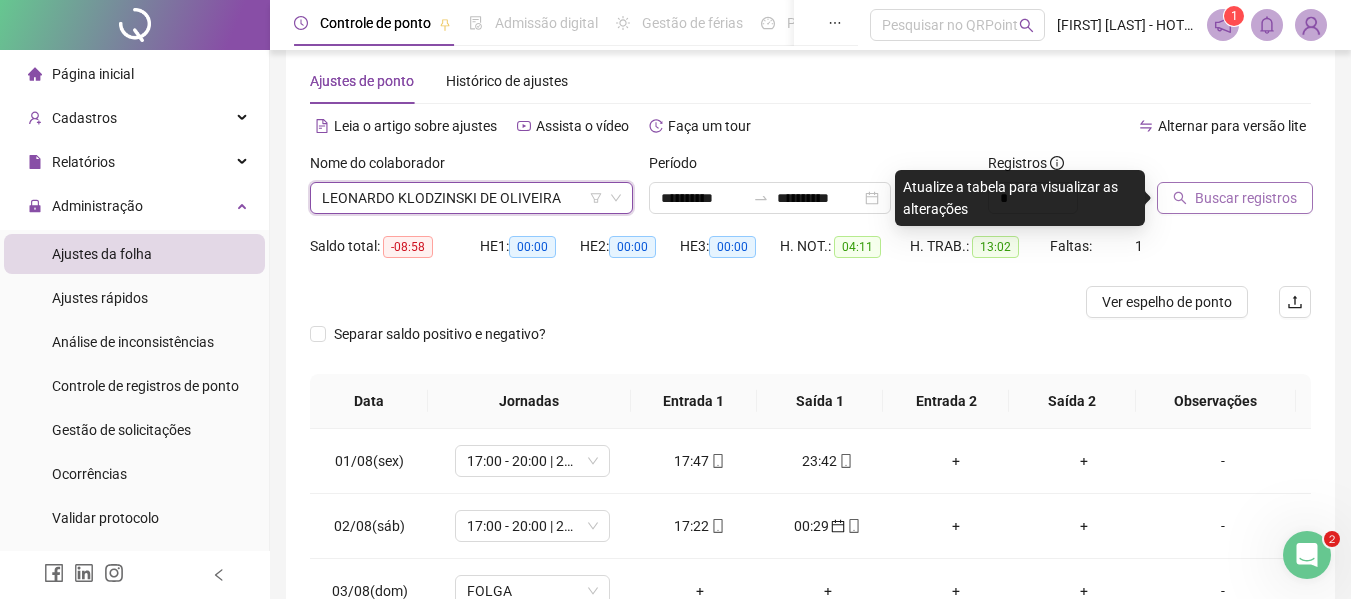 click on "Buscar registros" at bounding box center [1235, 198] 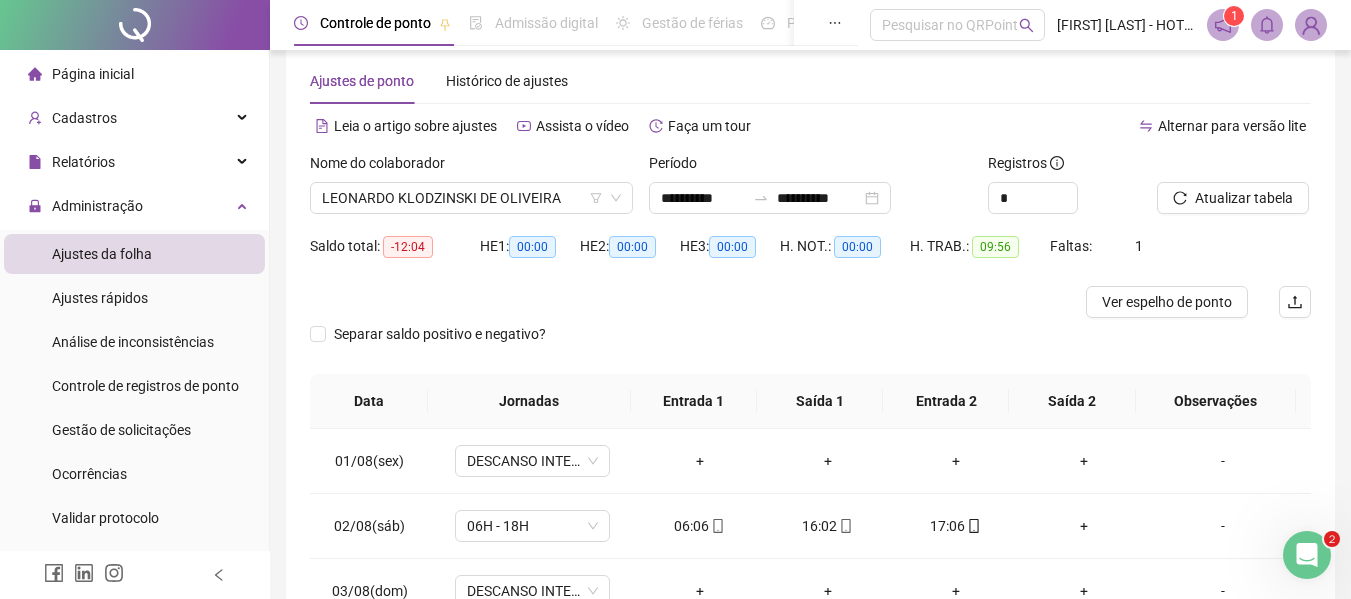 scroll, scrollTop: 232, scrollLeft: 0, axis: vertical 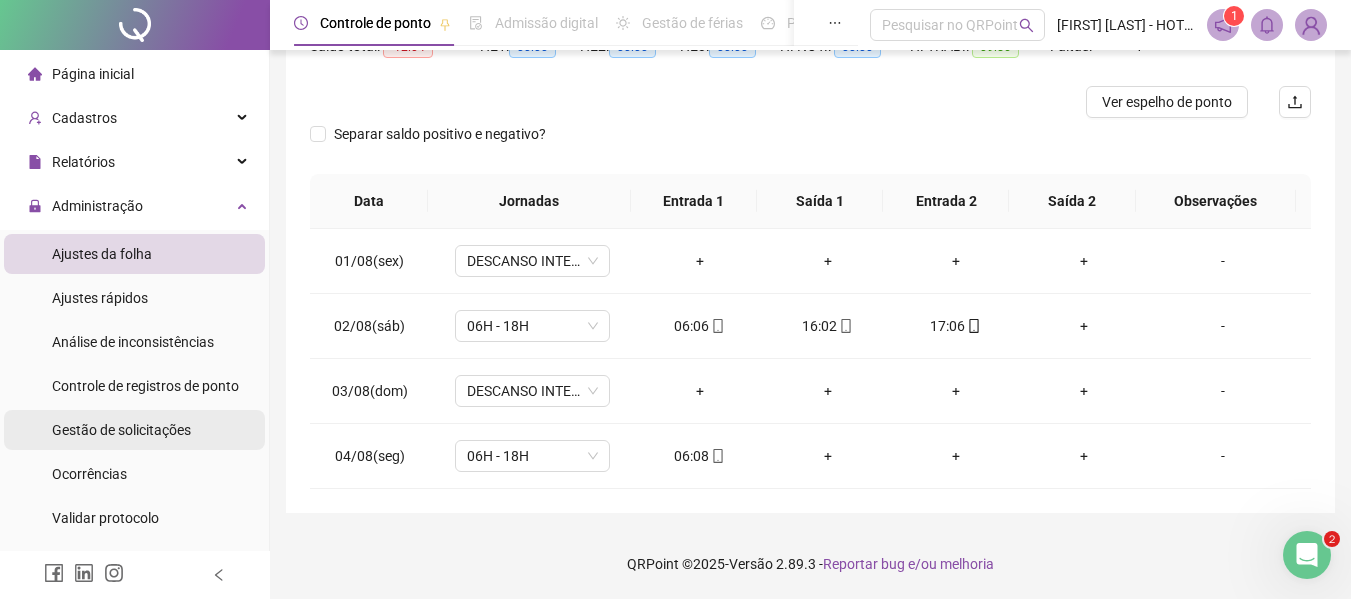 click on "Gestão de solicitações" at bounding box center (121, 430) 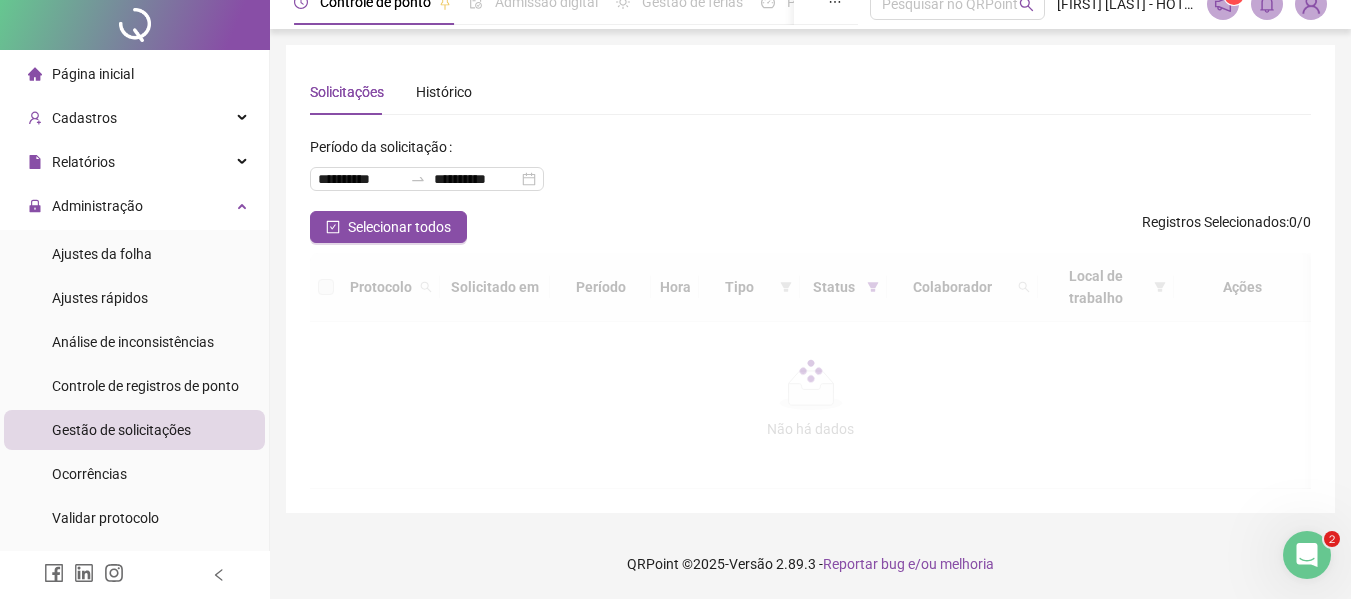 scroll, scrollTop: 0, scrollLeft: 0, axis: both 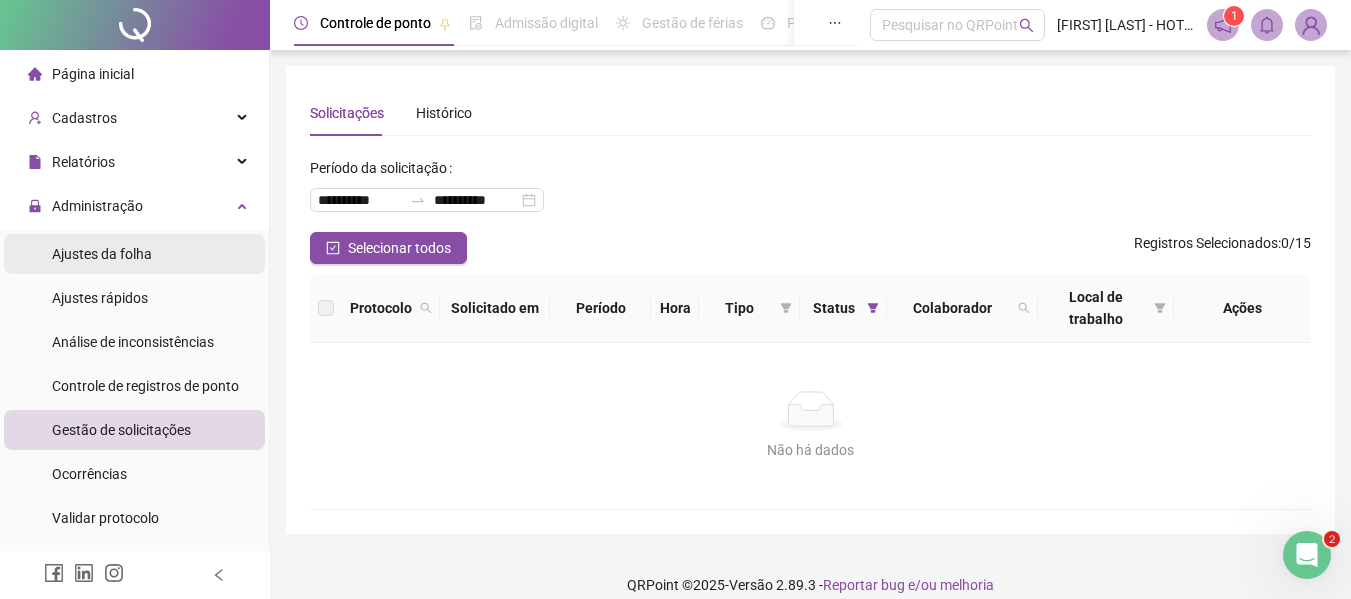 click on "Ajustes da folha" at bounding box center [102, 254] 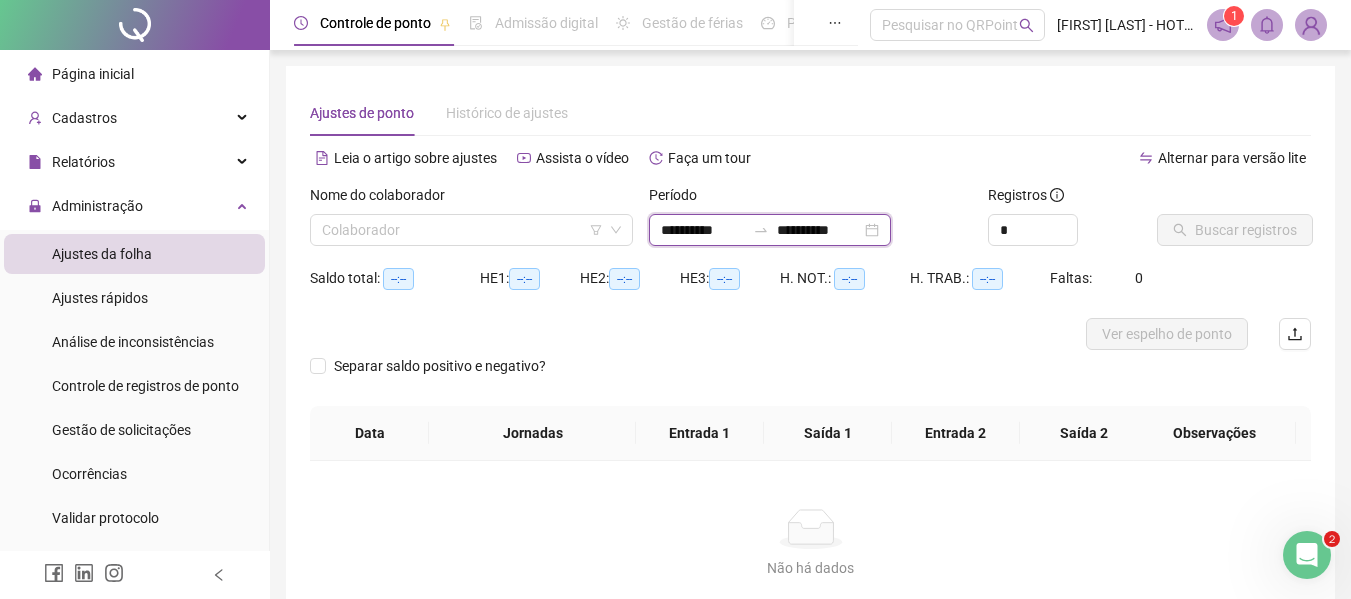 click on "**********" at bounding box center (819, 230) 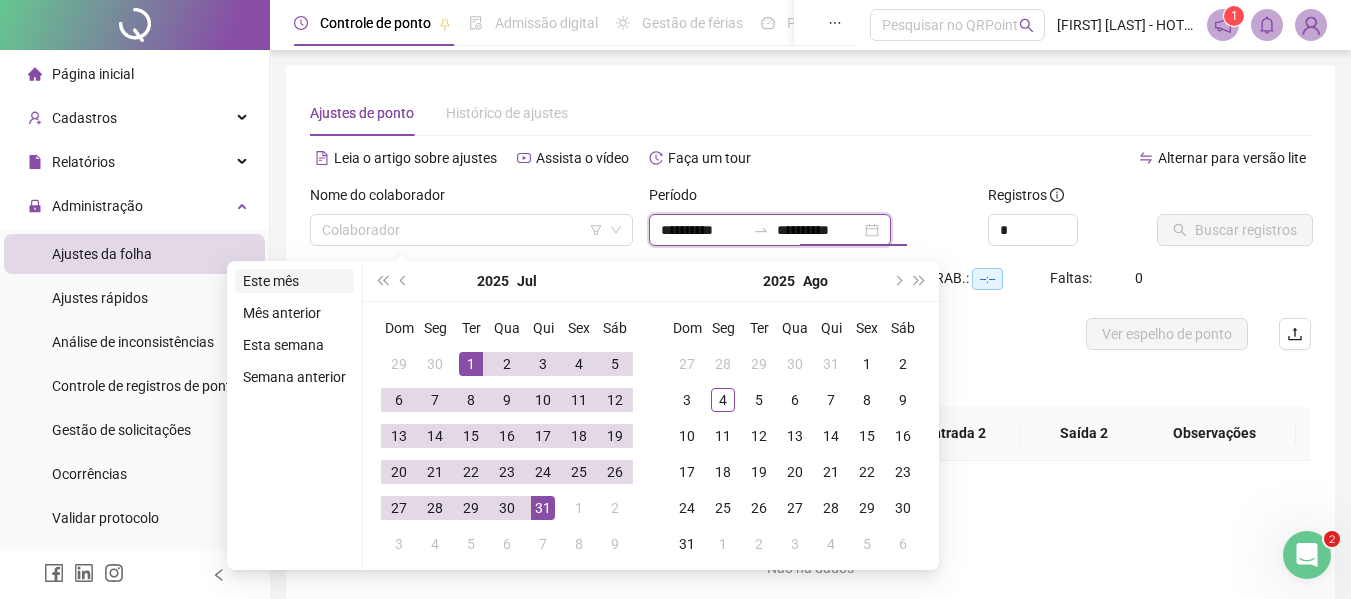 type on "**********" 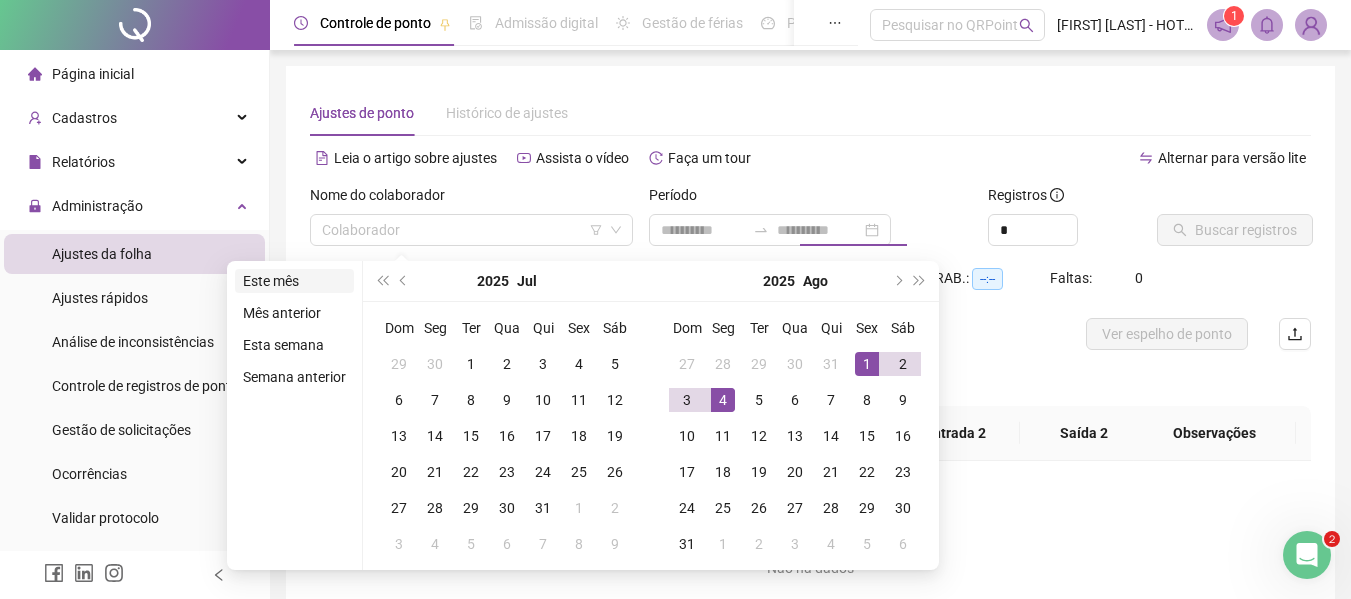 click on "Este mês" at bounding box center [294, 281] 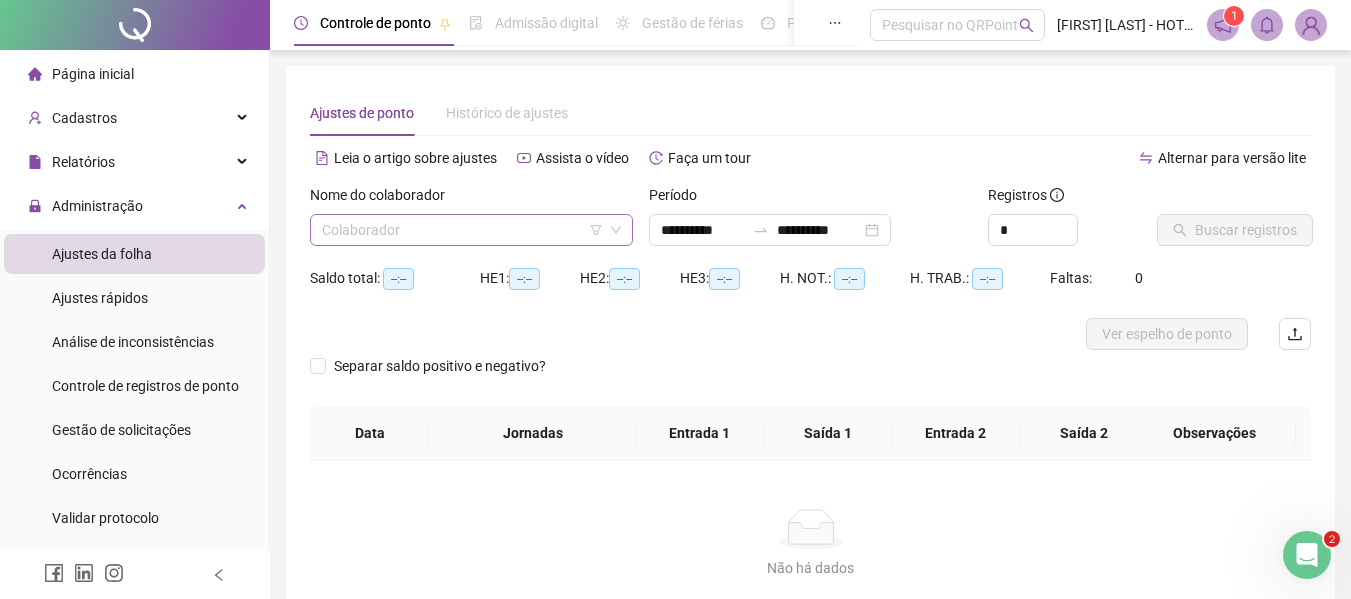 click at bounding box center (462, 230) 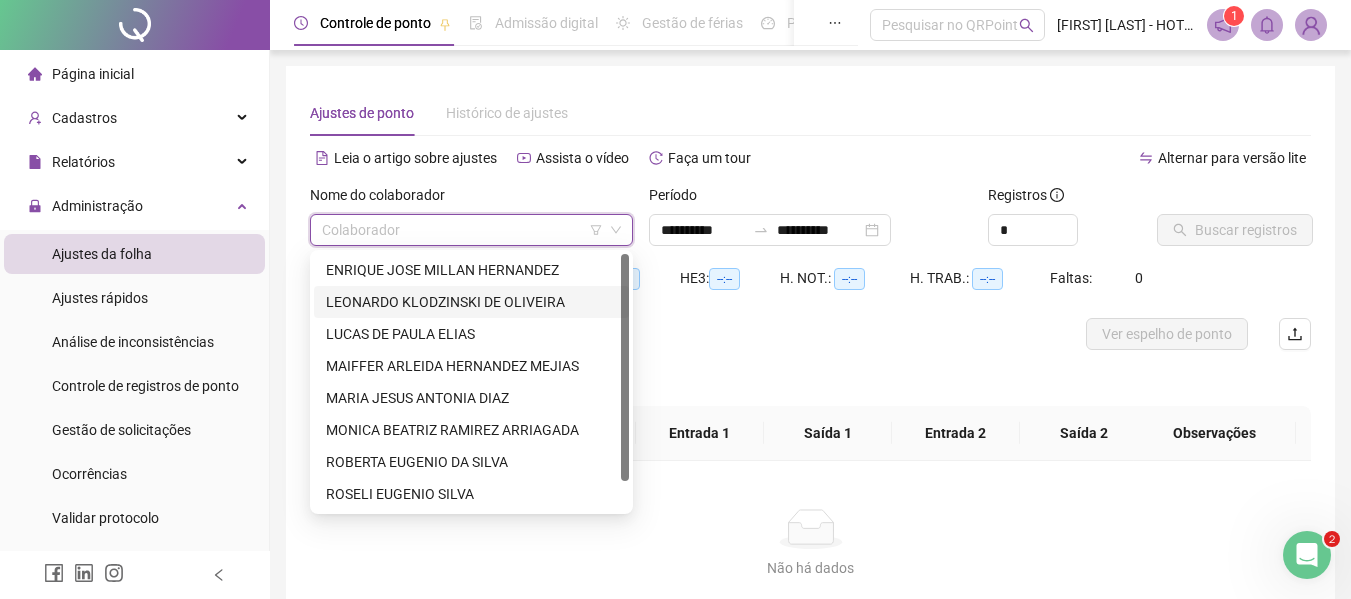 click on "LEONARDO KLODZINSKI DE OLIVEIRA" at bounding box center (471, 302) 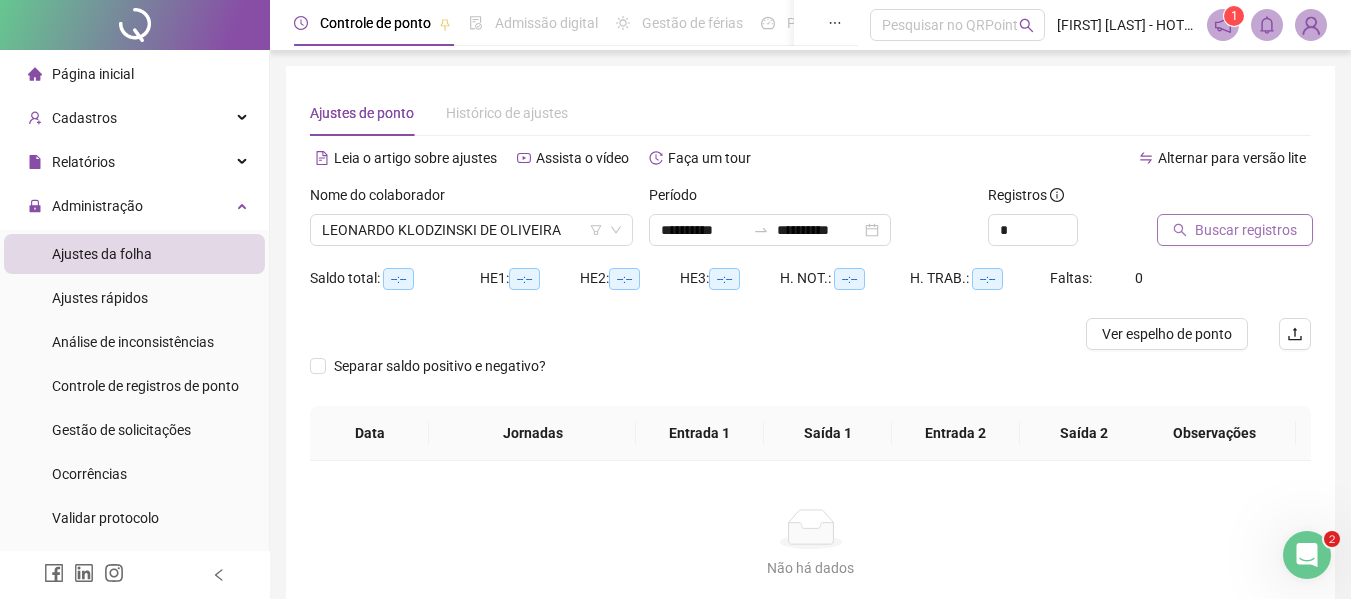 click on "Buscar registros" at bounding box center (1246, 230) 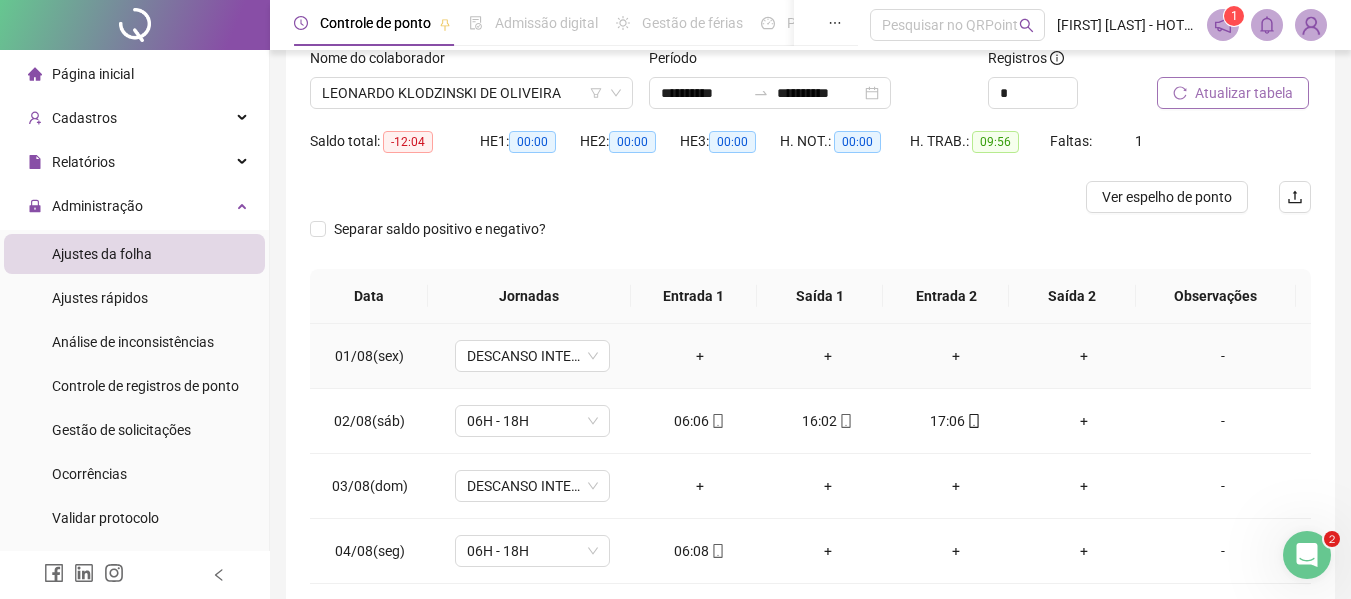 scroll, scrollTop: 232, scrollLeft: 0, axis: vertical 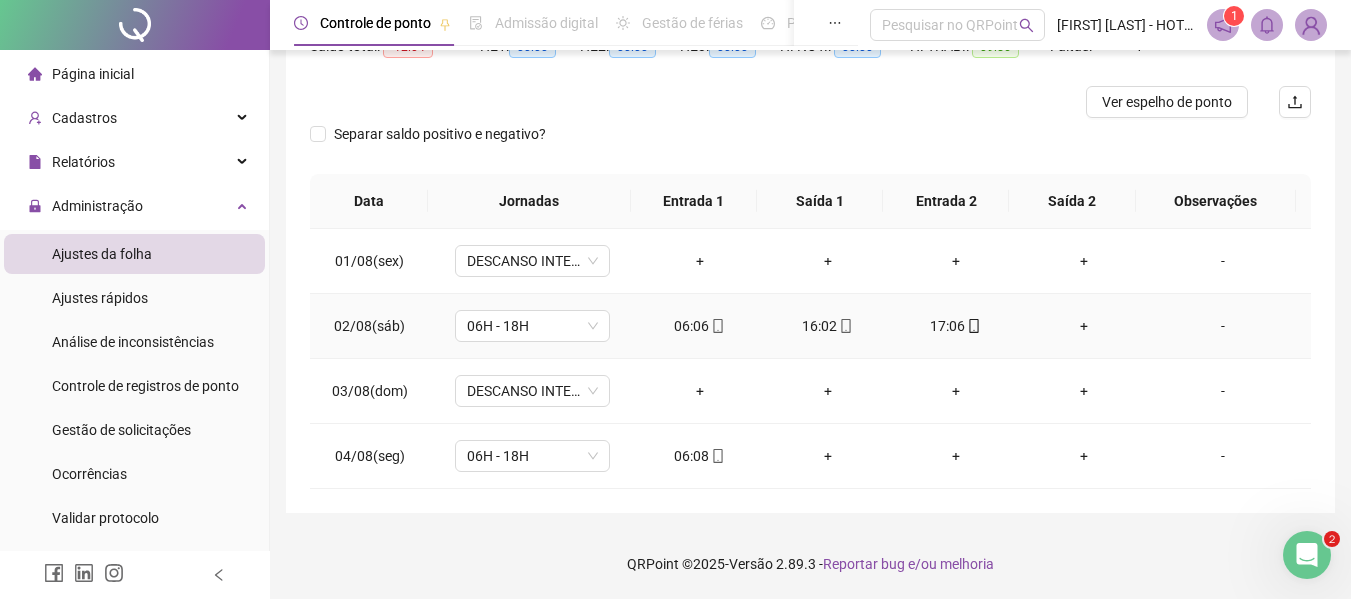 click on "+" at bounding box center (1084, 326) 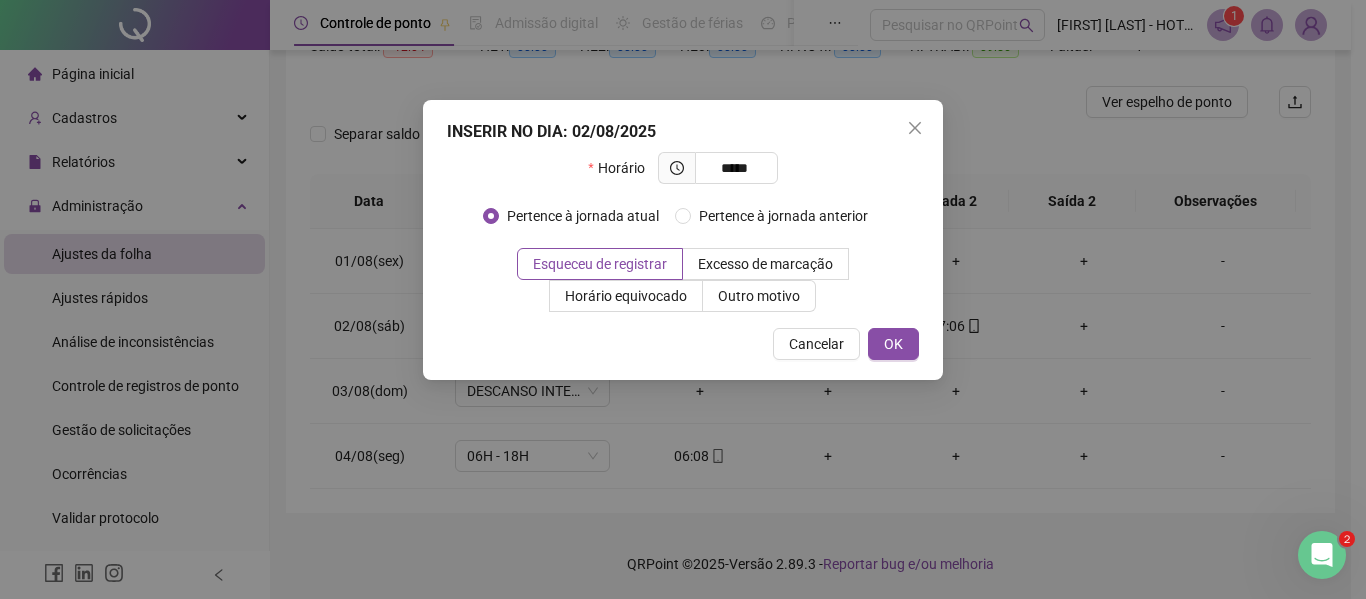 type on "*****" 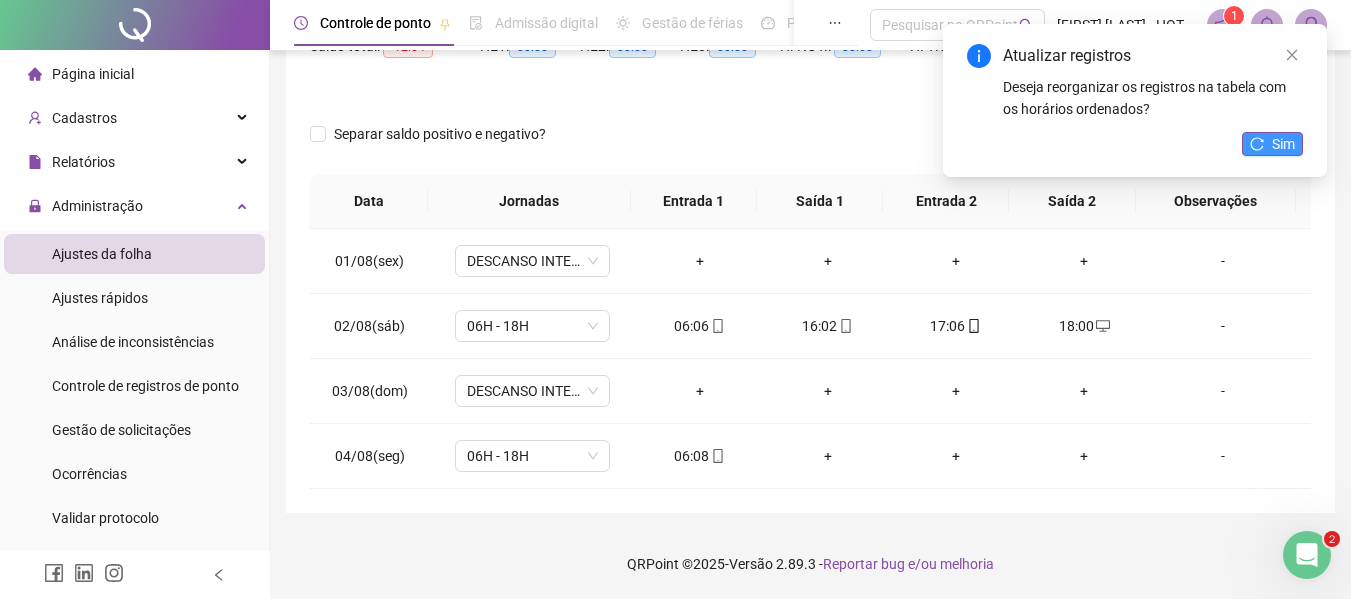 click on "Sim" at bounding box center [1272, 144] 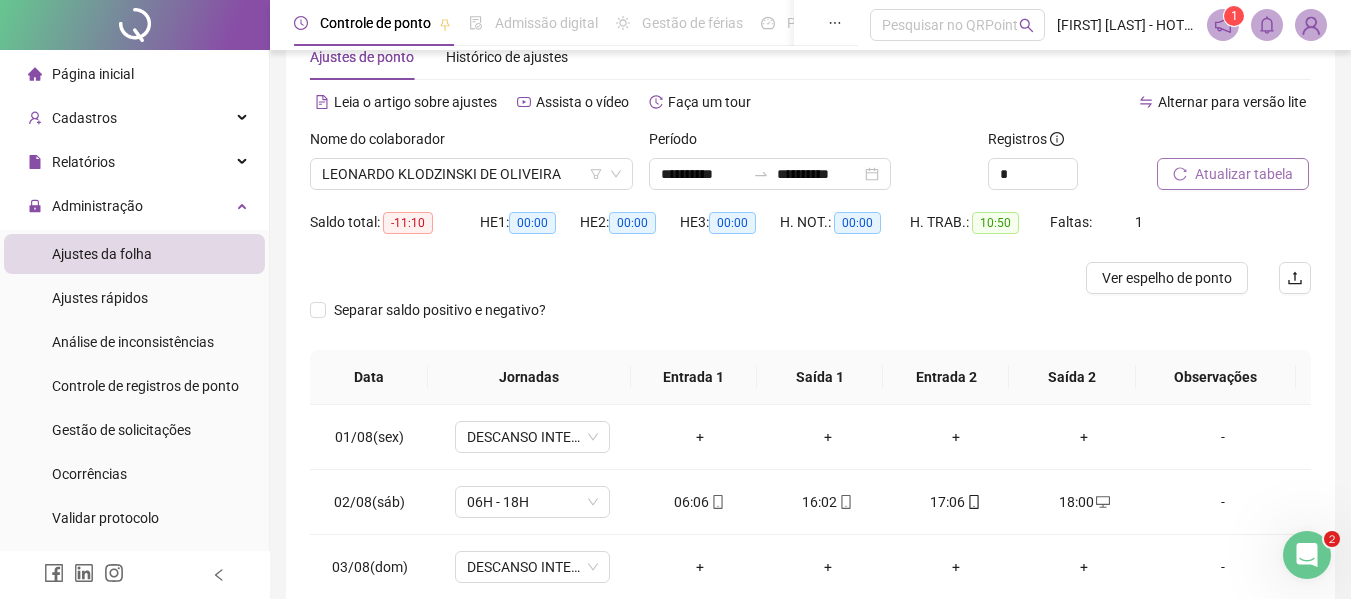 scroll, scrollTop: 32, scrollLeft: 0, axis: vertical 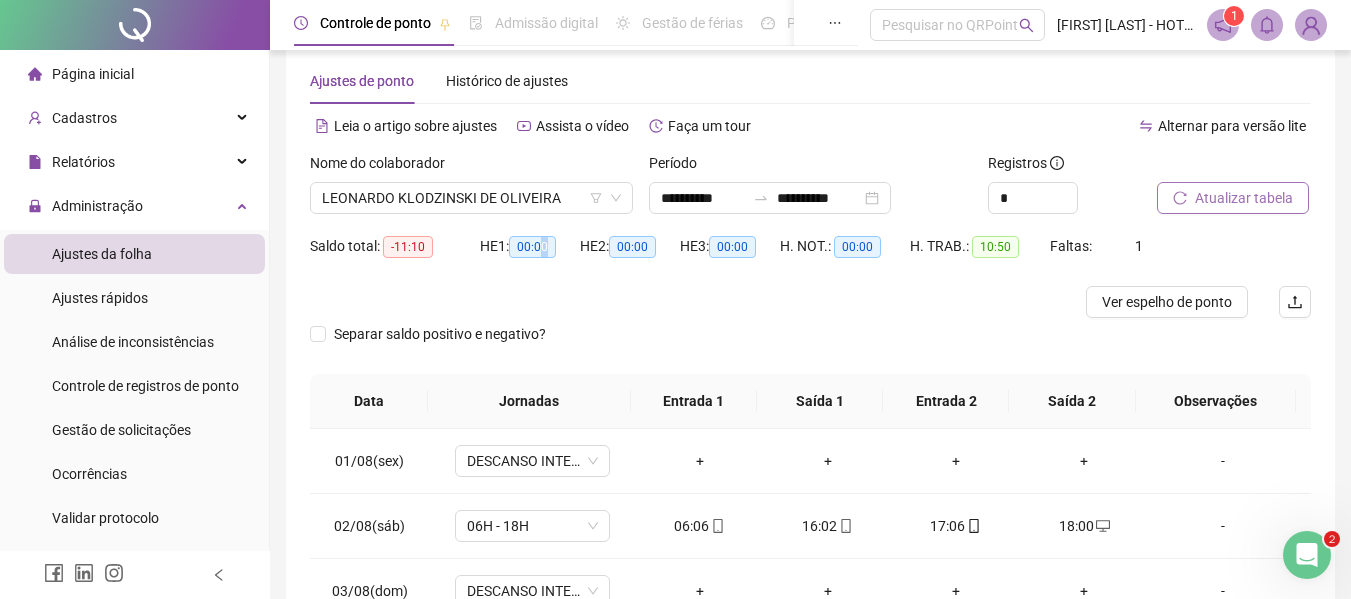 drag, startPoint x: 552, startPoint y: 254, endPoint x: 545, endPoint y: 228, distance: 26.925823 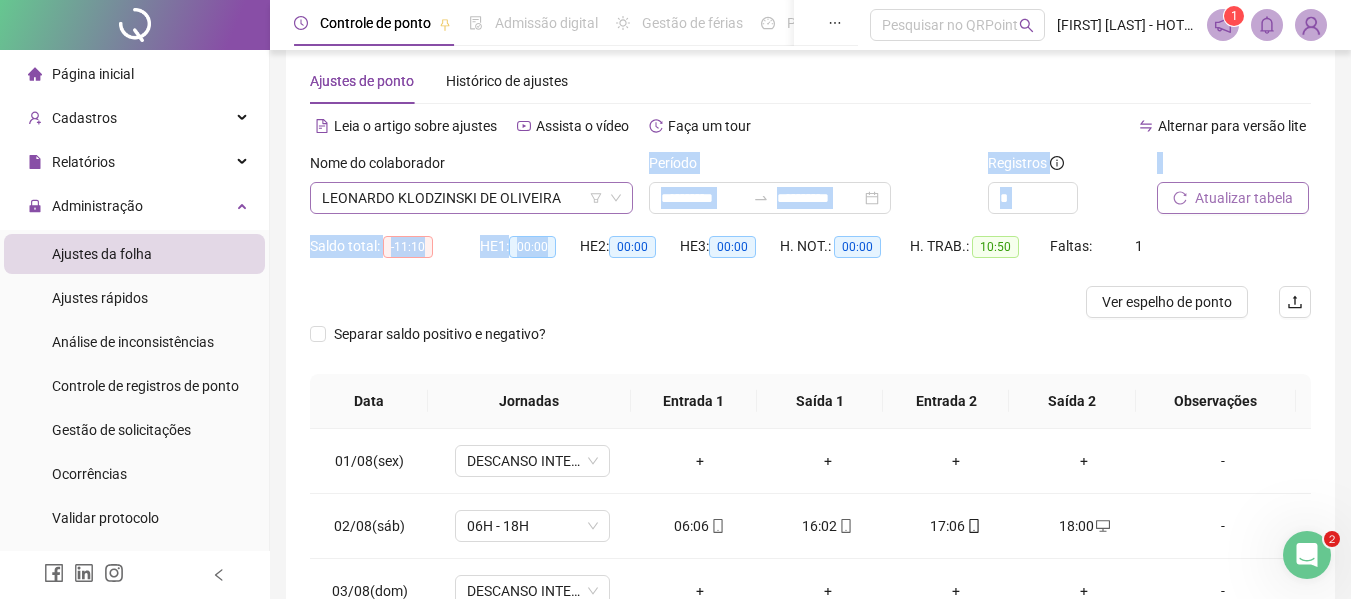 click on "LEONARDO KLODZINSKI DE OLIVEIRA" at bounding box center [471, 198] 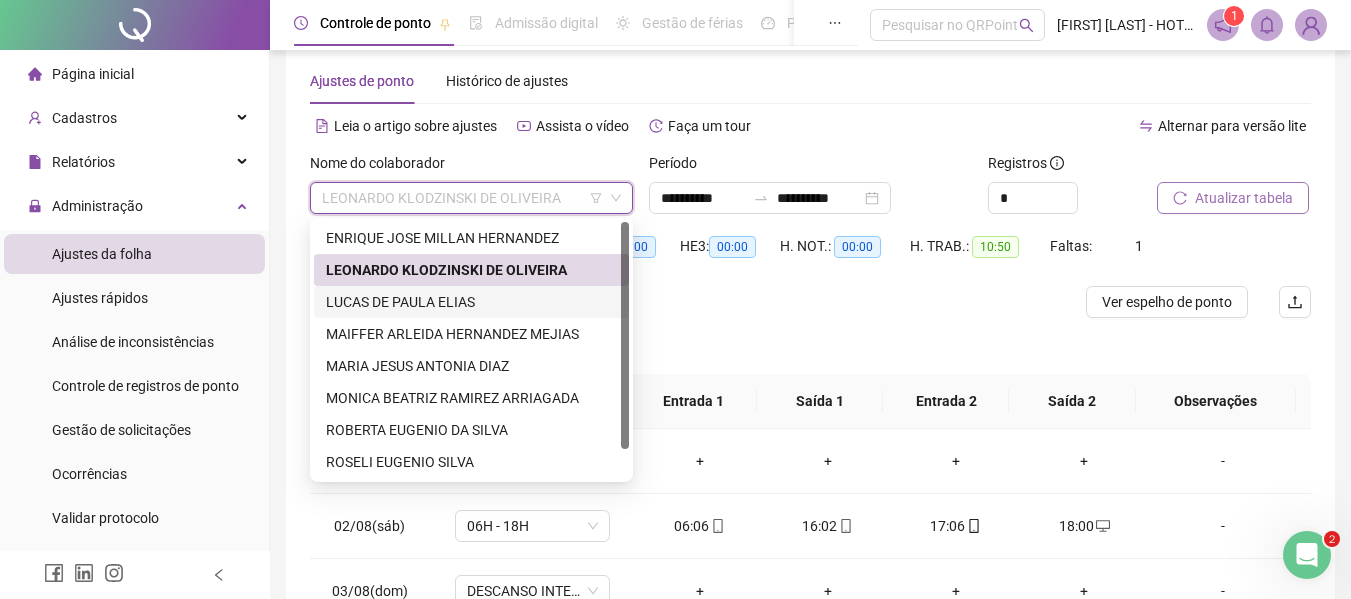 click on "LUCAS DE PAULA ELIAS" at bounding box center (471, 302) 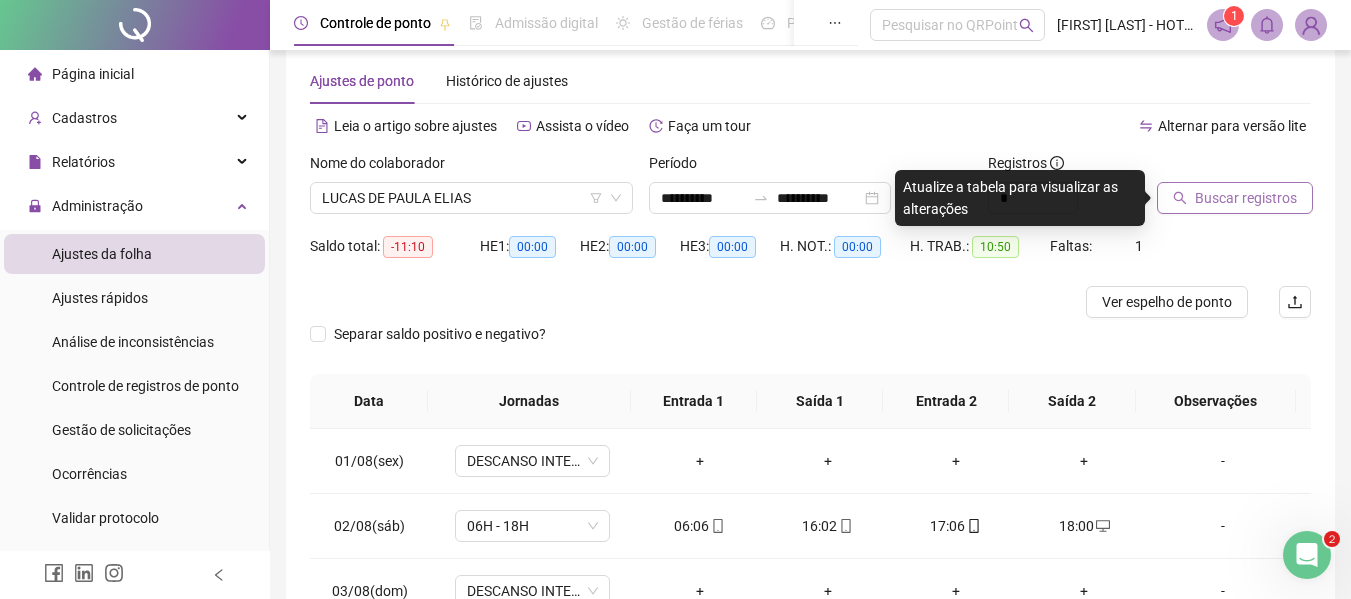 click on "Buscar registros" at bounding box center [1246, 198] 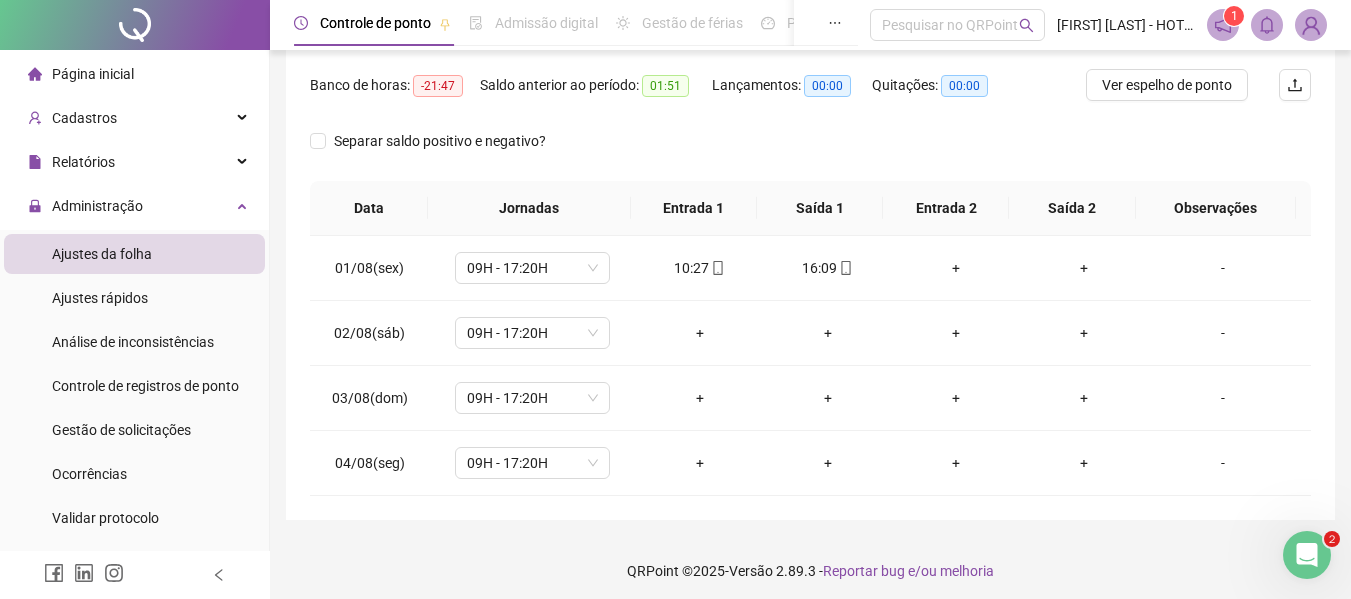 scroll, scrollTop: 256, scrollLeft: 0, axis: vertical 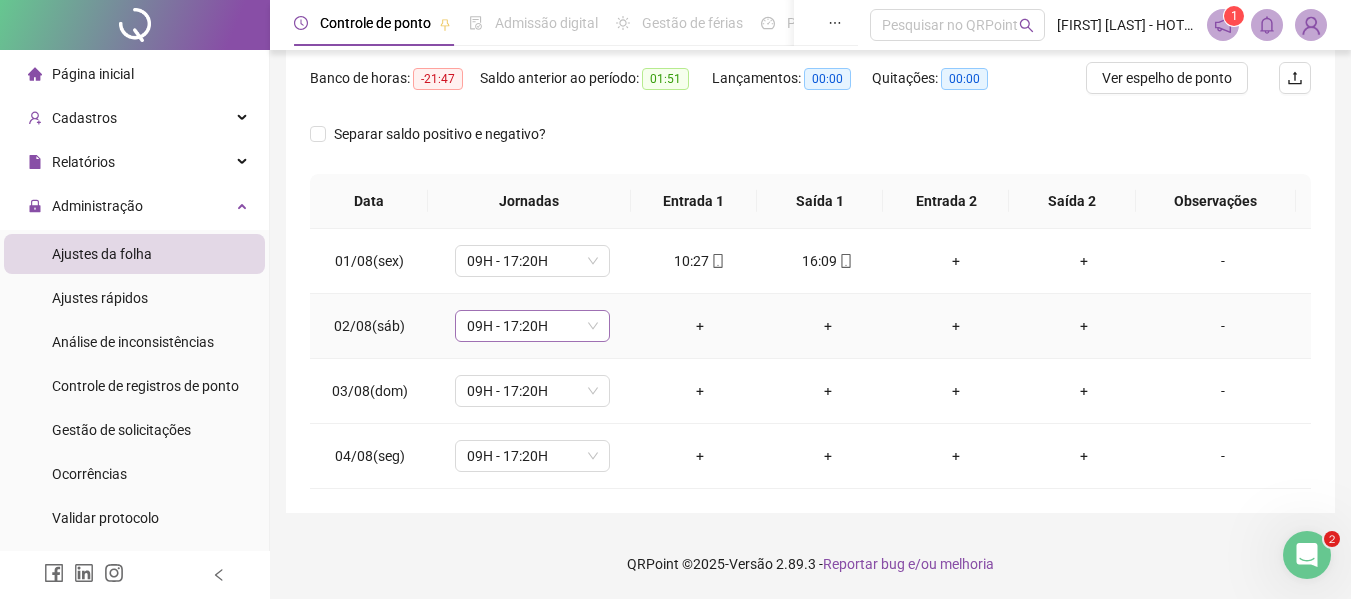 click on "09H - 17:20H" at bounding box center [532, 326] 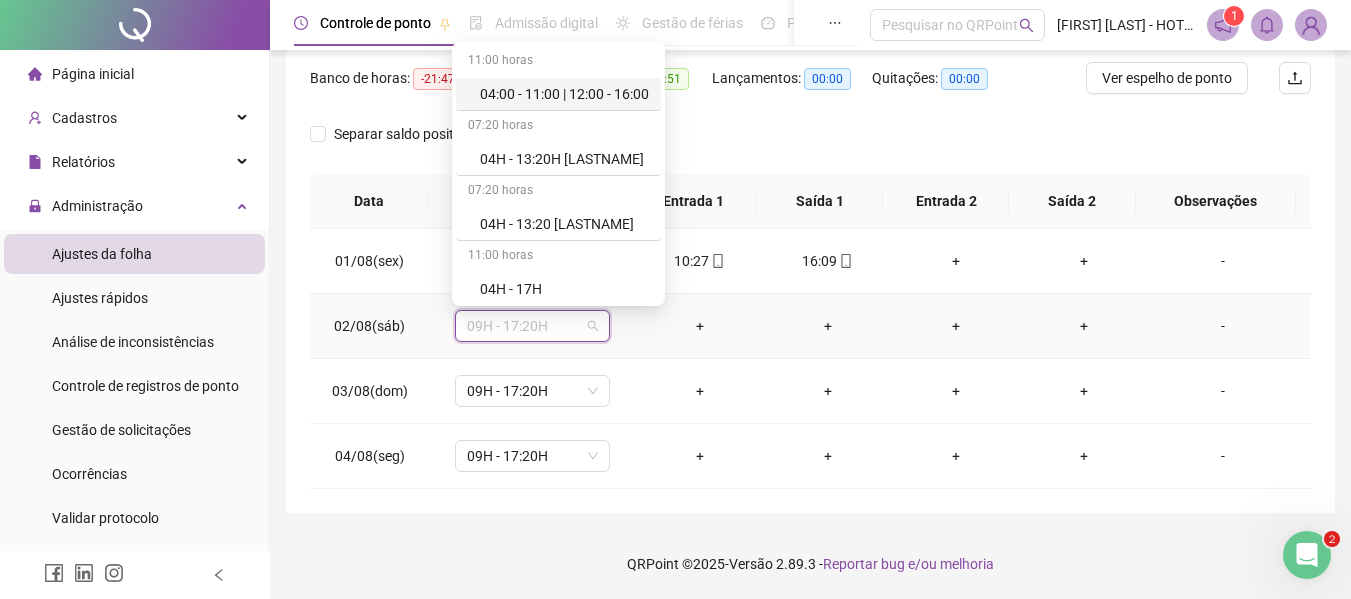 type on "*" 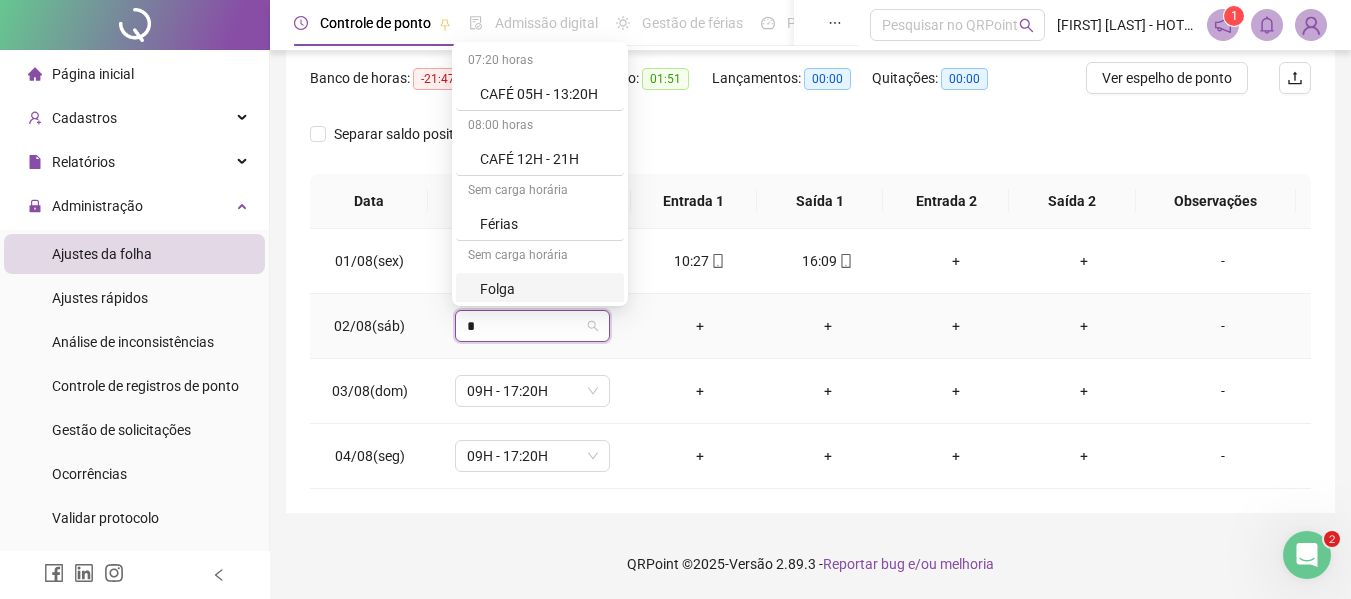 click on "Folga" at bounding box center [546, 289] 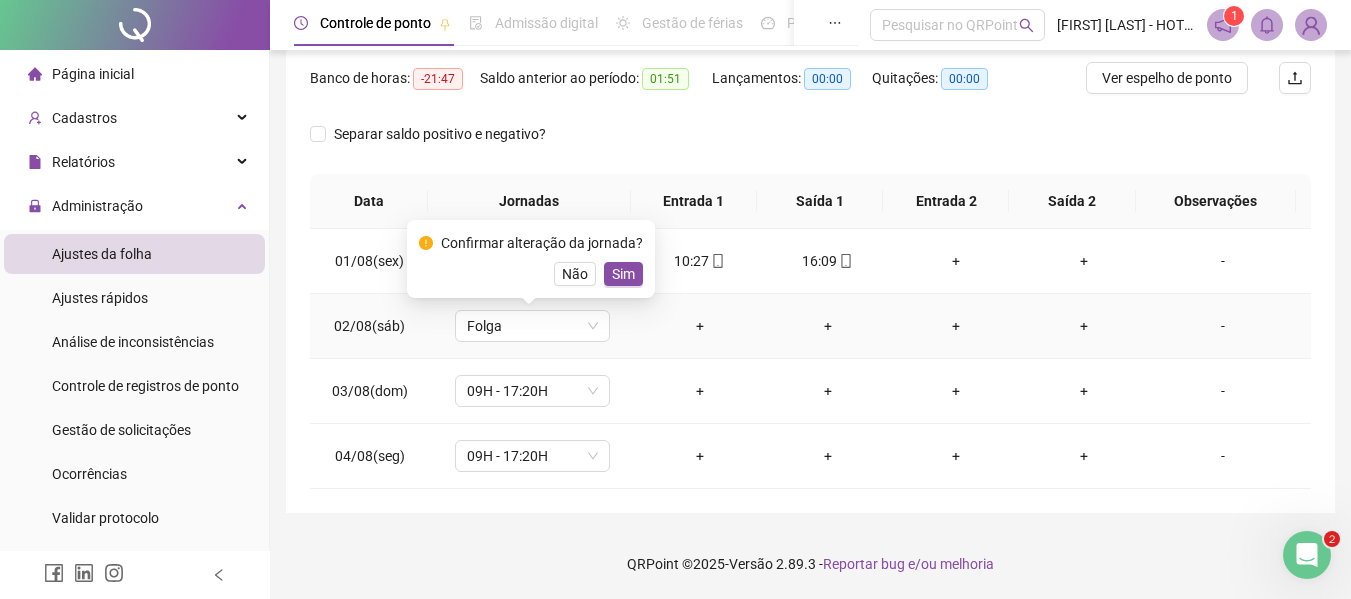 click on "Confirmar alteração da jornada? Não Sim" at bounding box center (531, 259) 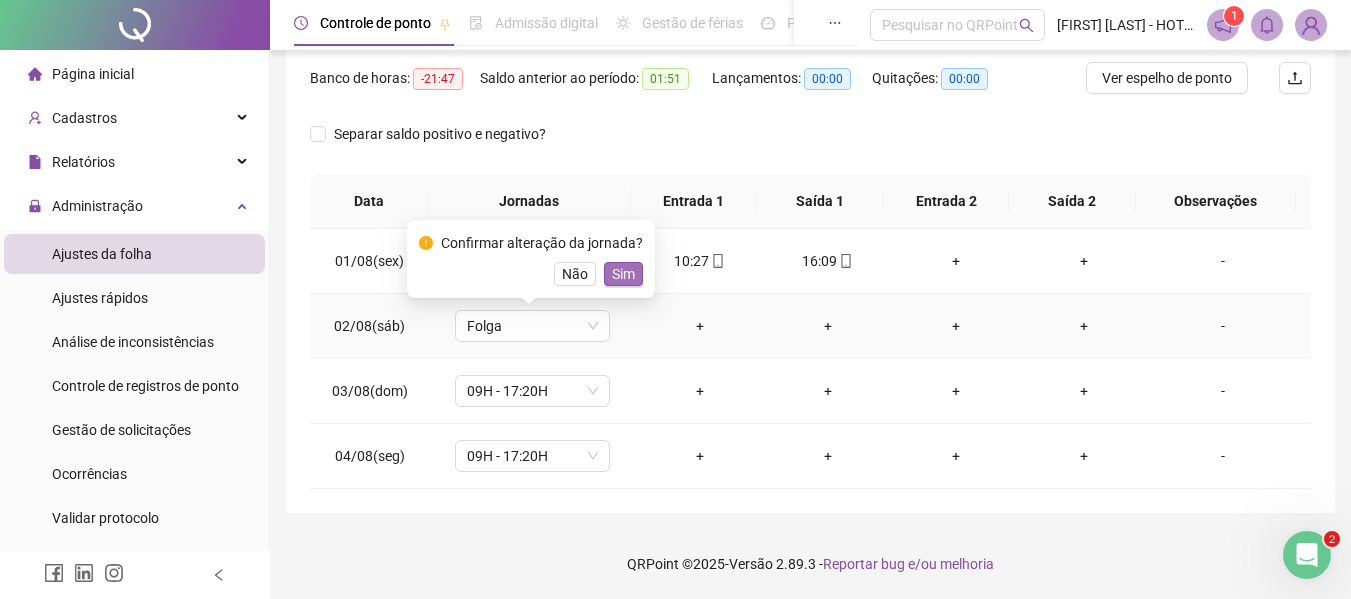 click on "Sim" at bounding box center (623, 274) 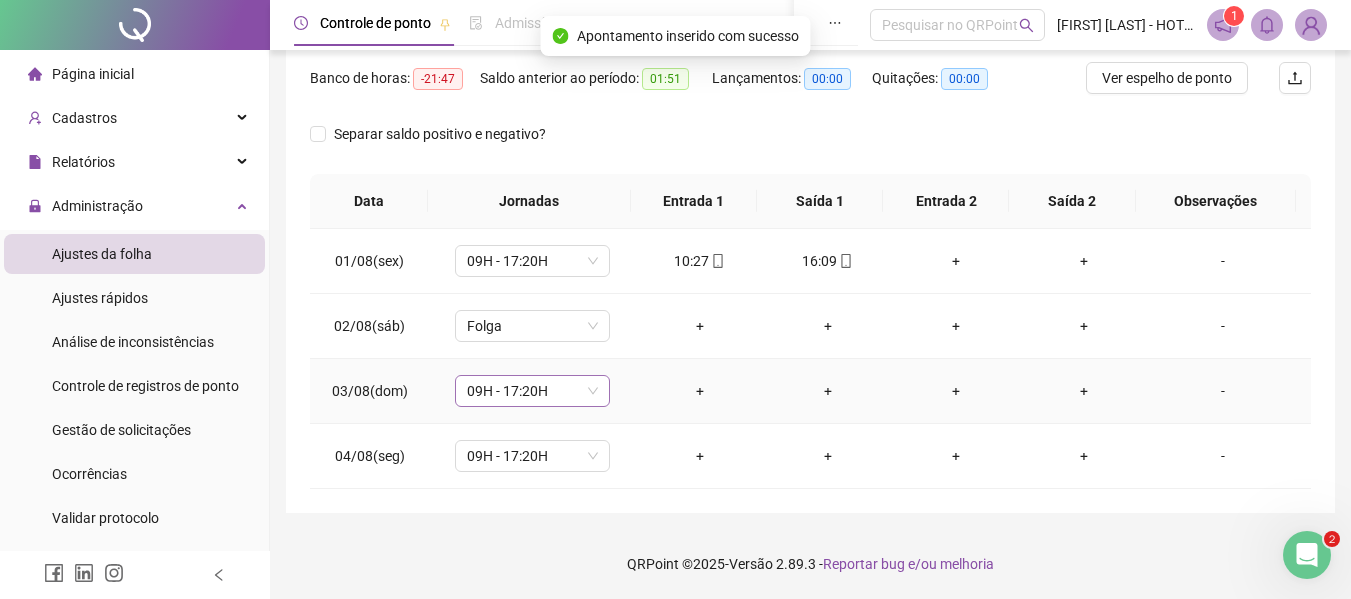 click on "09H - 17:20H" at bounding box center [532, 391] 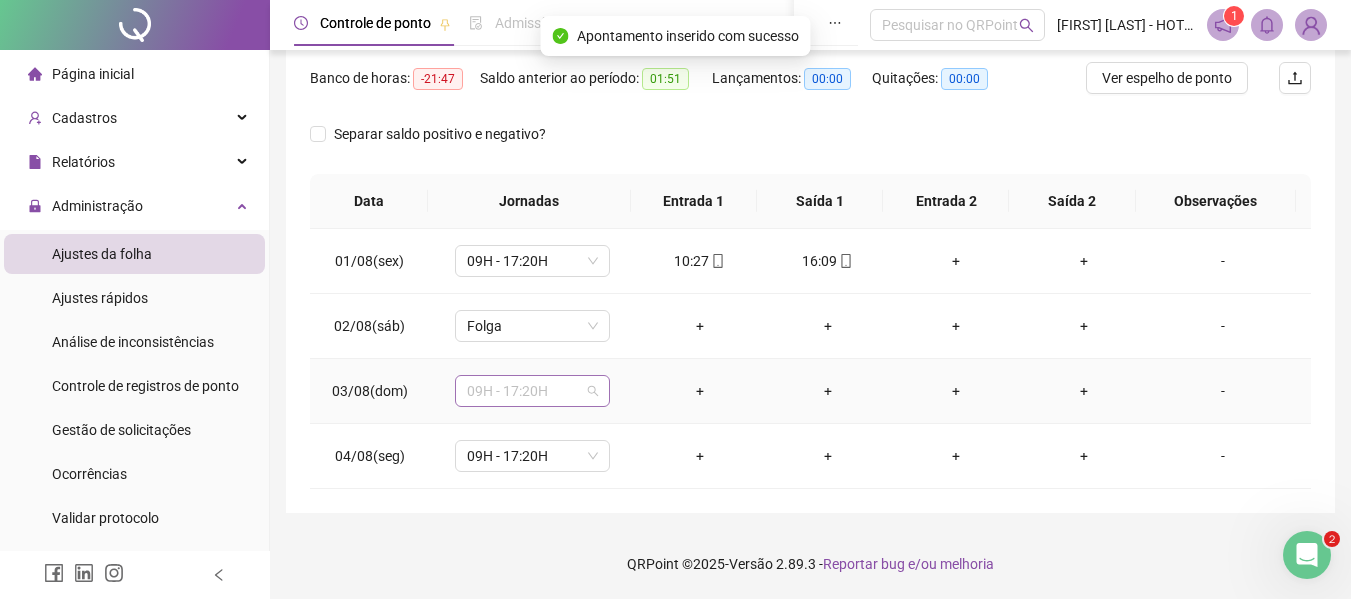 type on "*" 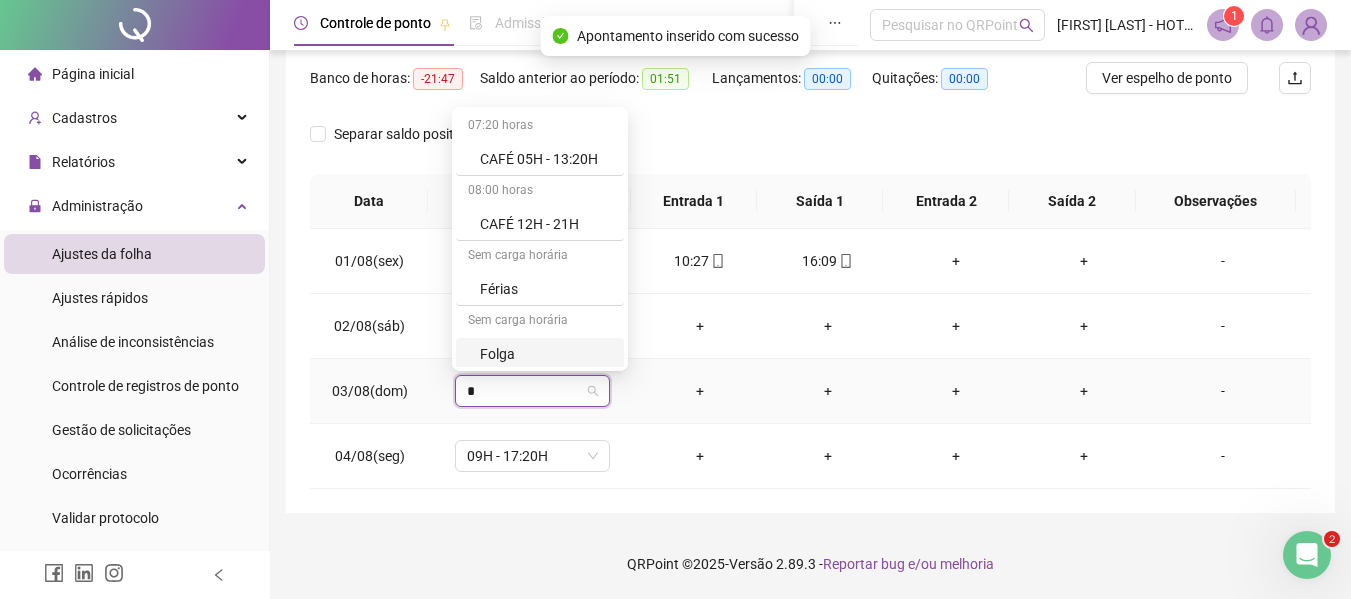 click on "Folga" at bounding box center (546, 354) 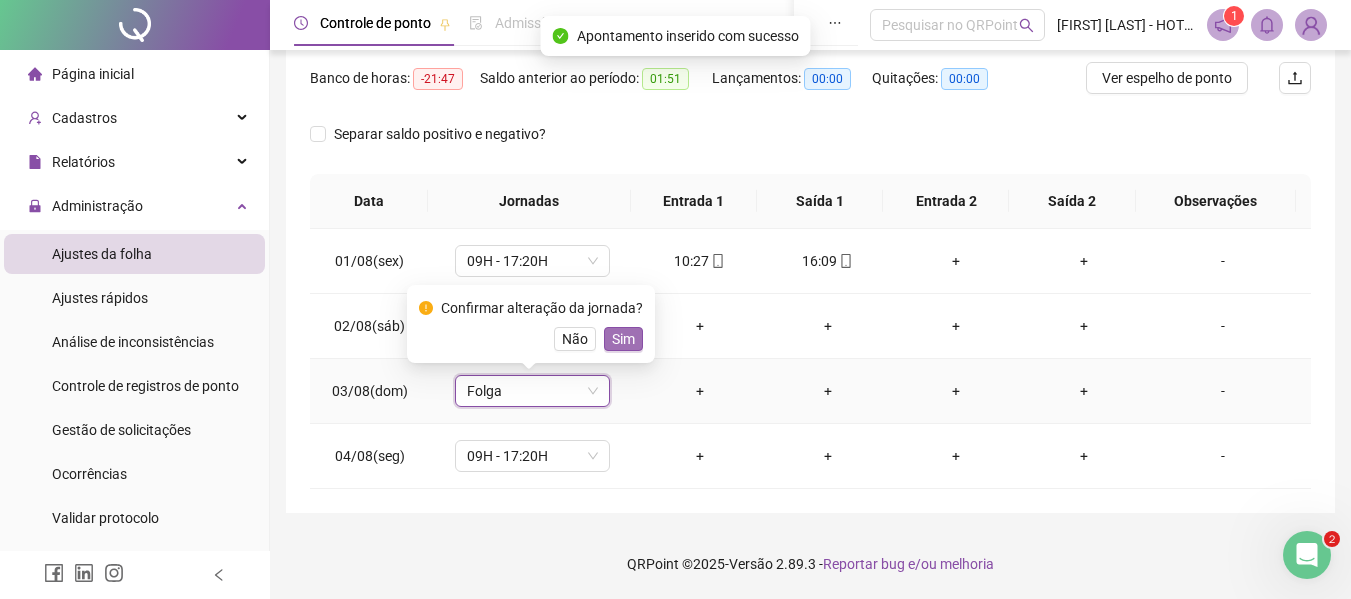 click on "Sim" at bounding box center [623, 339] 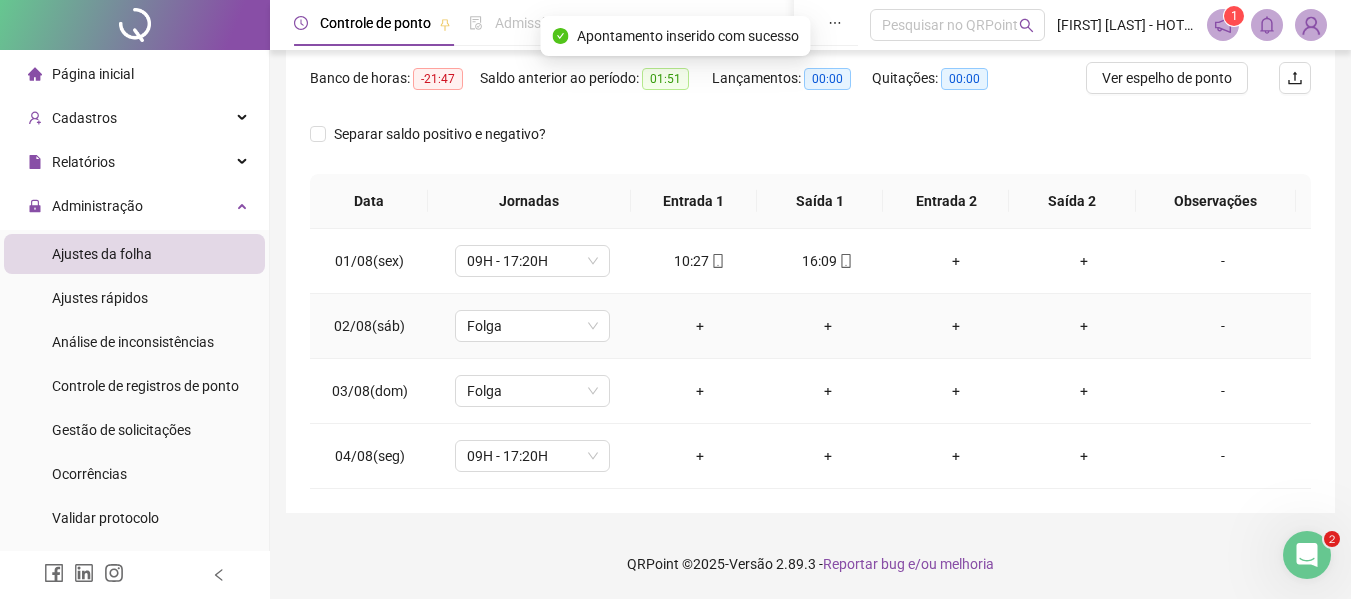 scroll, scrollTop: 56, scrollLeft: 0, axis: vertical 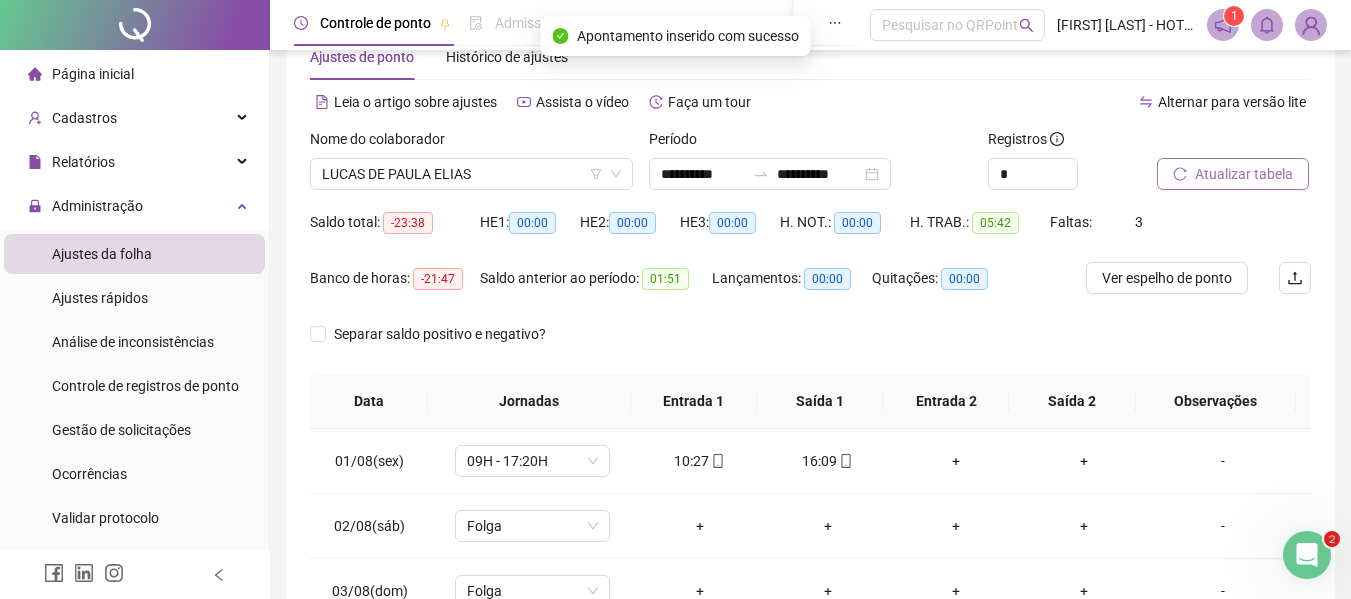 click on "Nome do colaborador" at bounding box center [471, 143] 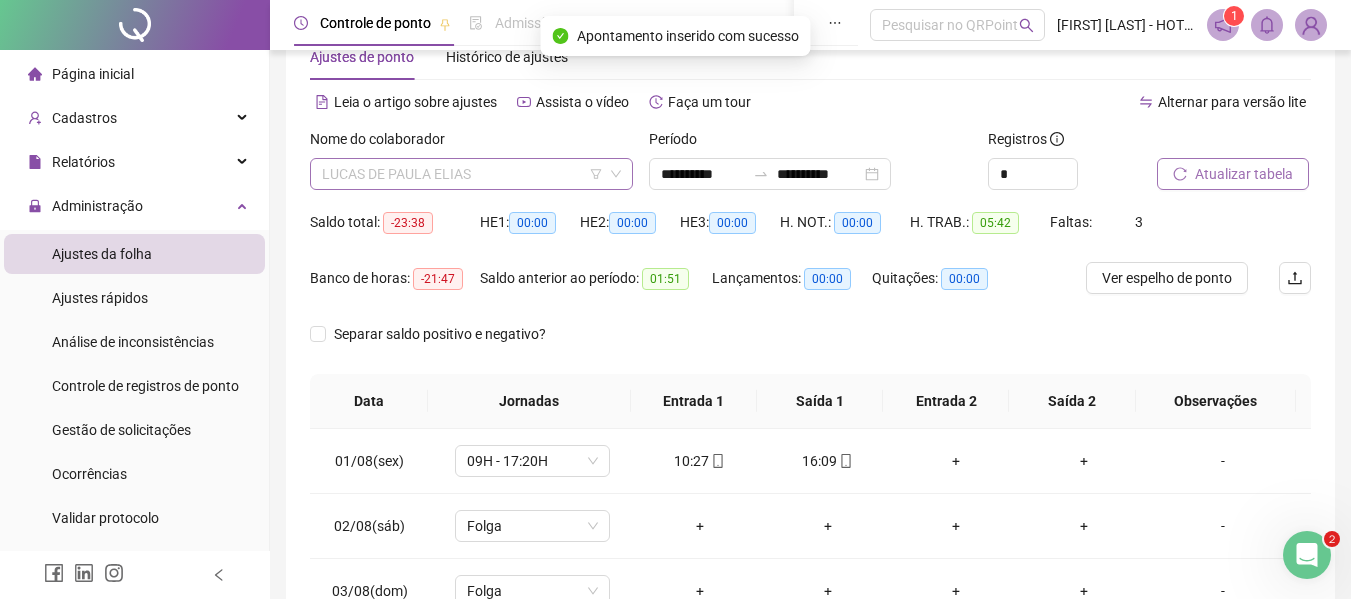 click on "LUCAS DE PAULA ELIAS" at bounding box center [471, 174] 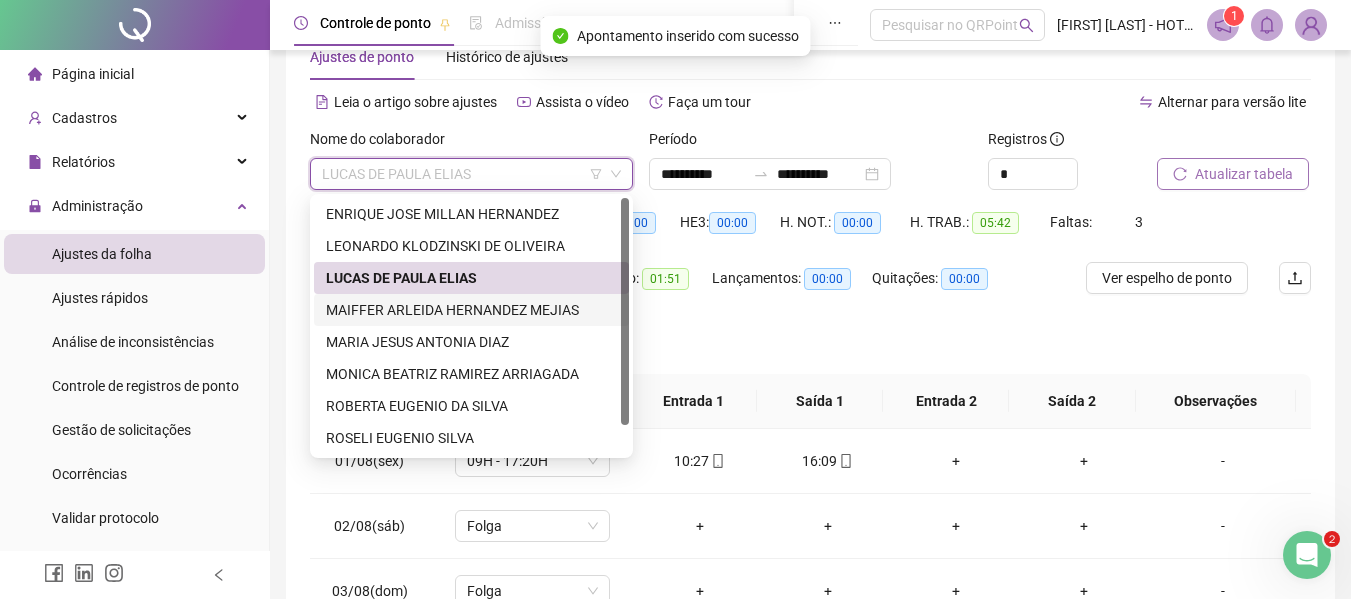 click on "MAIFFER ARLEIDA HERNANDEZ MEJIAS" at bounding box center [471, 310] 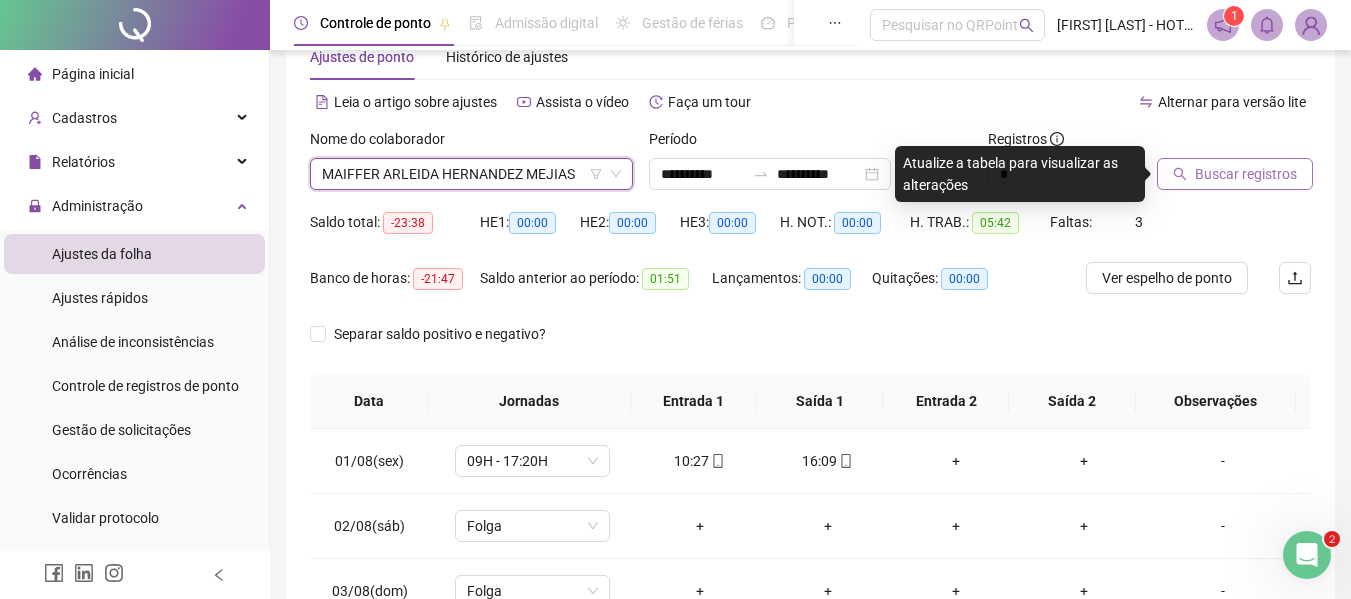 click on "Buscar registros" at bounding box center [1246, 174] 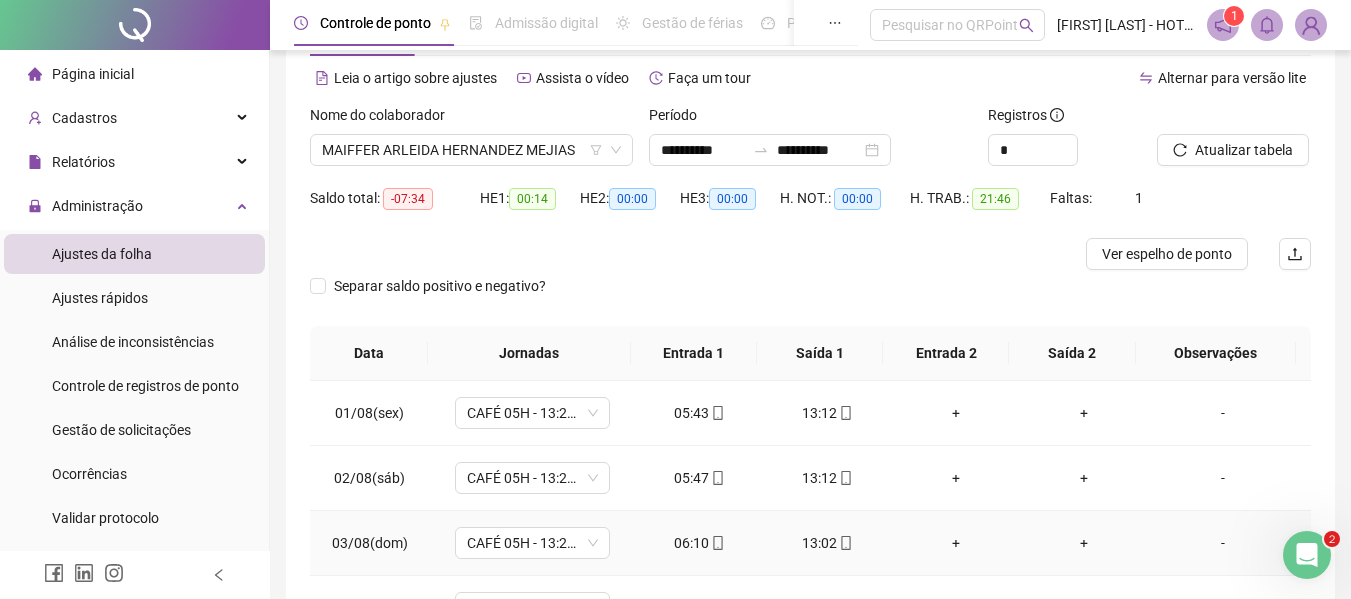 scroll, scrollTop: 32, scrollLeft: 0, axis: vertical 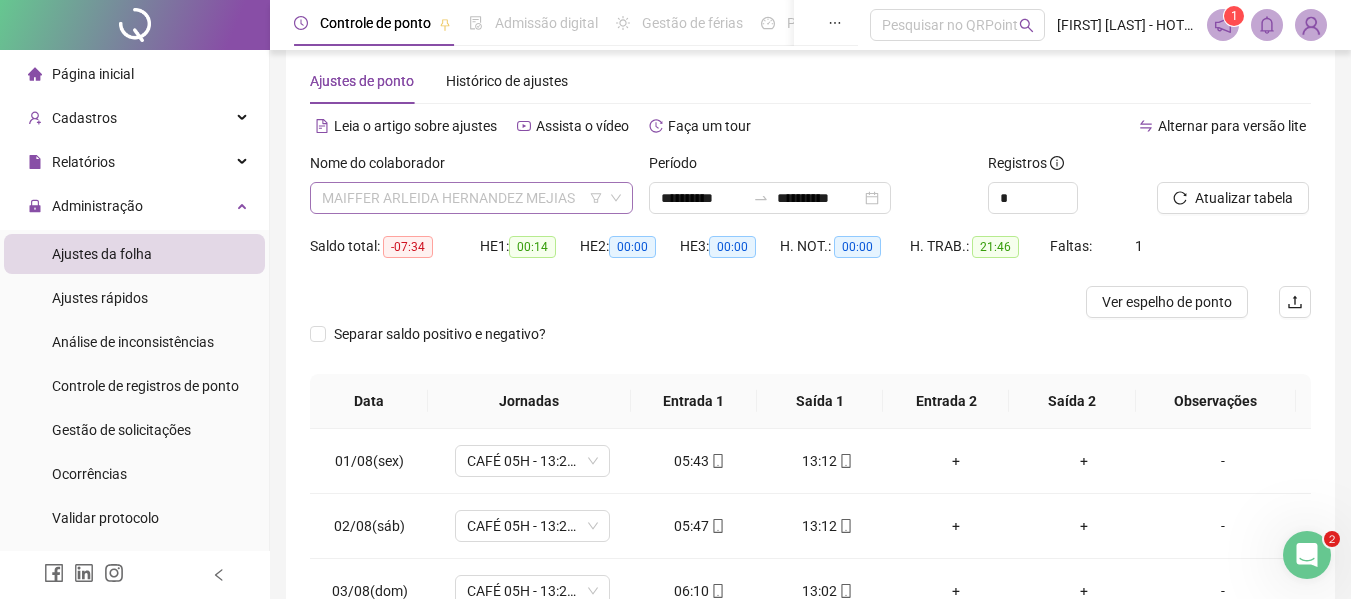 click on "MAIFFER ARLEIDA HERNANDEZ MEJIAS" at bounding box center [471, 198] 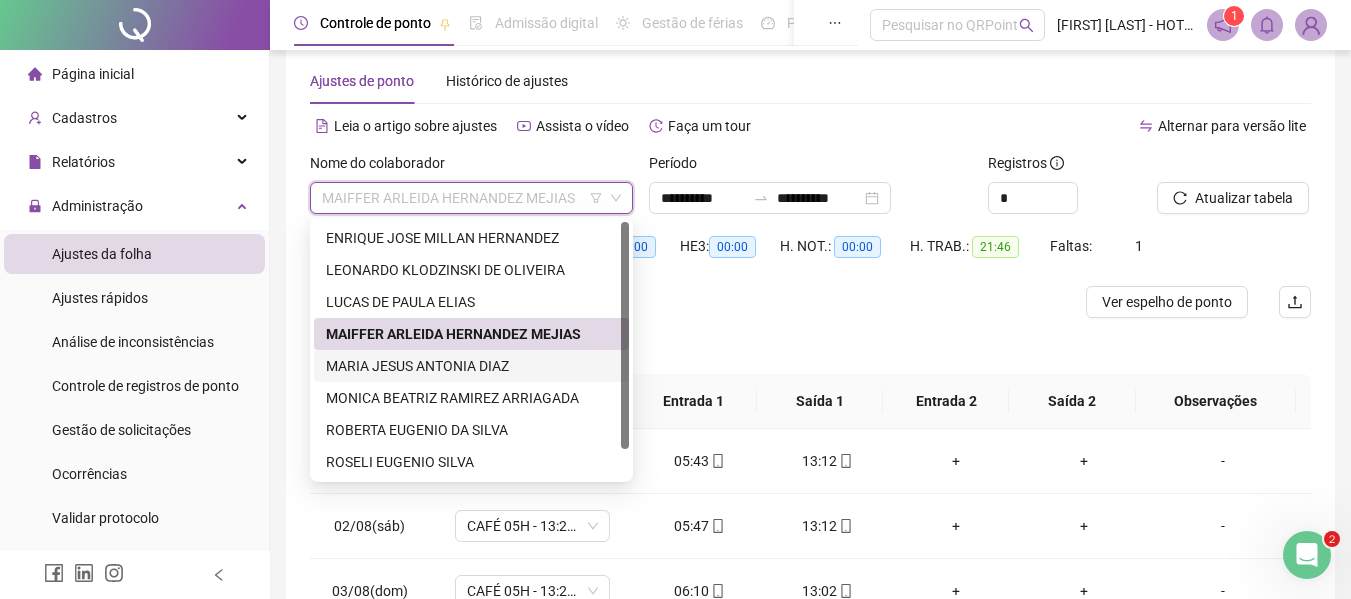click on "MARIA JESUS ANTONIA DIAZ" at bounding box center (471, 366) 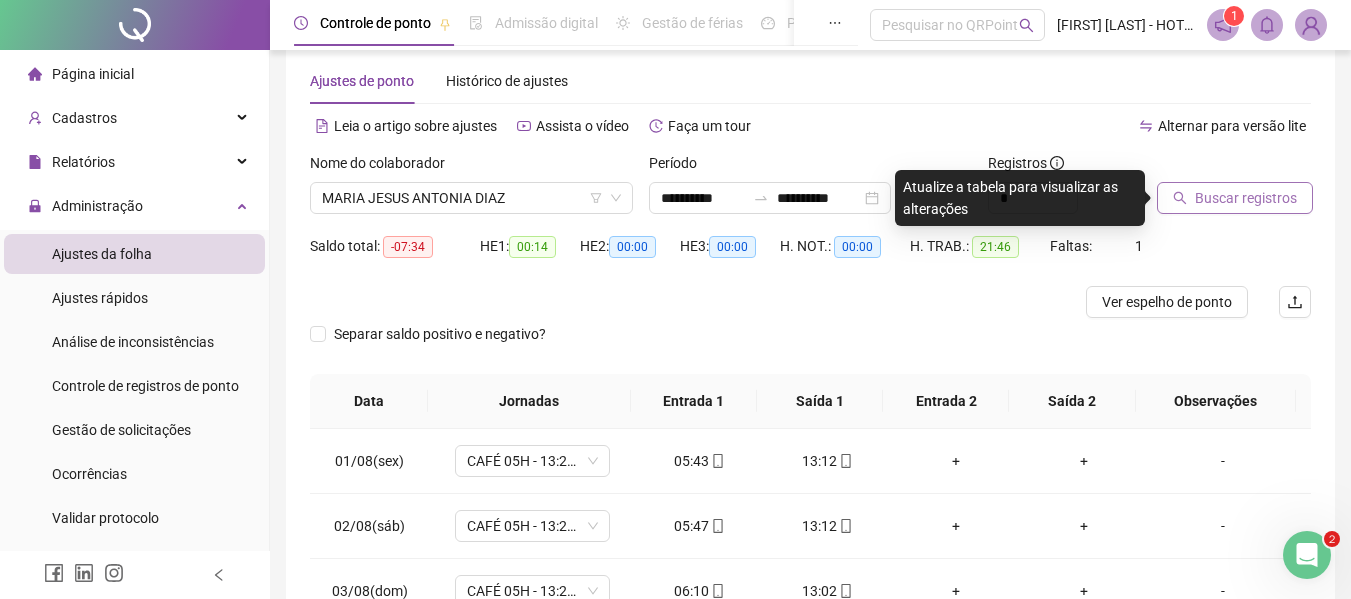 click on "Buscar registros" at bounding box center [1235, 198] 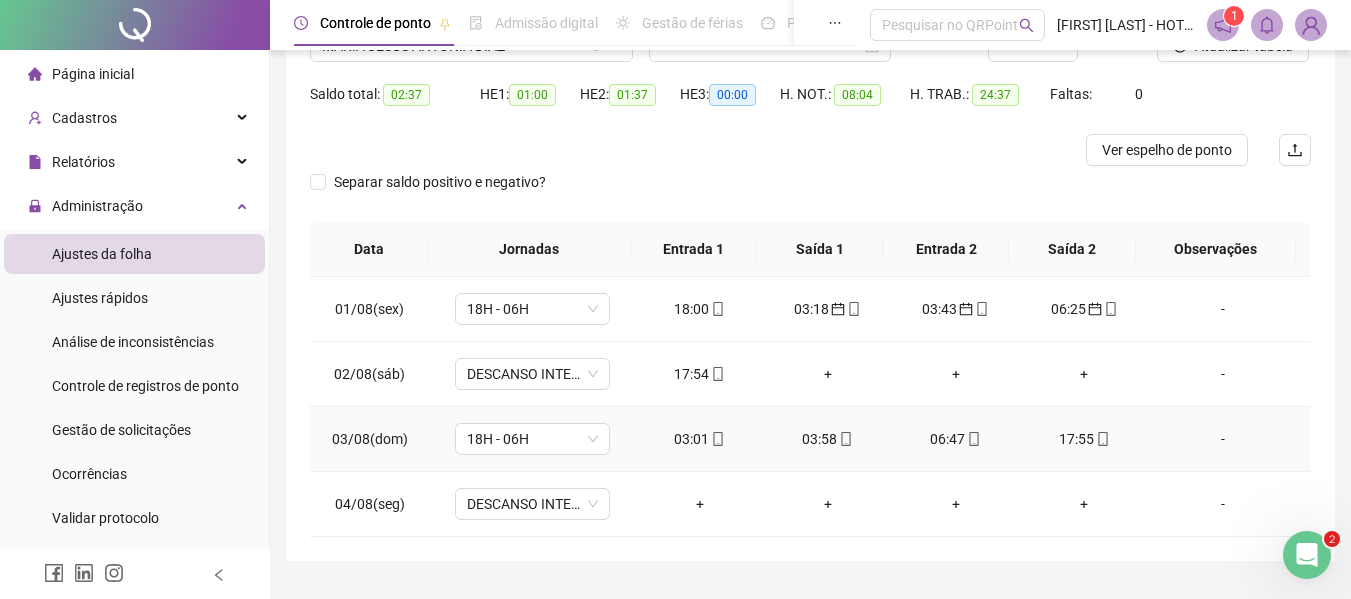 scroll, scrollTop: 232, scrollLeft: 0, axis: vertical 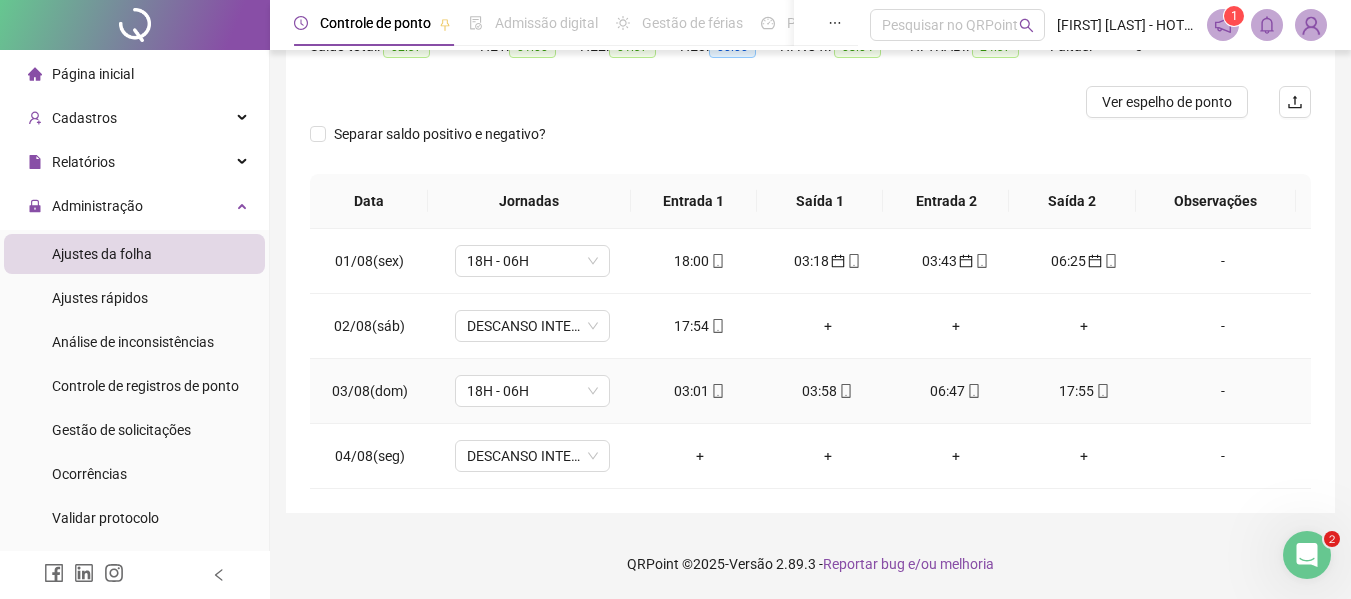 click on "03:01" at bounding box center [700, 391] 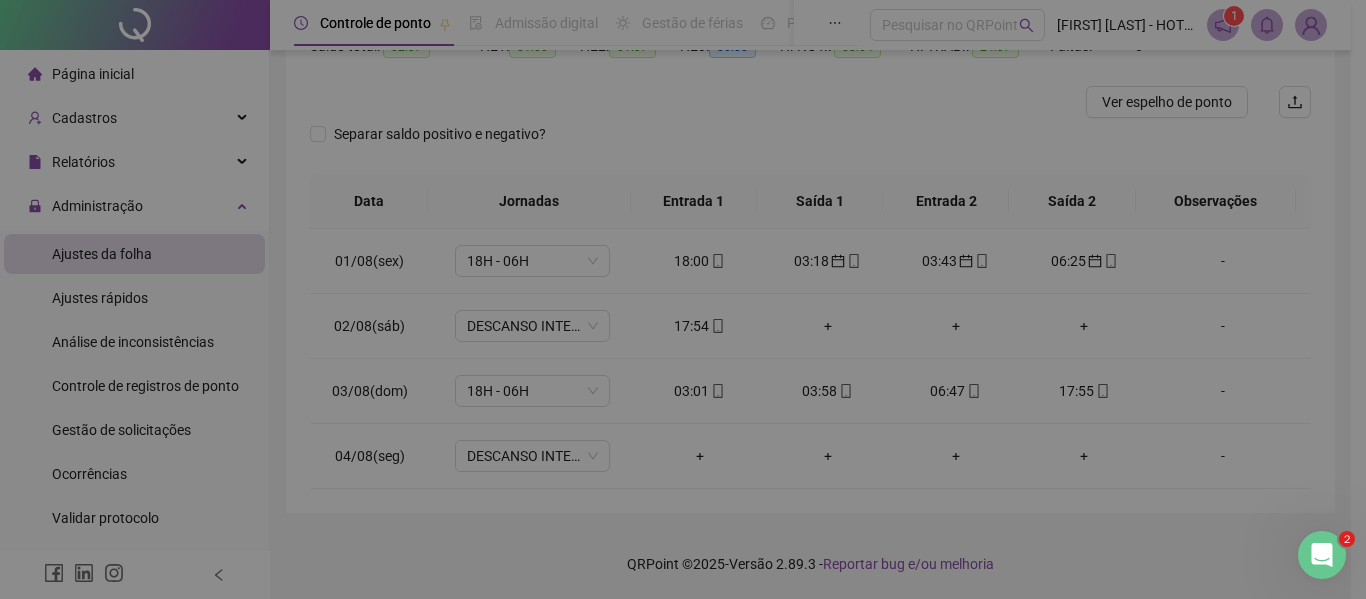 type on "**********" 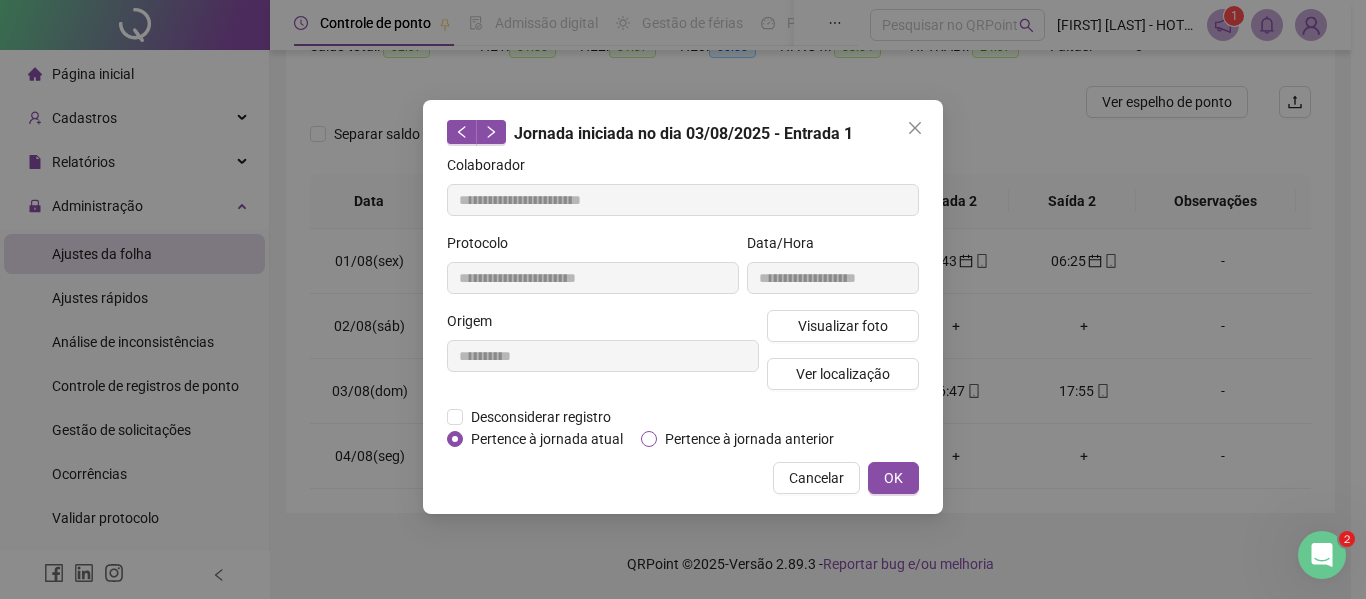 click on "Pertence à jornada anterior" at bounding box center [749, 439] 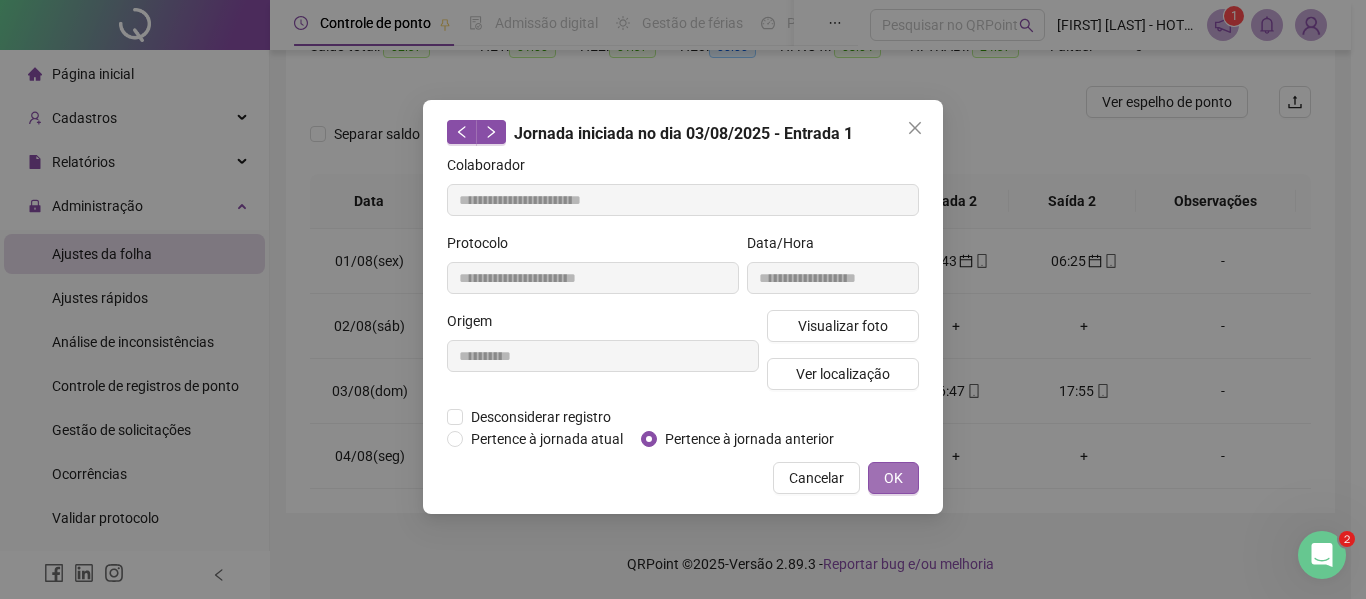 click on "OK" at bounding box center [893, 478] 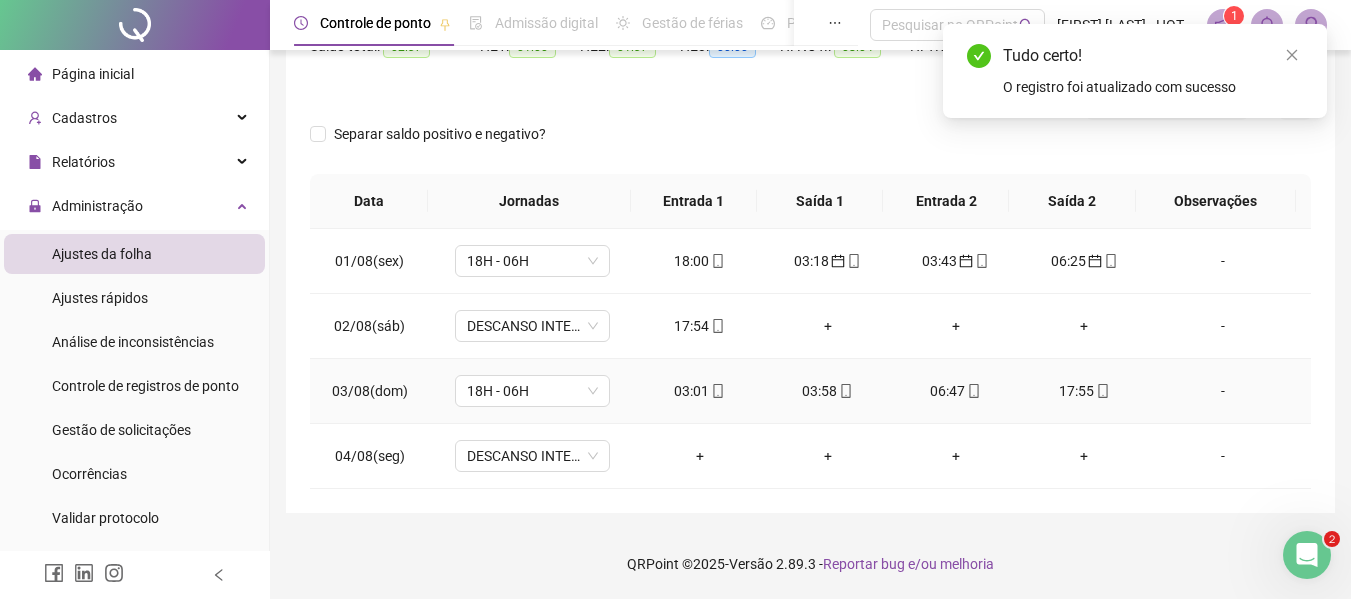 click on "03:58" at bounding box center [828, 391] 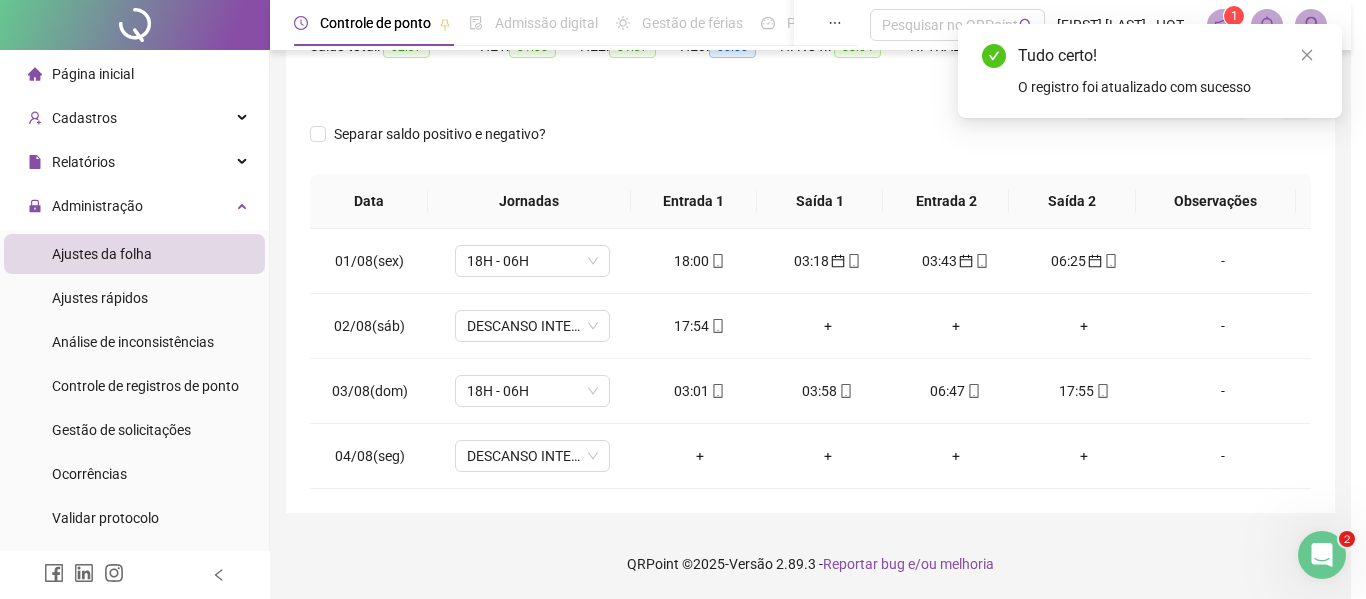 type on "**********" 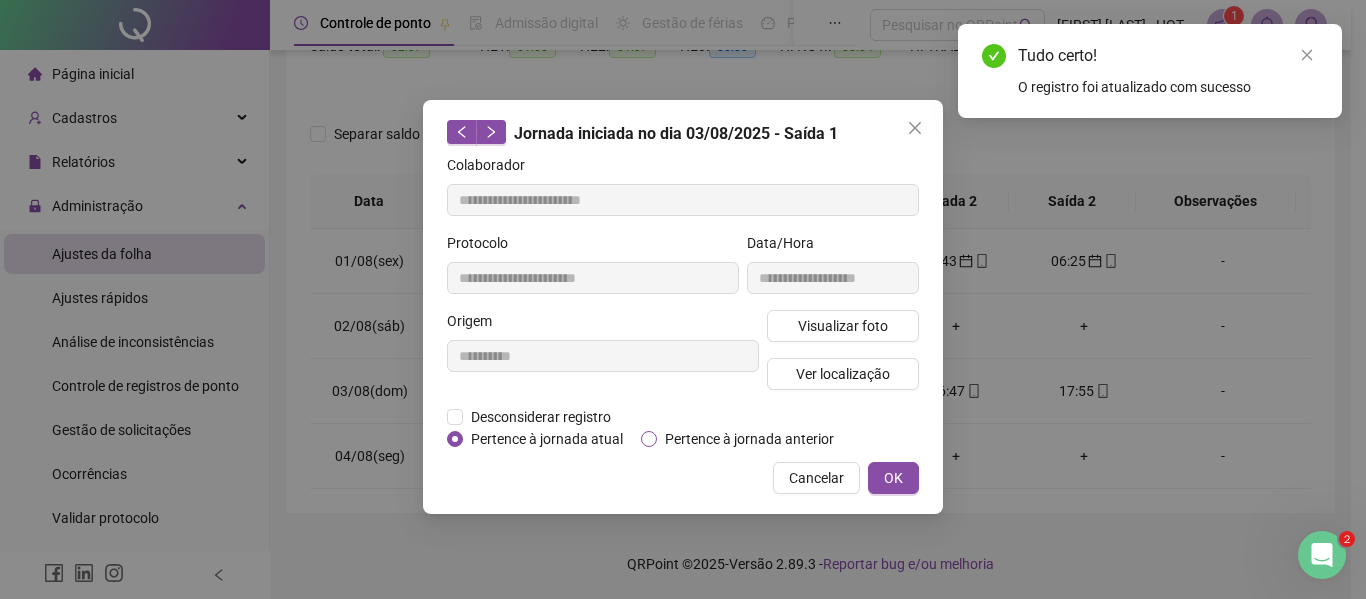 click on "Pertence à jornada anterior" at bounding box center [749, 439] 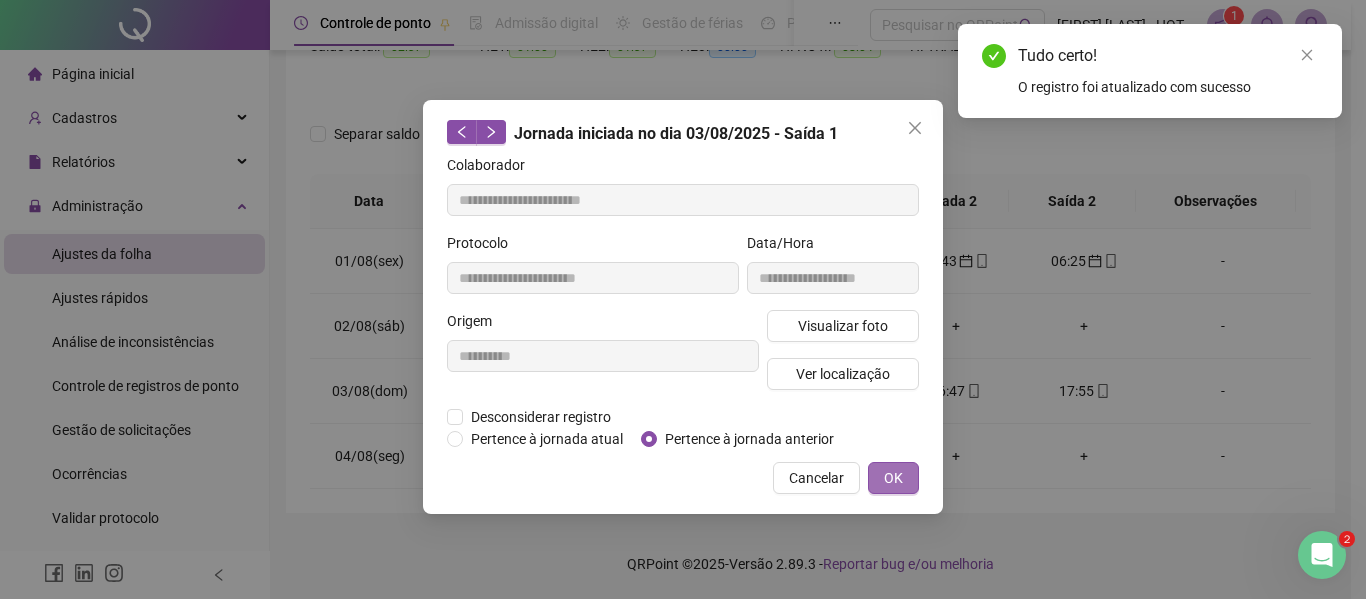 click on "OK" at bounding box center [893, 478] 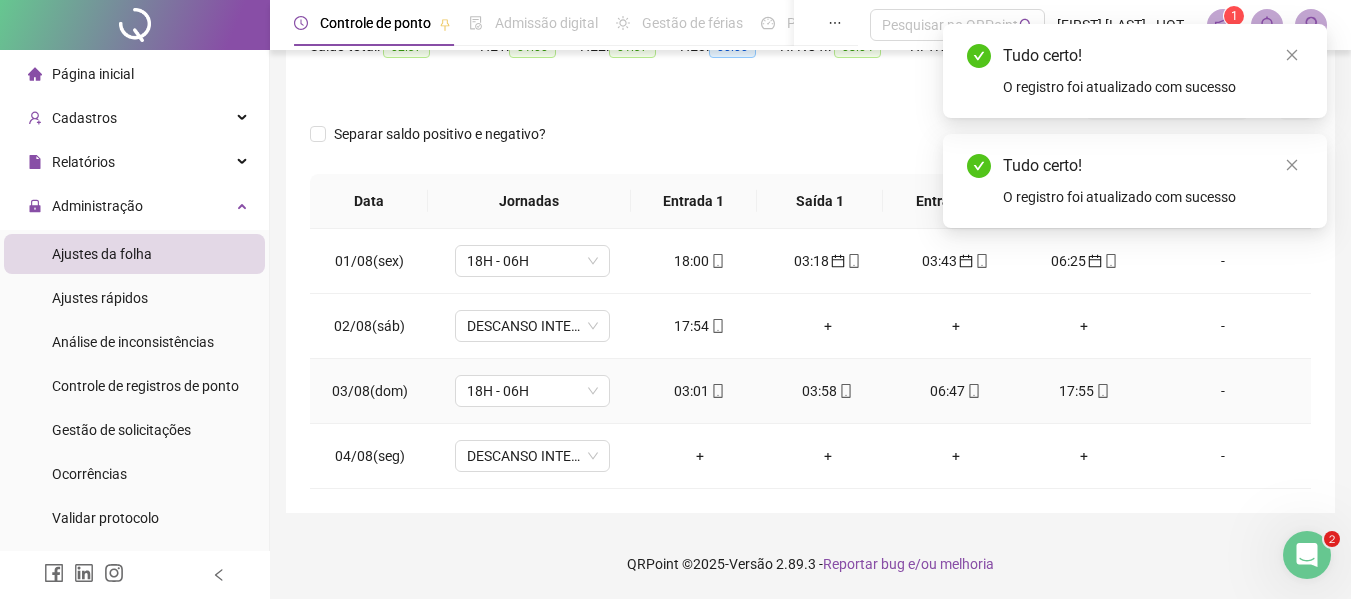click 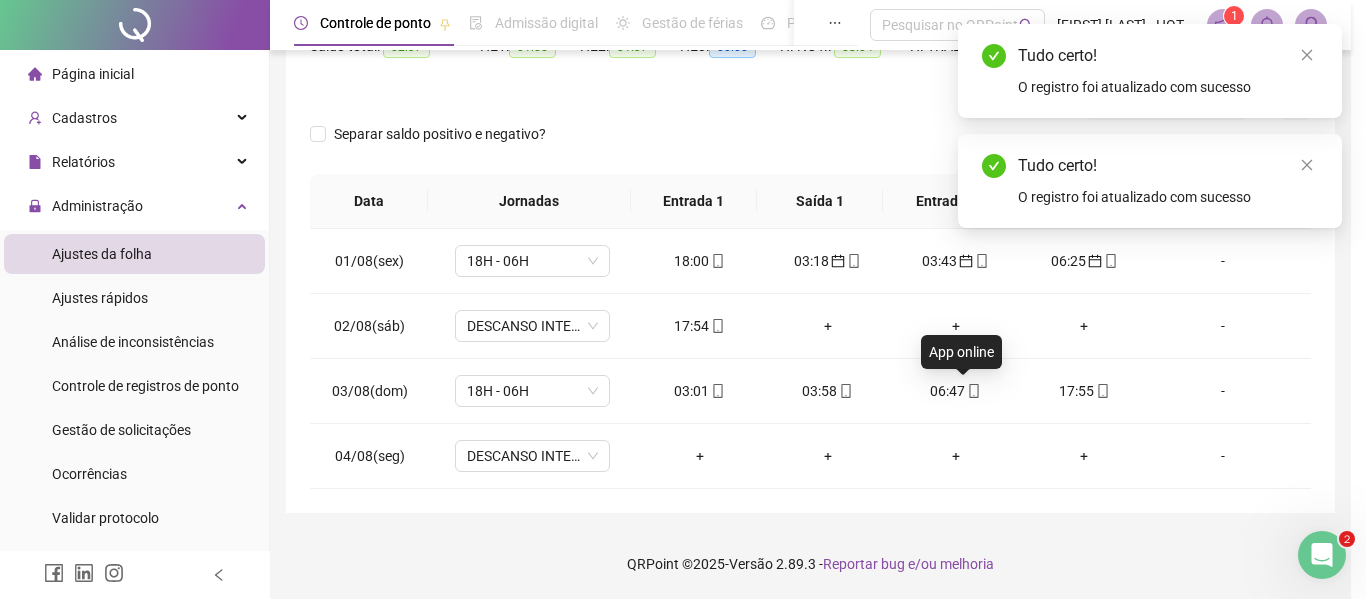type on "**********" 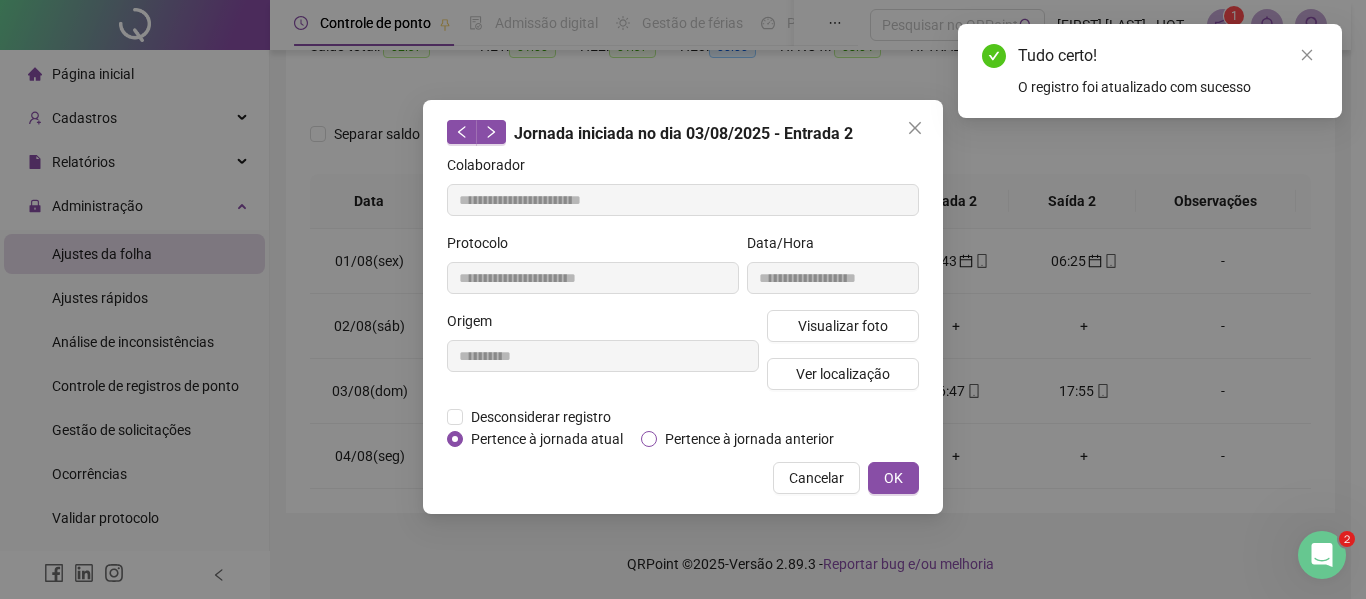 click on "Pertence à jornada anterior" at bounding box center (749, 439) 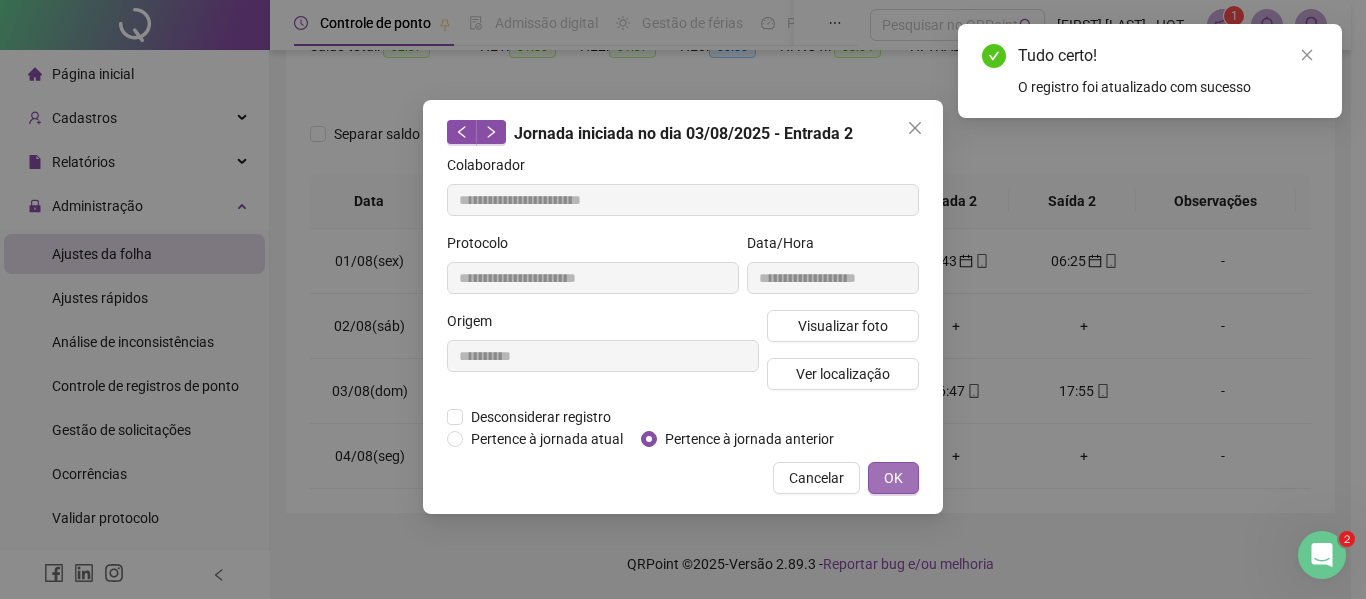 click on "OK" at bounding box center [893, 478] 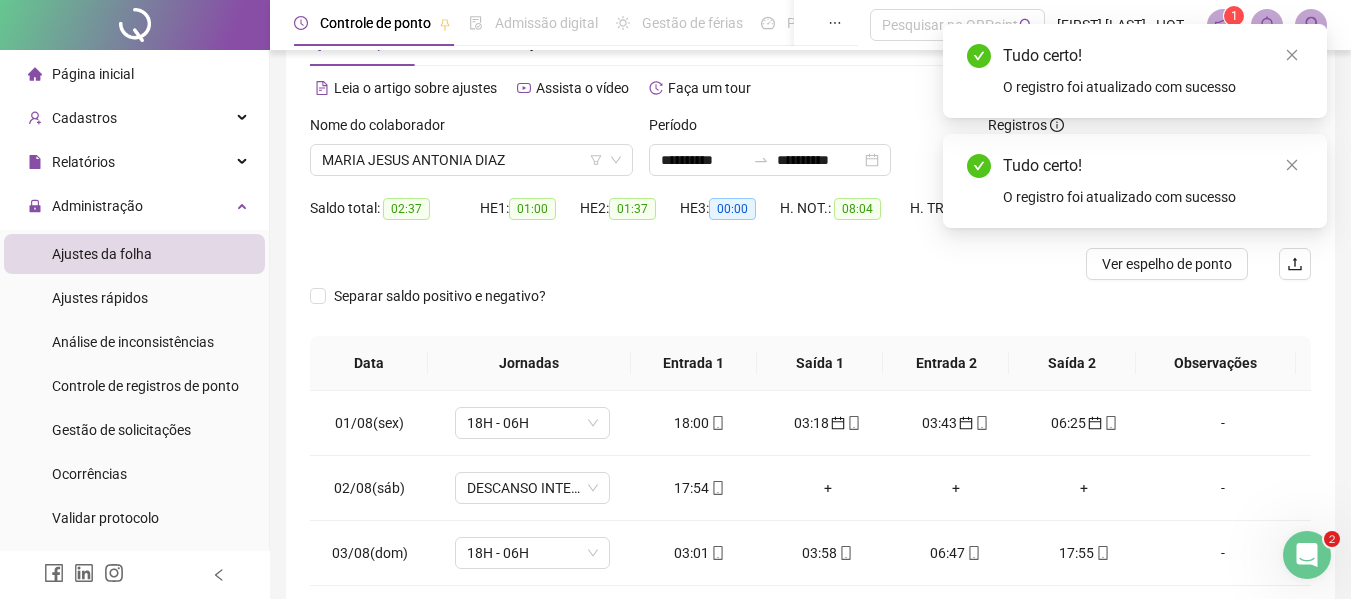 scroll, scrollTop: 0, scrollLeft: 0, axis: both 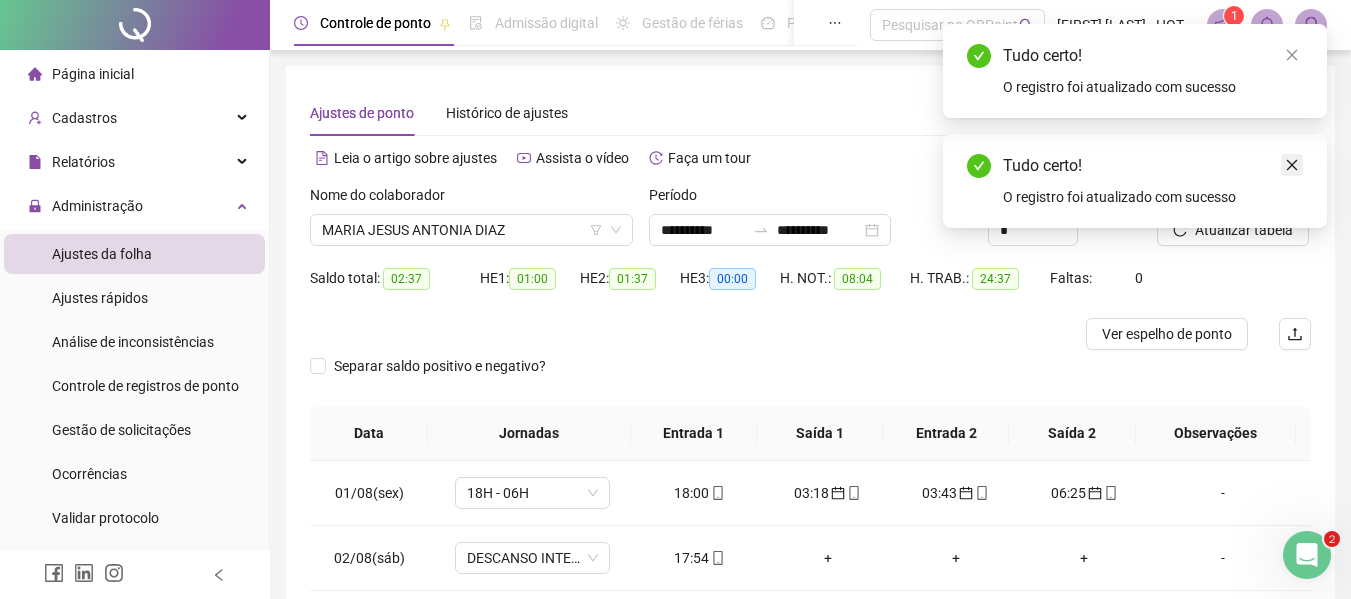 click 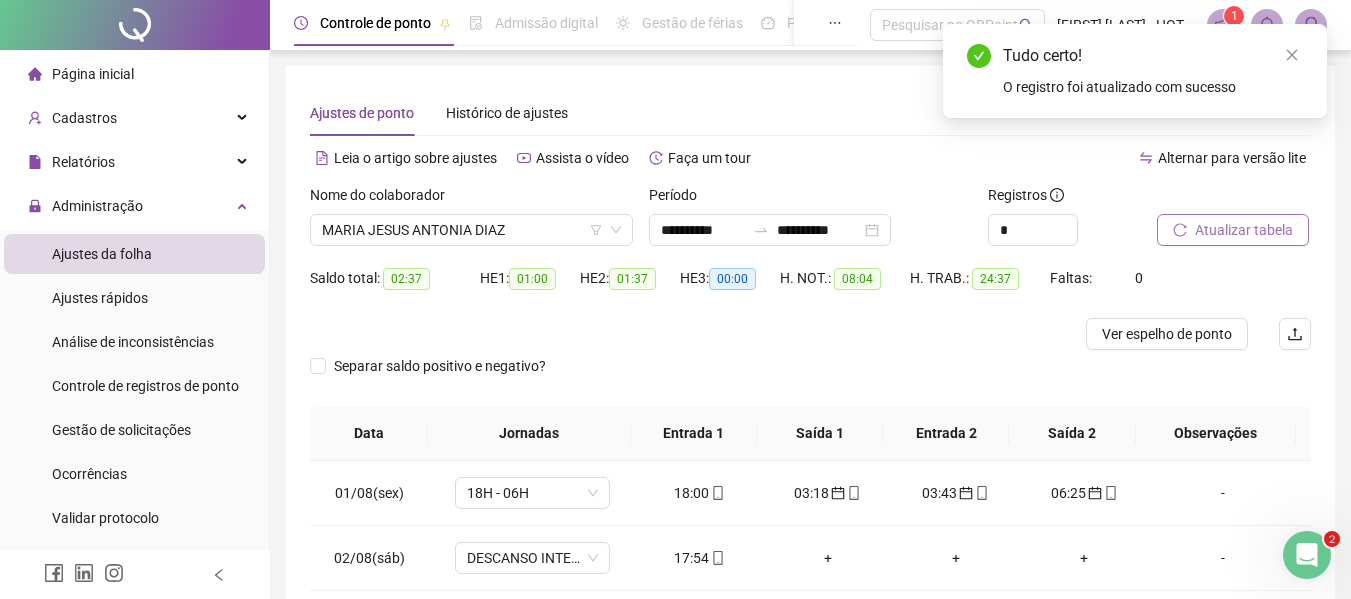 click on "Atualizar tabela" at bounding box center (1233, 230) 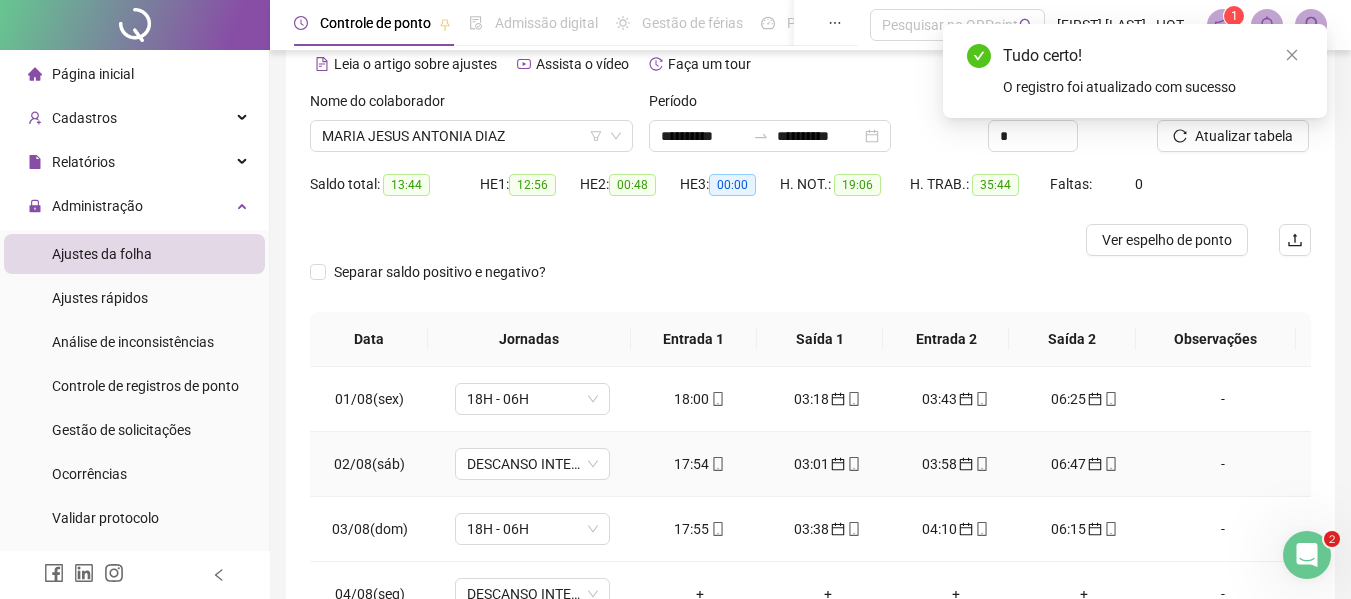 scroll, scrollTop: 0, scrollLeft: 0, axis: both 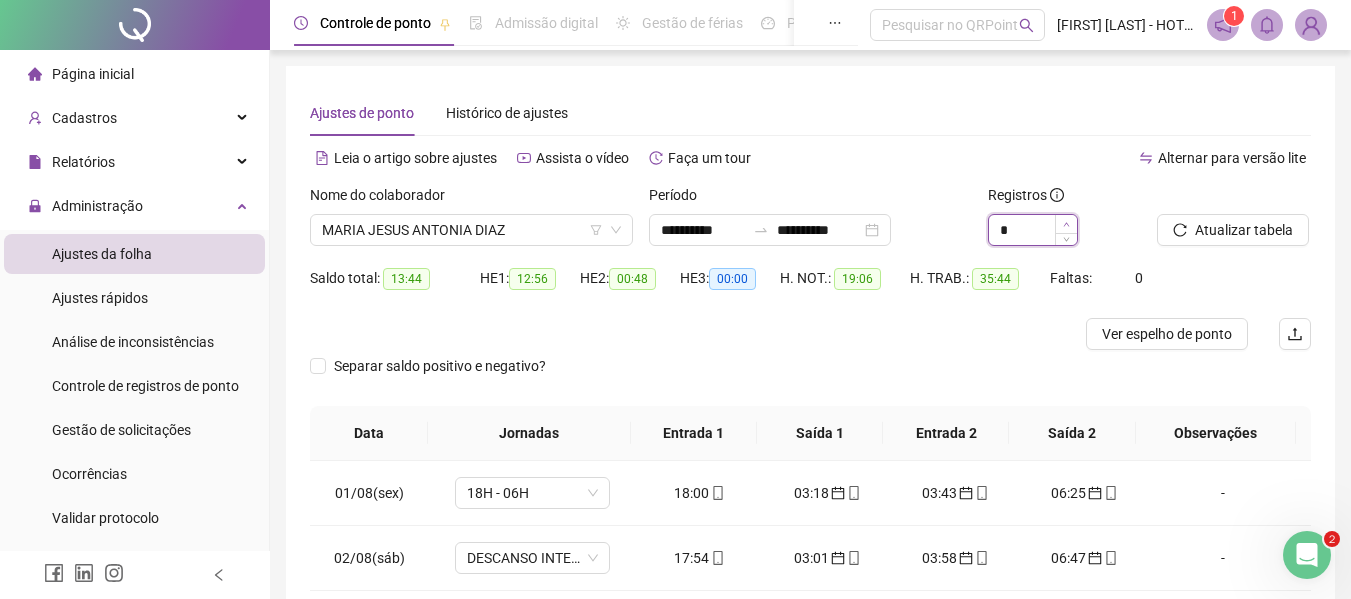 click at bounding box center [1066, 224] 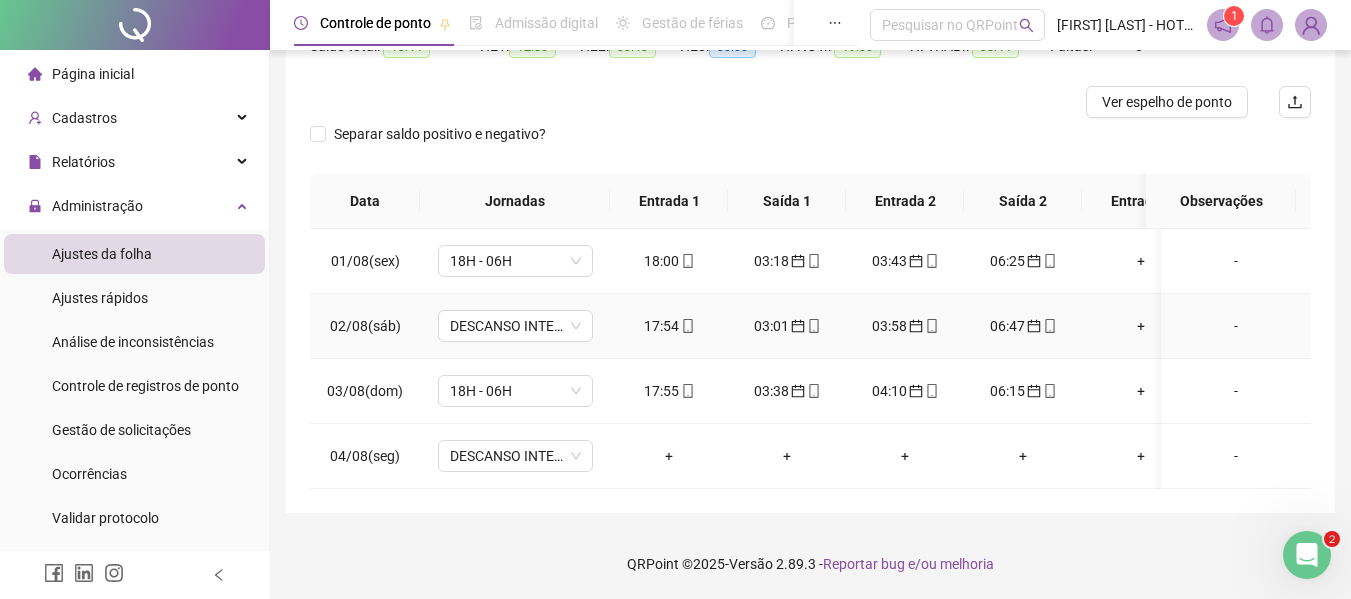 scroll, scrollTop: 247, scrollLeft: 0, axis: vertical 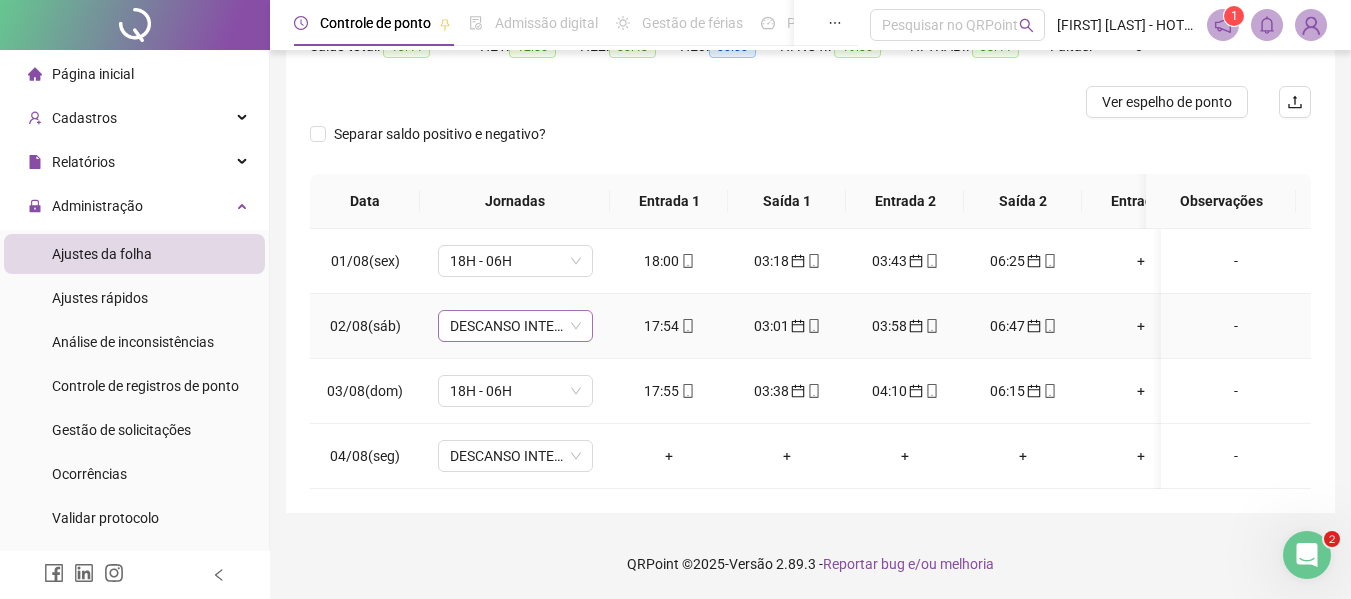 click on "DESCANSO INTER-JORNADA" at bounding box center (515, 326) 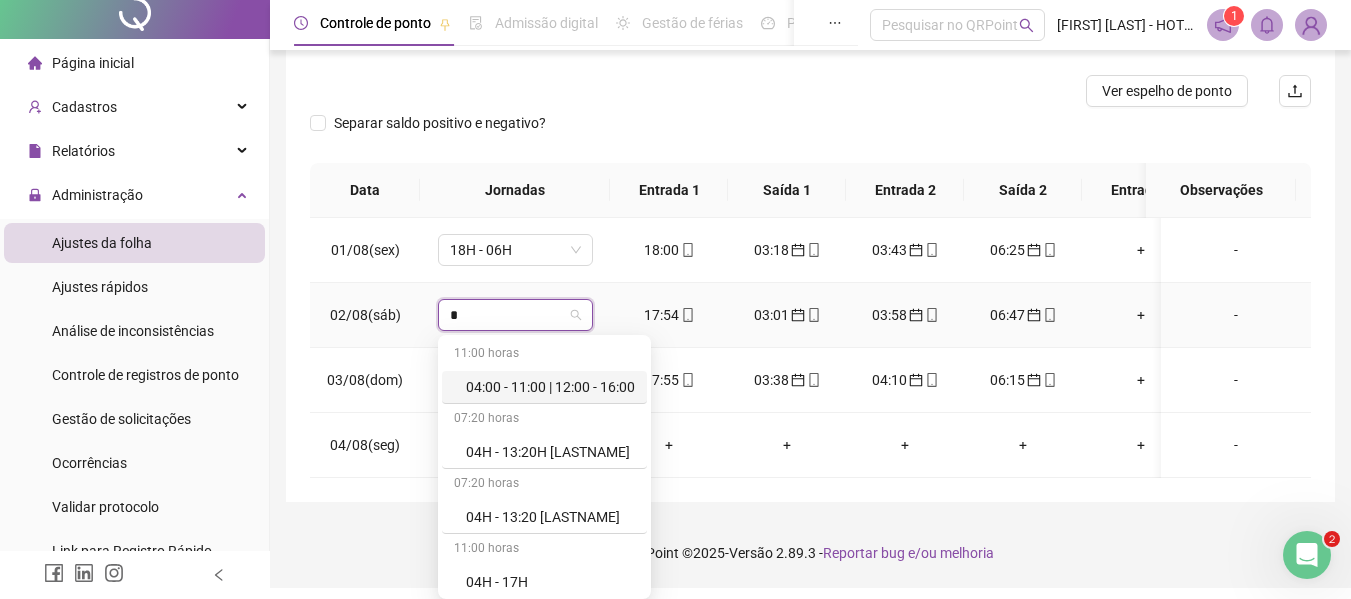 type on "**" 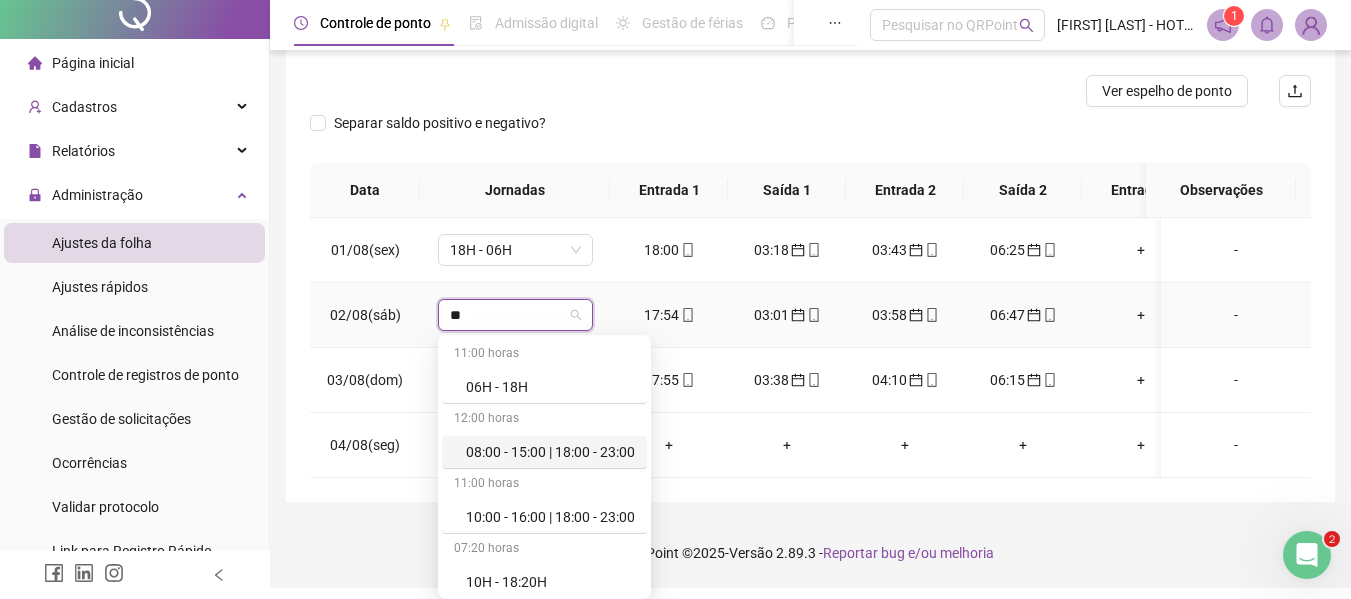 scroll, scrollTop: 524, scrollLeft: 0, axis: vertical 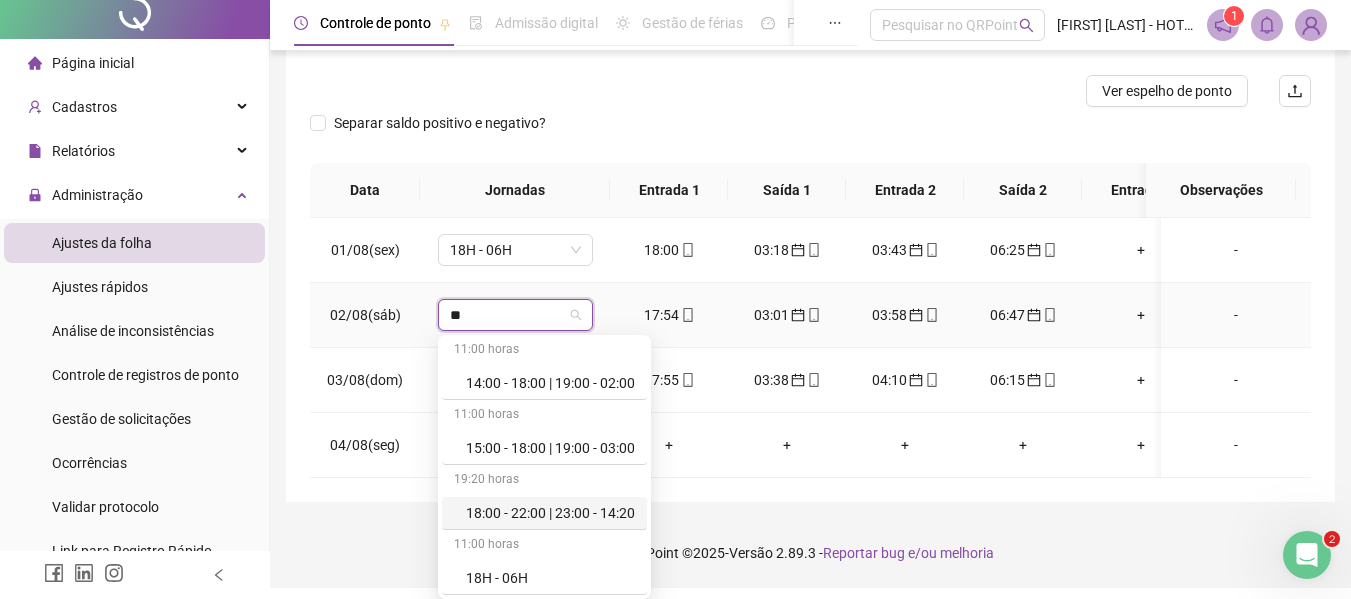 click on "11:00 horas 06H - 18H  12:00 horas 08:00 - 15:00 | 18:00 - 23:00 11:00 horas 10:00 - 16:00 | 18:00 - 23:00 07:20 horas 10H - 18:20H  07:20 horas 11:00 - 14:00 | 18:00 - 22:20 07:20 horas 11:00 - 14:30 | 18:40 - 22:30 07:20 horas 12:00 - 15:00 | 18:40 - 23:00 07:20 horas 13:40 - 18:00 | 19:00 - 22:00 11:00 horas 14:00 - 18:00 | 19:00 - 02:00 11:00 horas 15:00 - 18:00 | 19:00 - 03:00 19:20 horas 18:00 - 22:00 | 23:00 - 14:20 11:00 horas 18H - 06H" at bounding box center (544, 205) 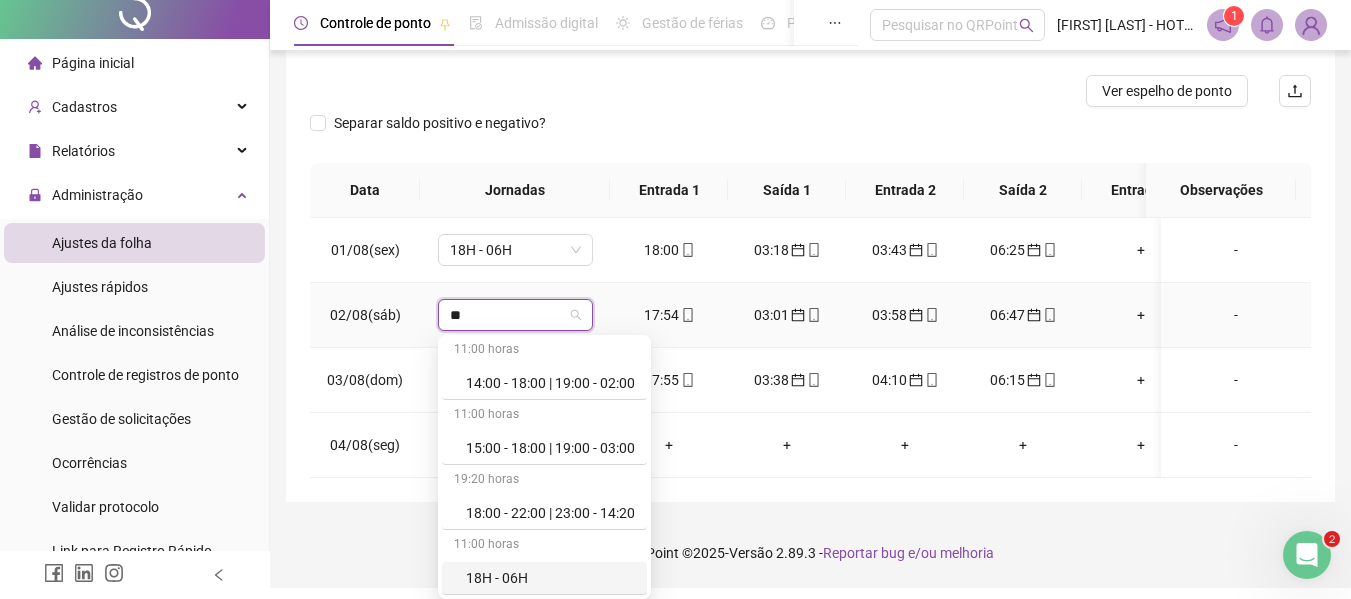 click on "18H - 06H" at bounding box center (550, 578) 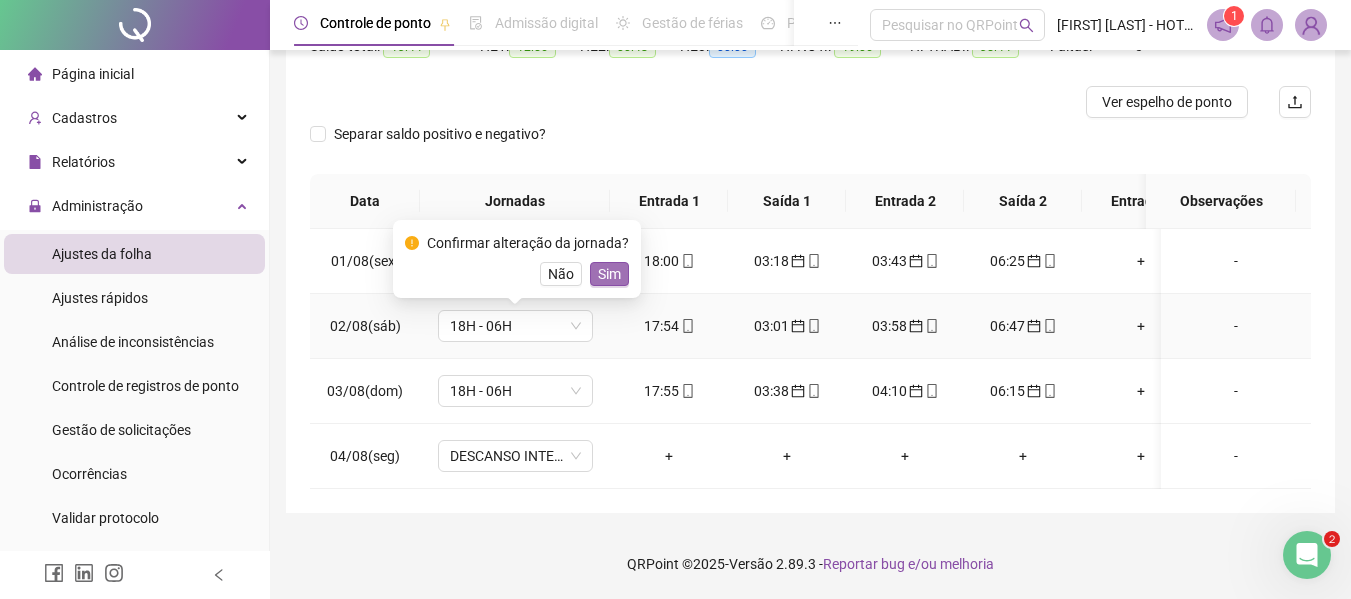 click on "Sim" at bounding box center (609, 274) 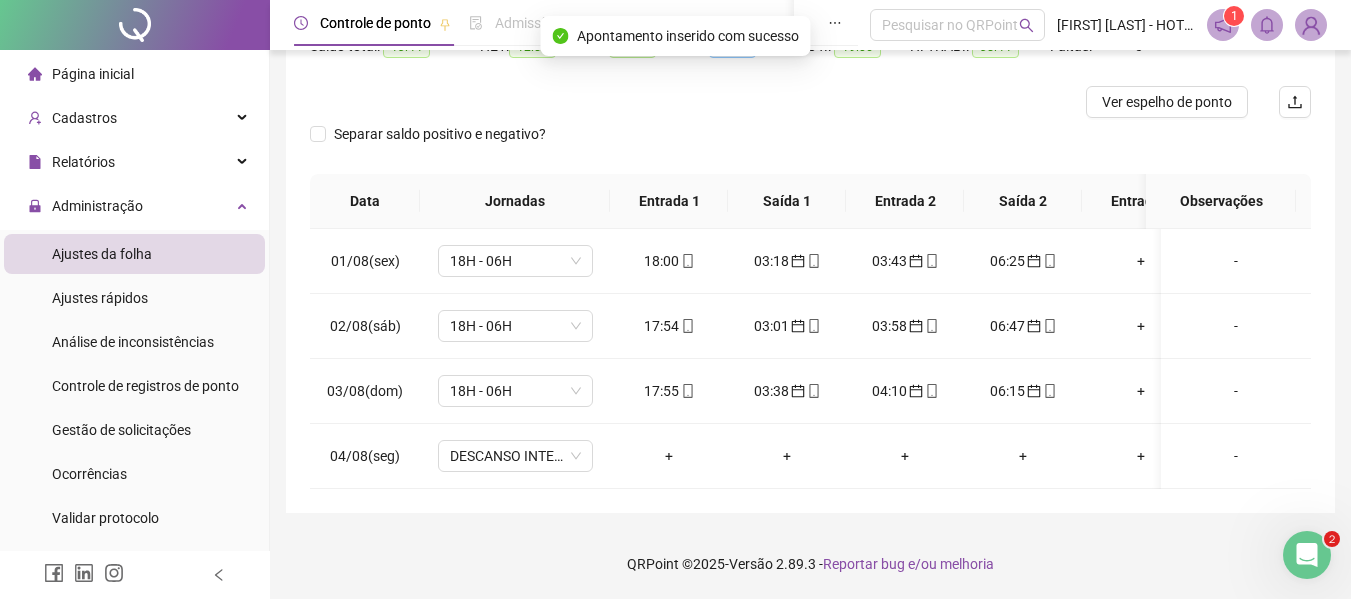 scroll, scrollTop: 47, scrollLeft: 0, axis: vertical 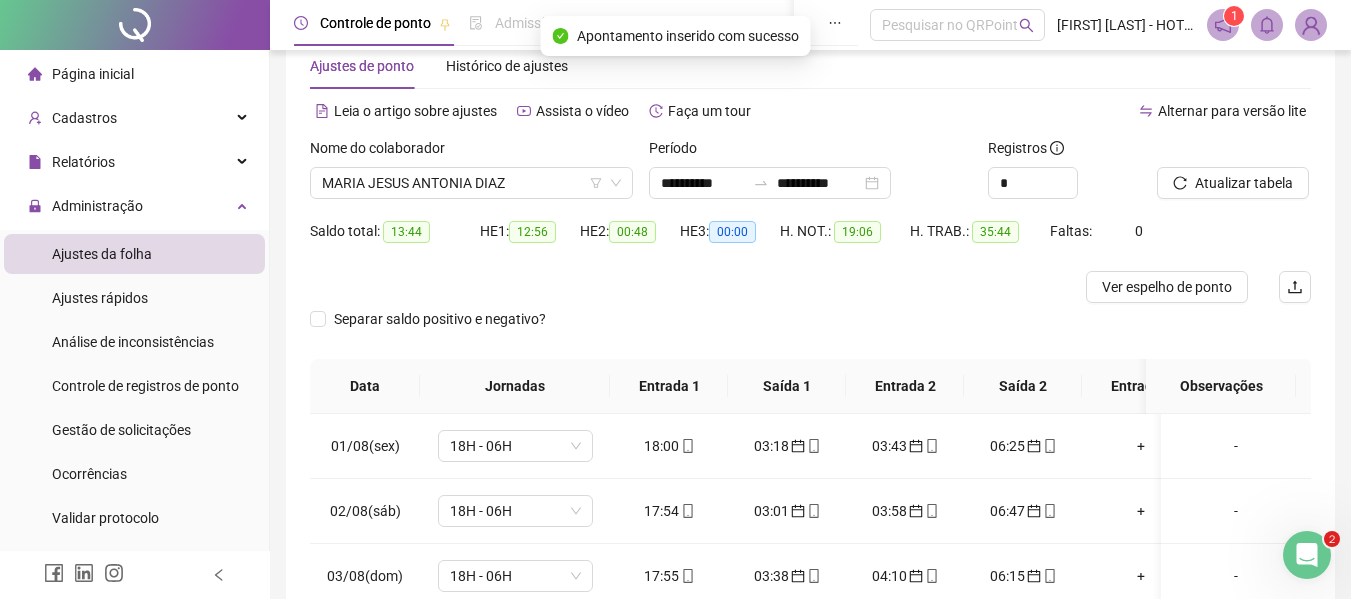 click on "Atualizar tabela" at bounding box center (1234, 176) 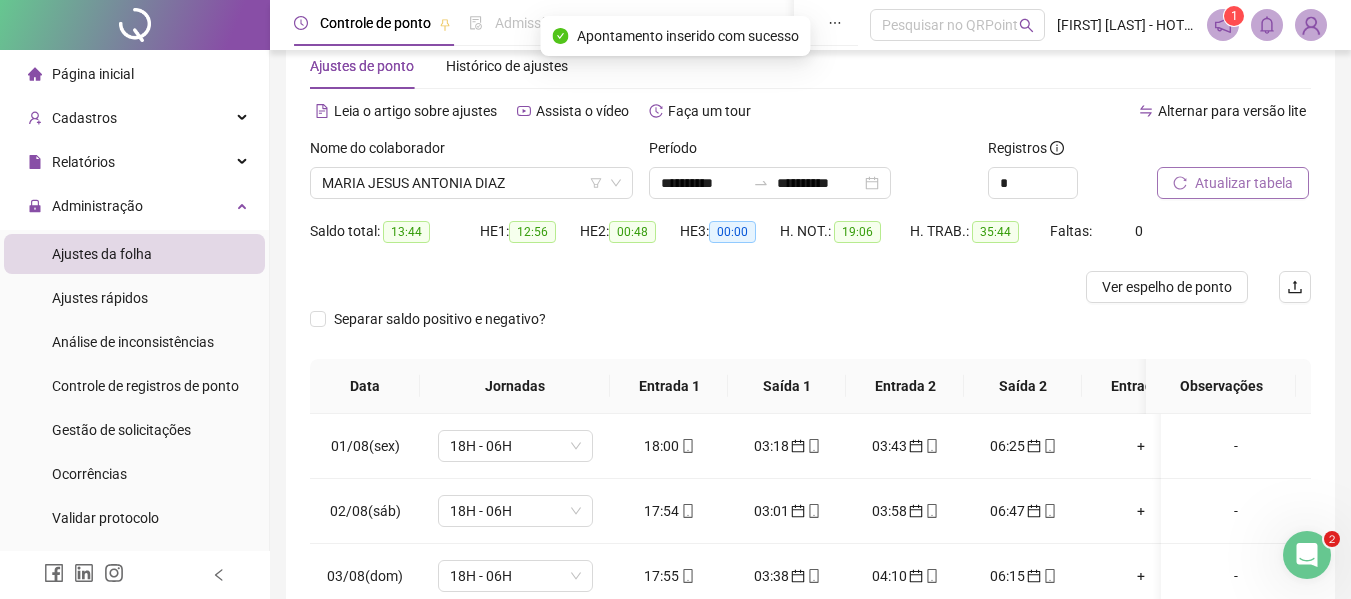 click on "Atualizar tabela" at bounding box center [1244, 183] 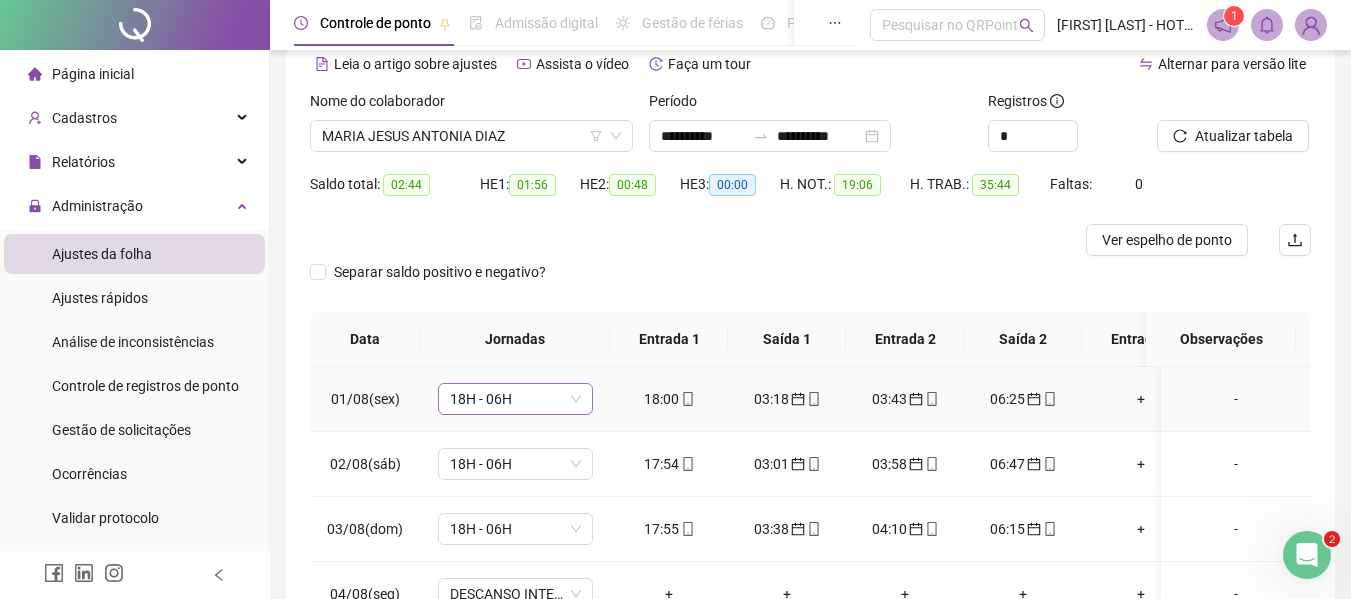 scroll, scrollTop: 47, scrollLeft: 0, axis: vertical 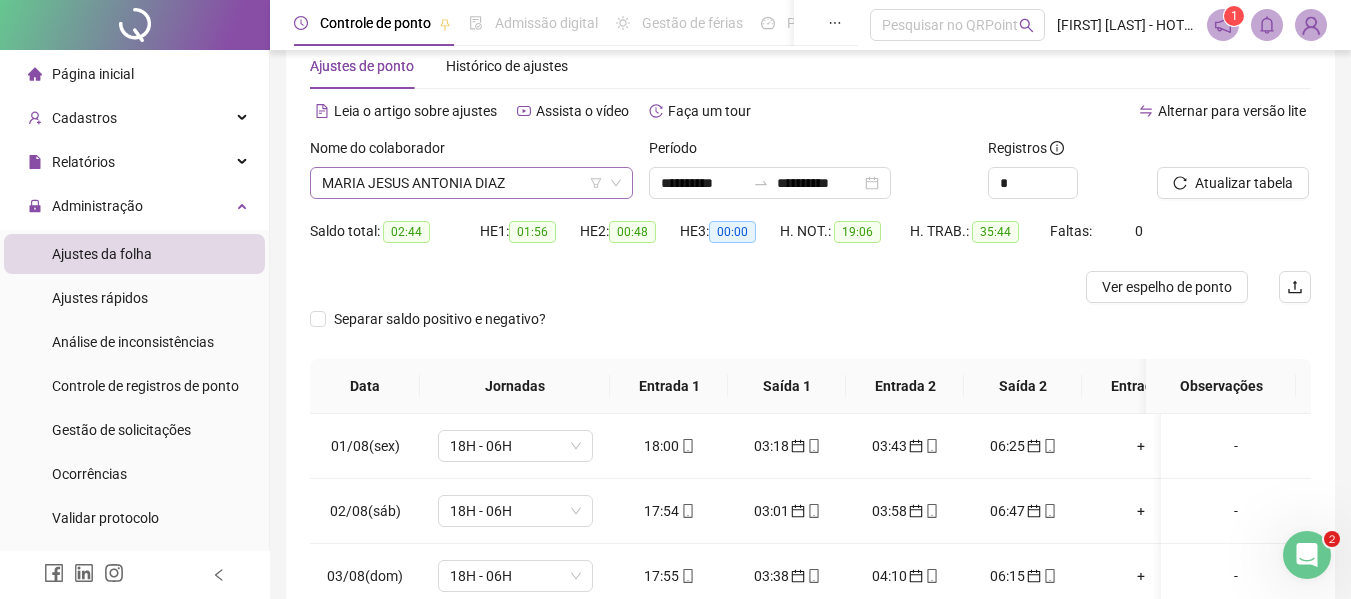 click on "MARIA JESUS ANTONIA DIAZ" at bounding box center [471, 183] 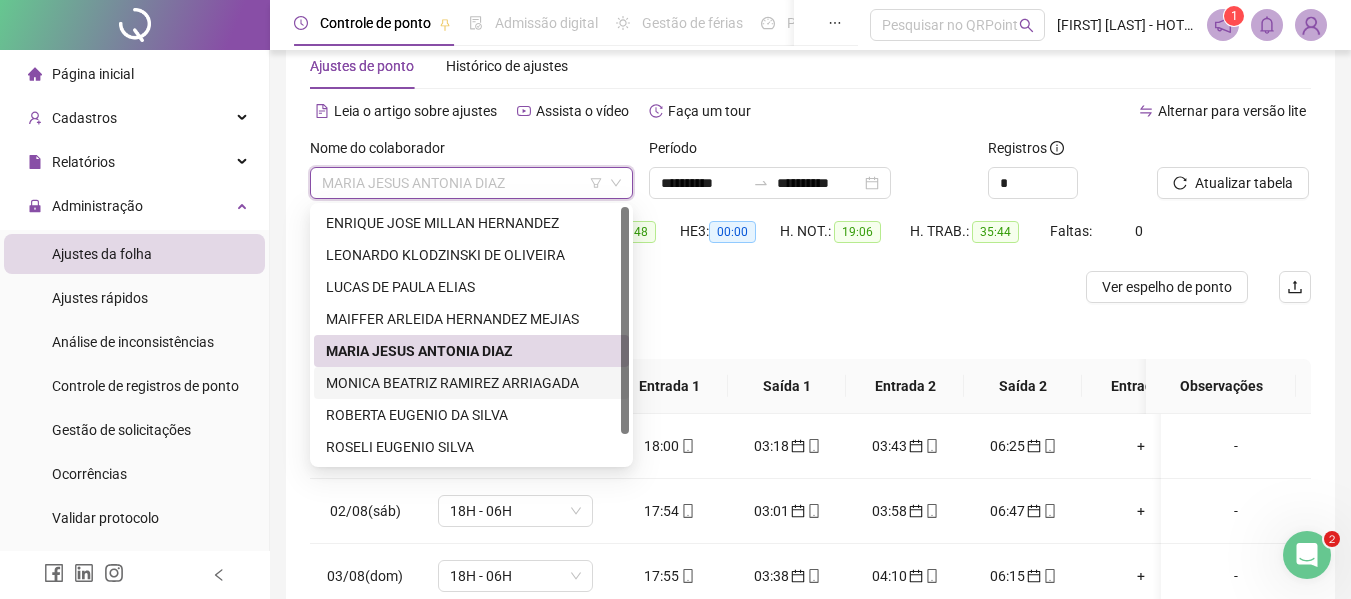 click on "MONICA BEATRIZ RAMIREZ ARRIAGADA" at bounding box center (471, 383) 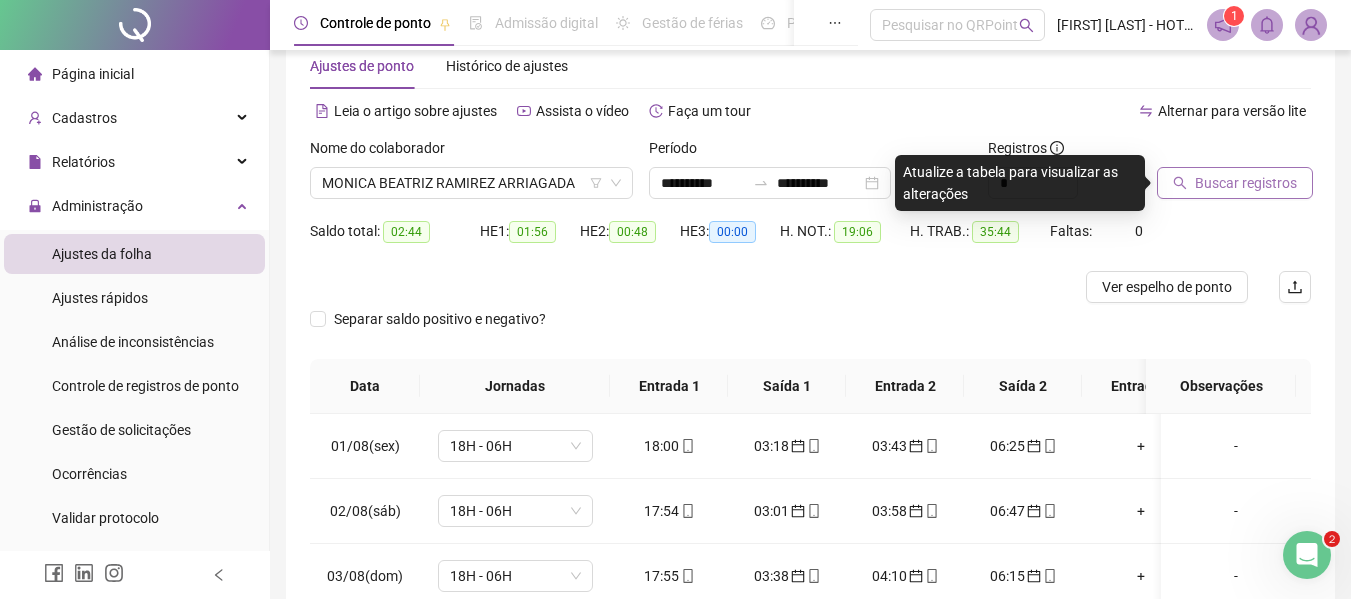 click on "Buscar registros" at bounding box center (1246, 183) 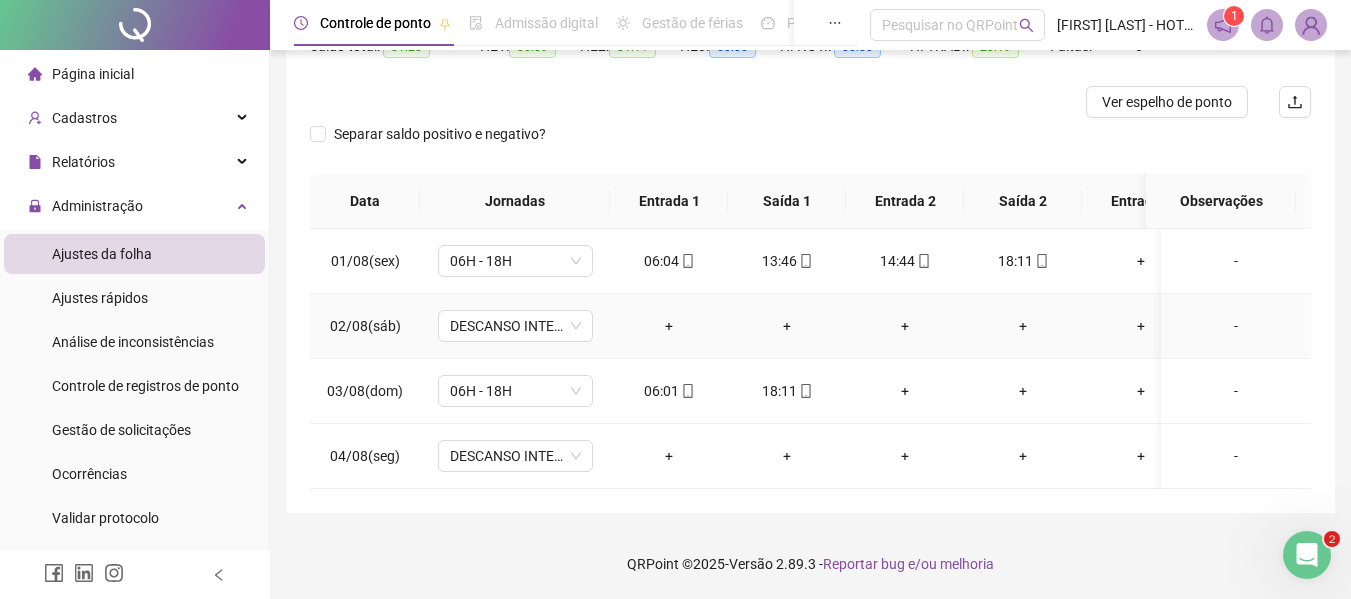 scroll, scrollTop: 47, scrollLeft: 0, axis: vertical 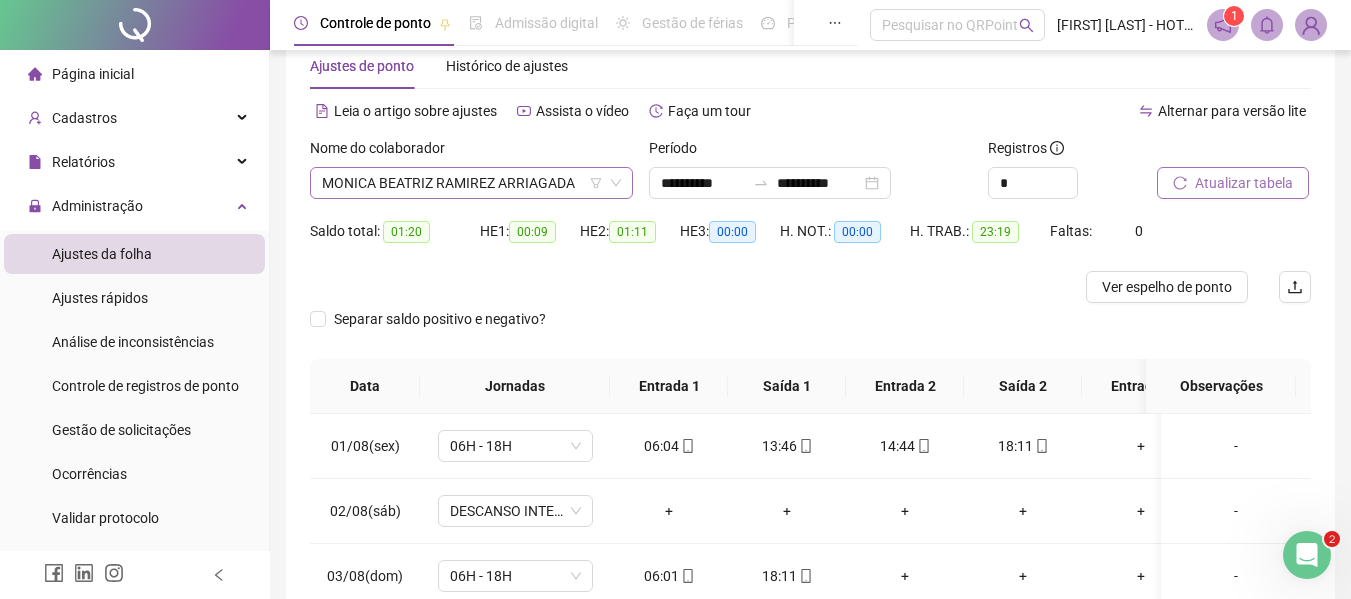 click on "MONICA BEATRIZ RAMIREZ ARRIAGADA" at bounding box center (471, 183) 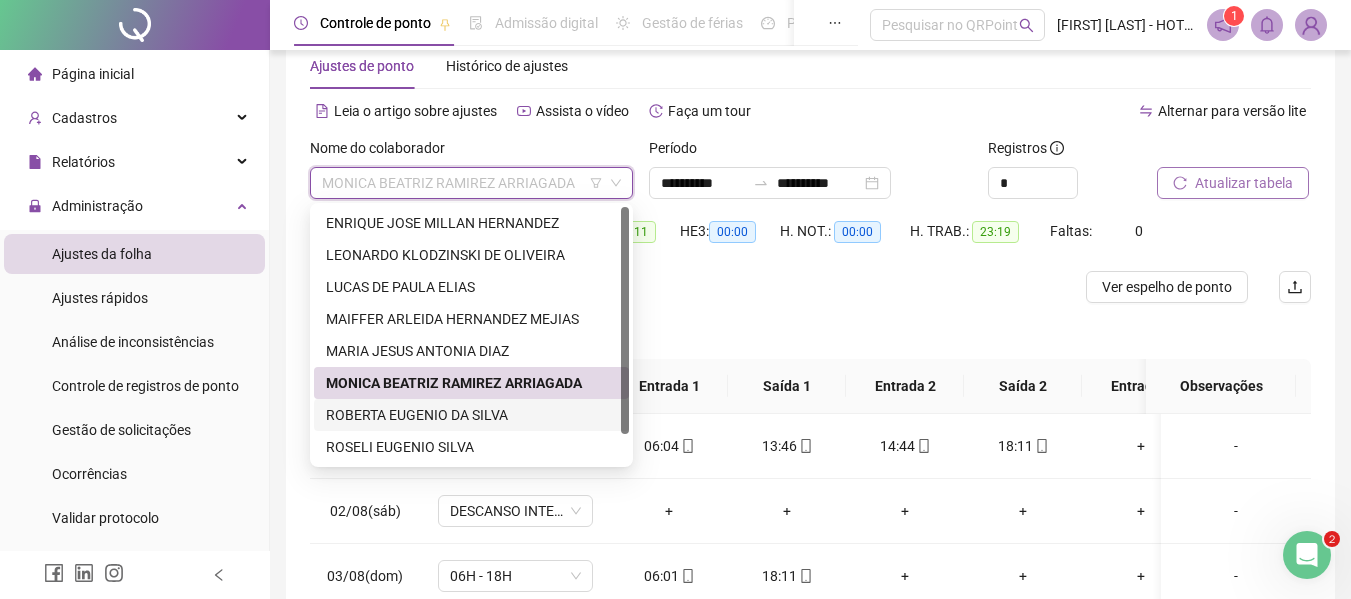 click on "ROBERTA EUGENIO DA SILVA" at bounding box center (471, 415) 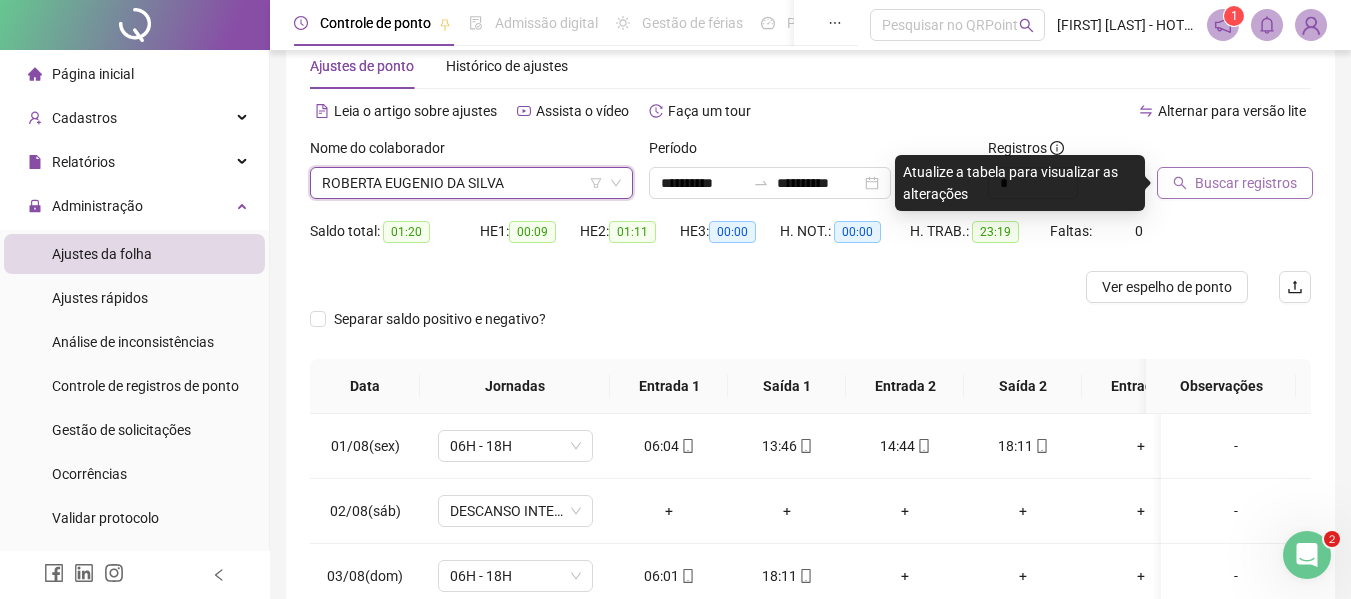 click on "Buscar registros" at bounding box center (1246, 183) 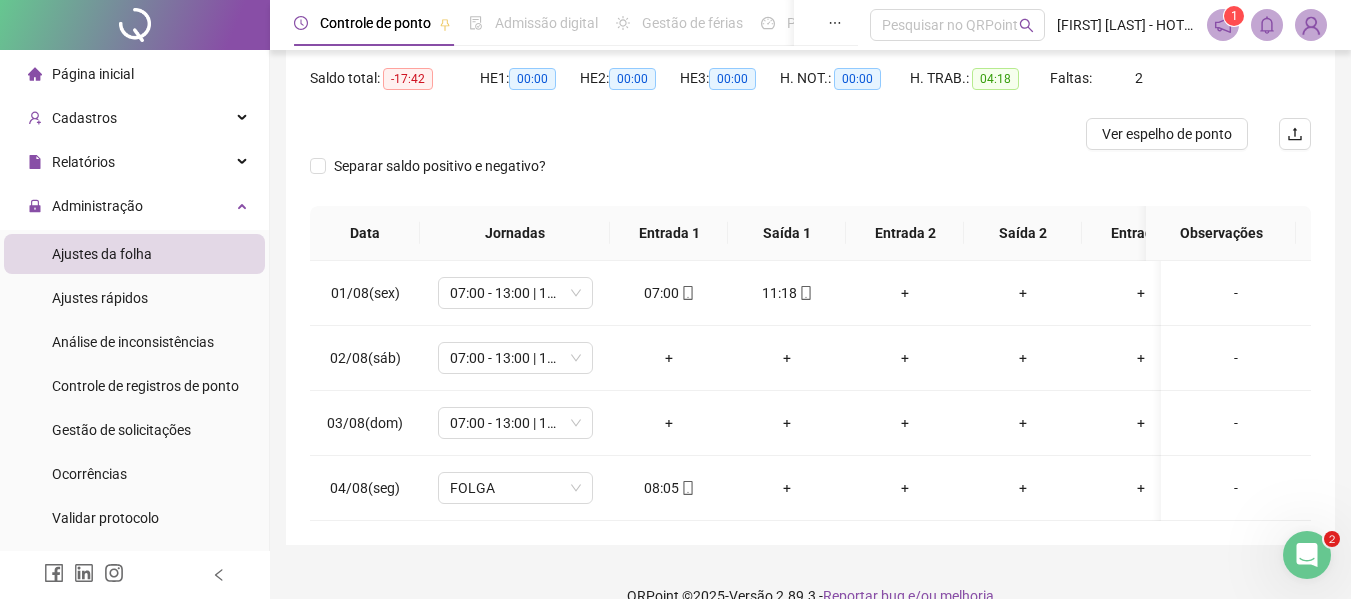 scroll, scrollTop: 247, scrollLeft: 0, axis: vertical 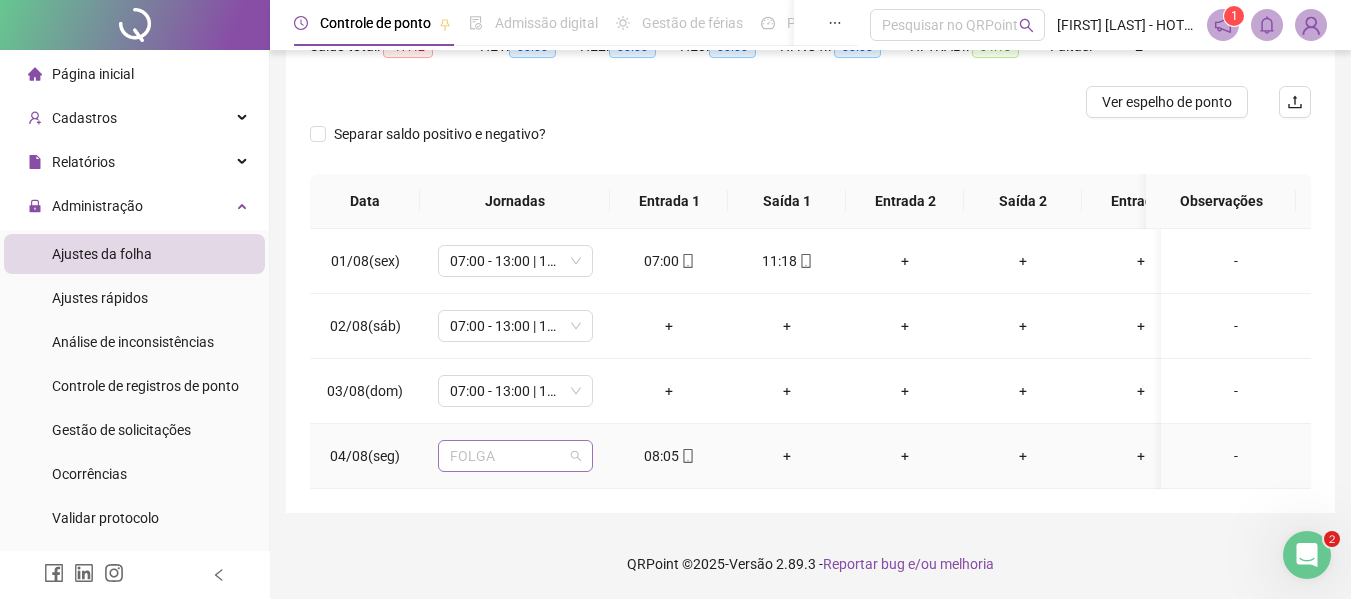 click on "FOLGA" at bounding box center [515, 456] 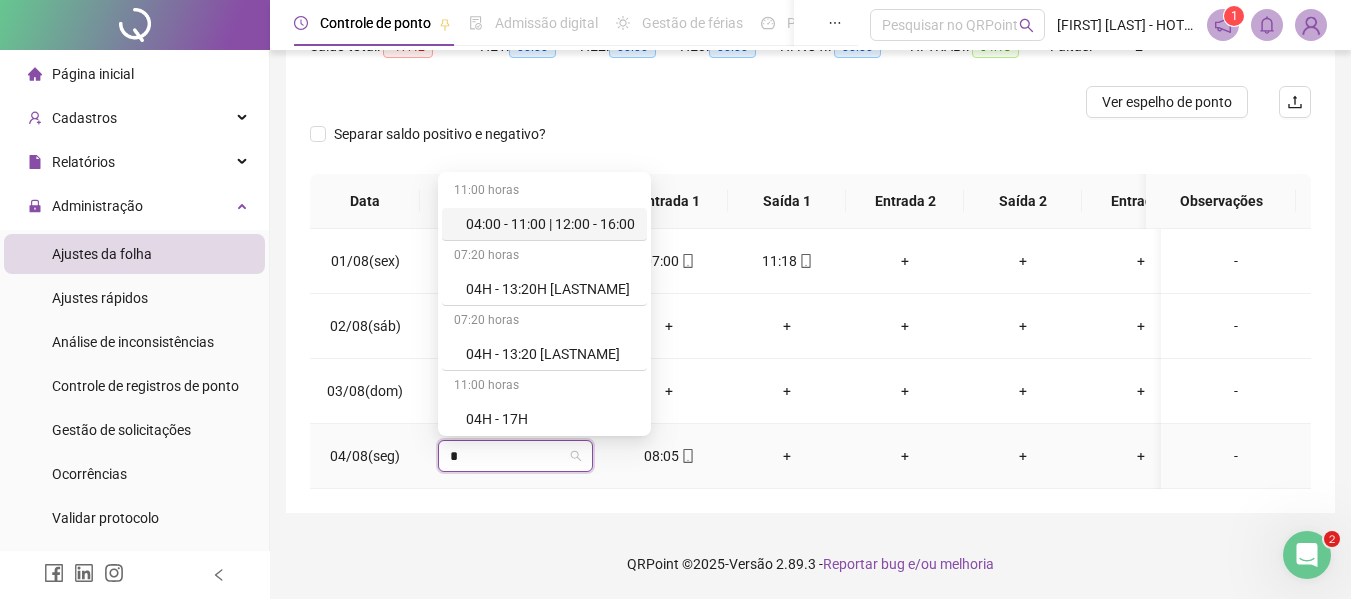type on "**" 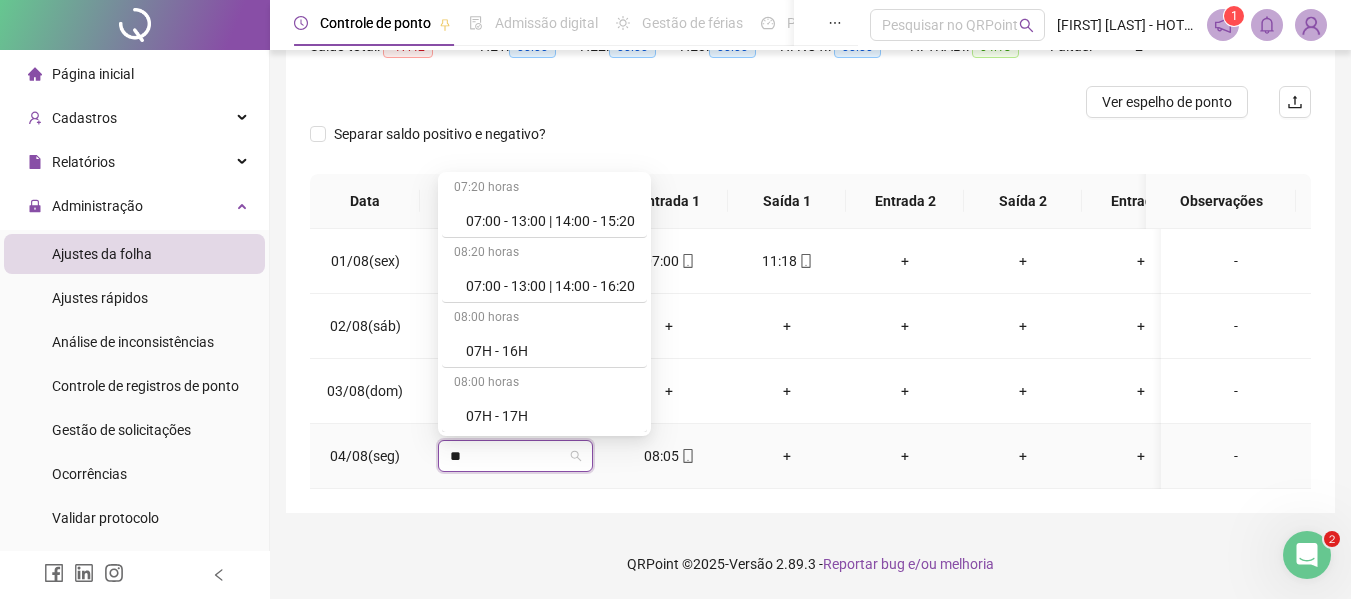 scroll, scrollTop: 264, scrollLeft: 0, axis: vertical 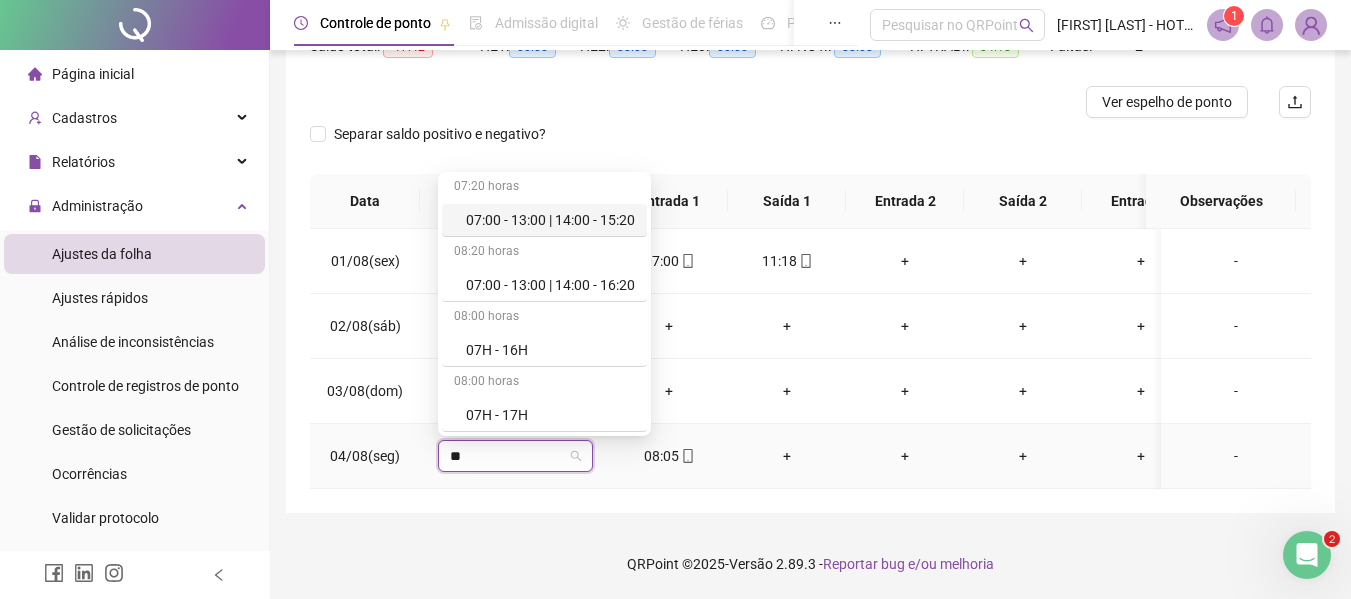 click on "07:00 - 13:00 | 14:00 - 15:20" at bounding box center (550, 220) 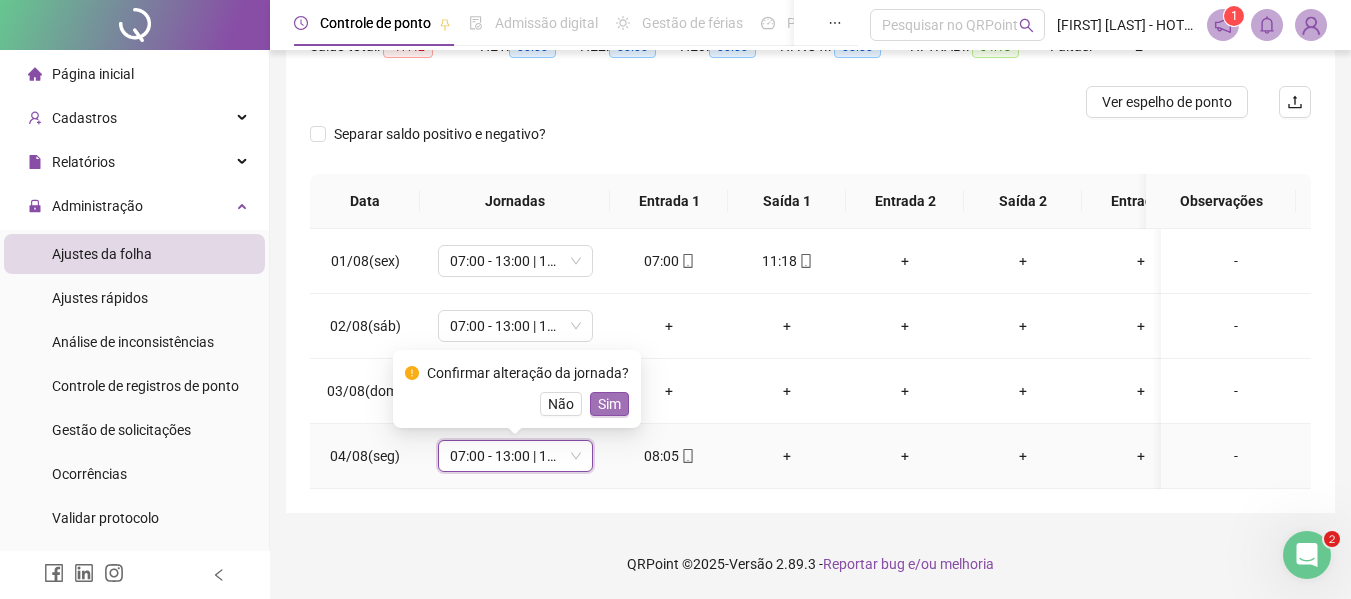 click on "Sim" at bounding box center [609, 404] 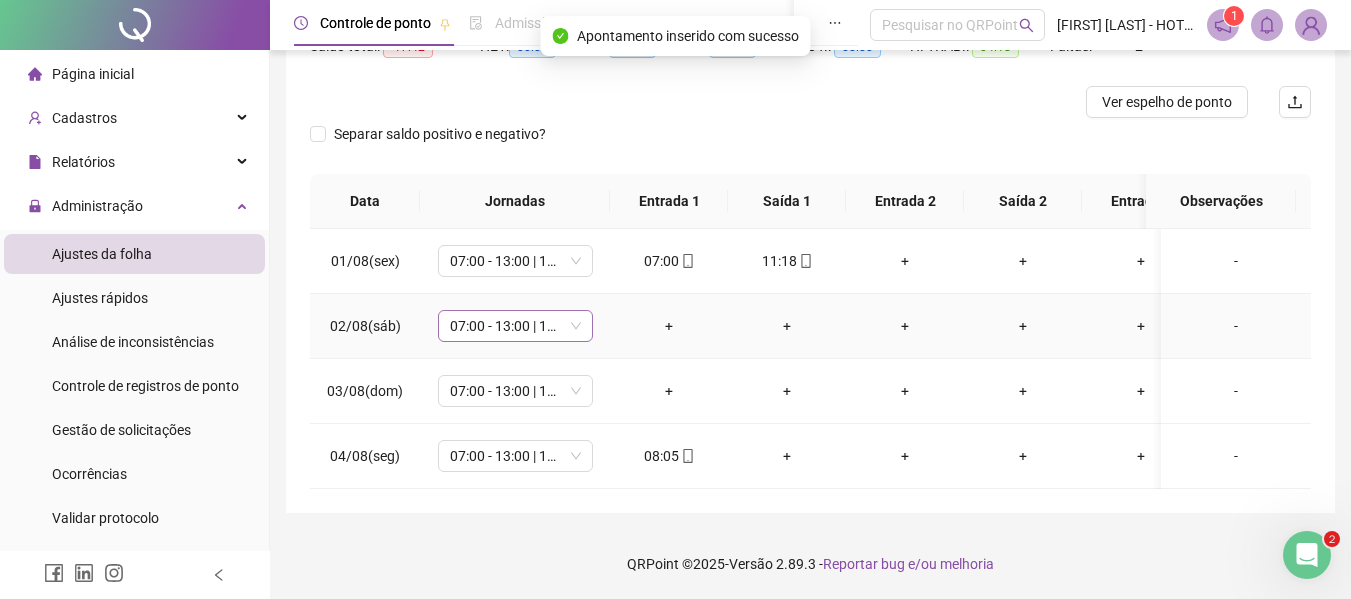 click on "07:00 - 13:00 | 14:00 - 15:20" at bounding box center (515, 326) 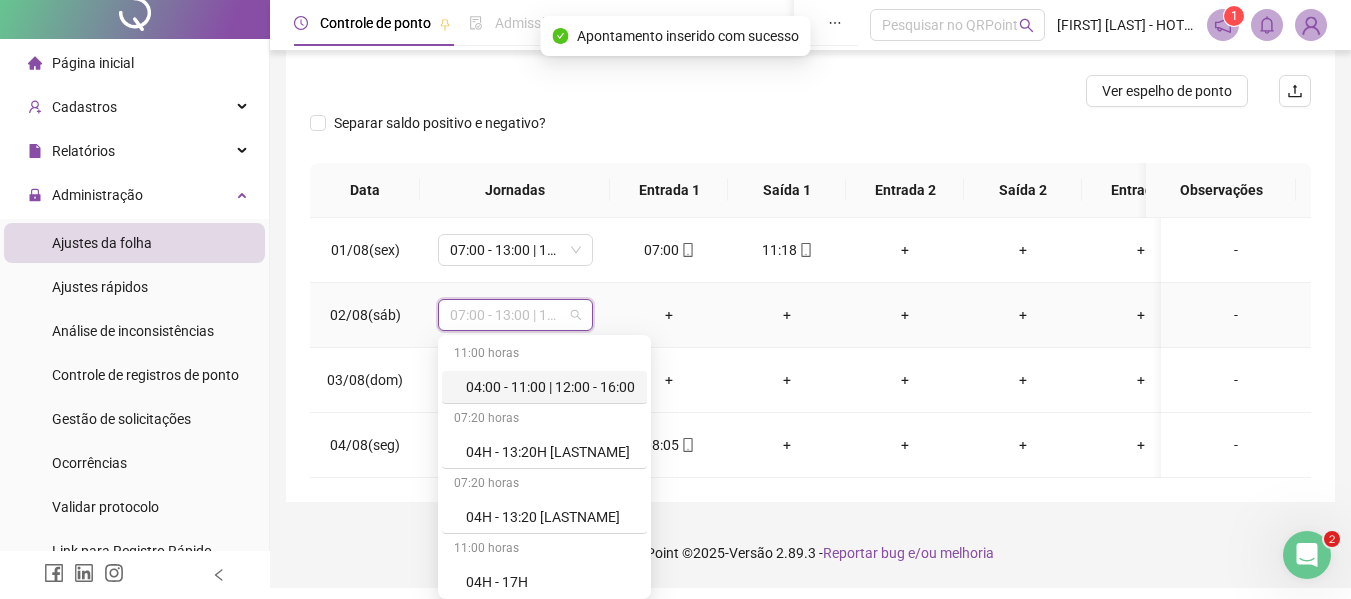type on "*" 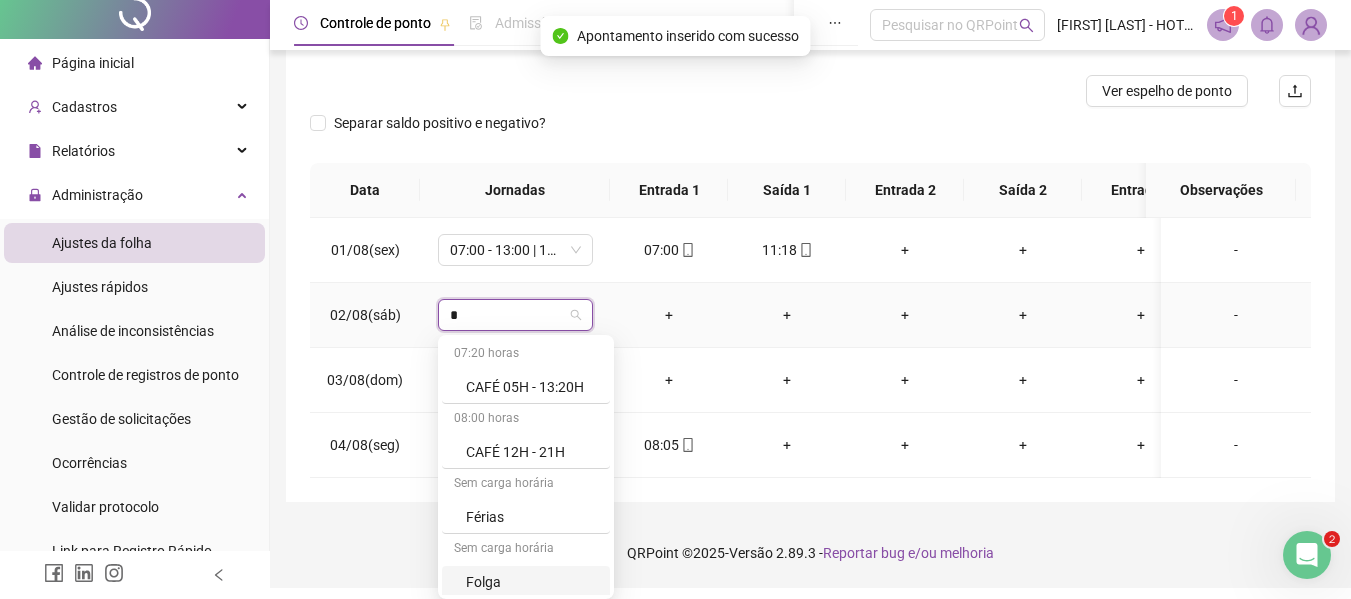 click on "Folga" at bounding box center [526, 582] 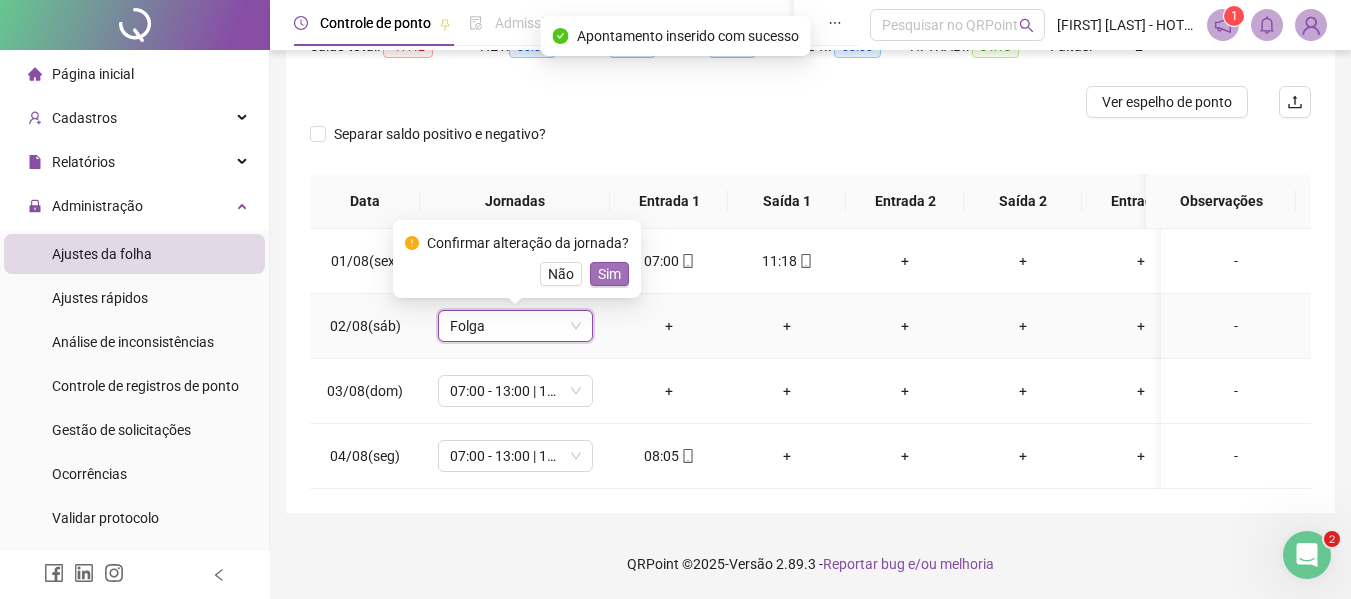 click on "Sim" at bounding box center (609, 274) 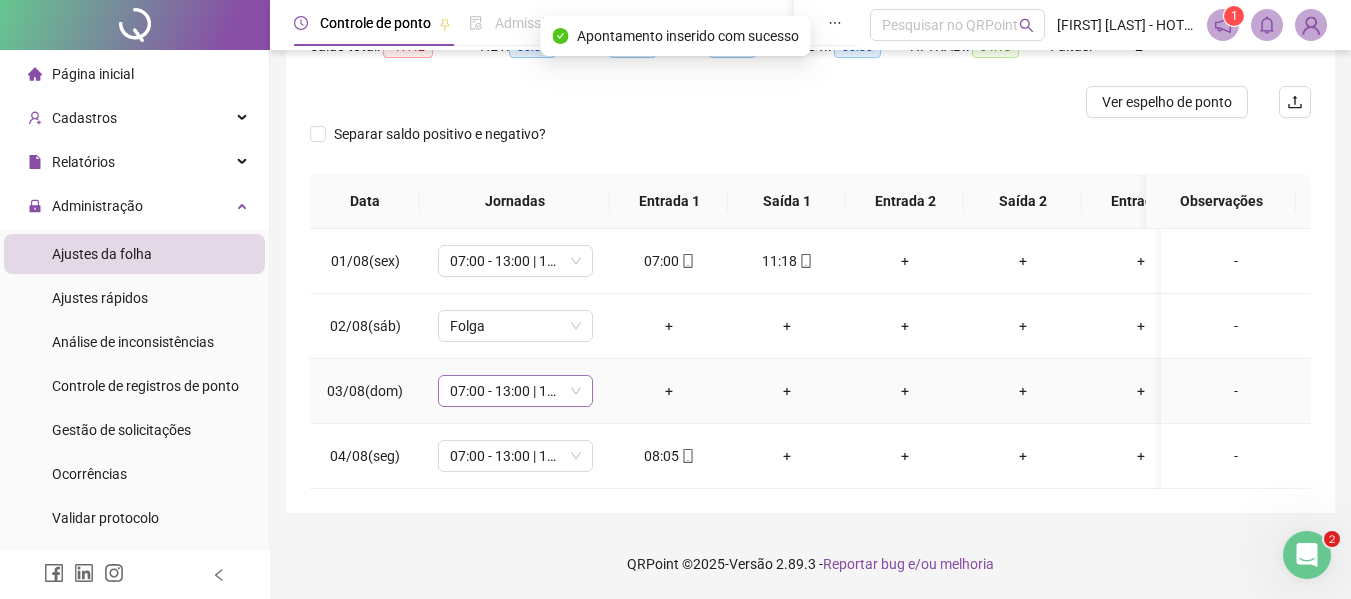 click on "07:00 - 13:00 | 14:00 - 15:20" at bounding box center [515, 391] 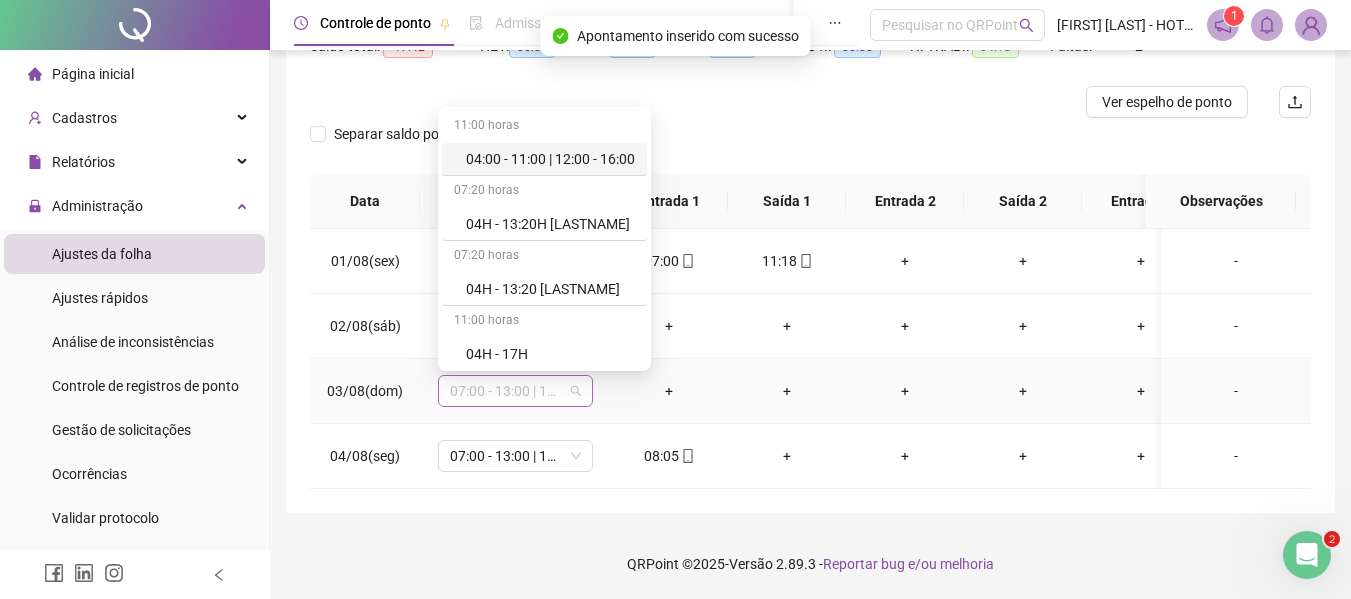 type on "*" 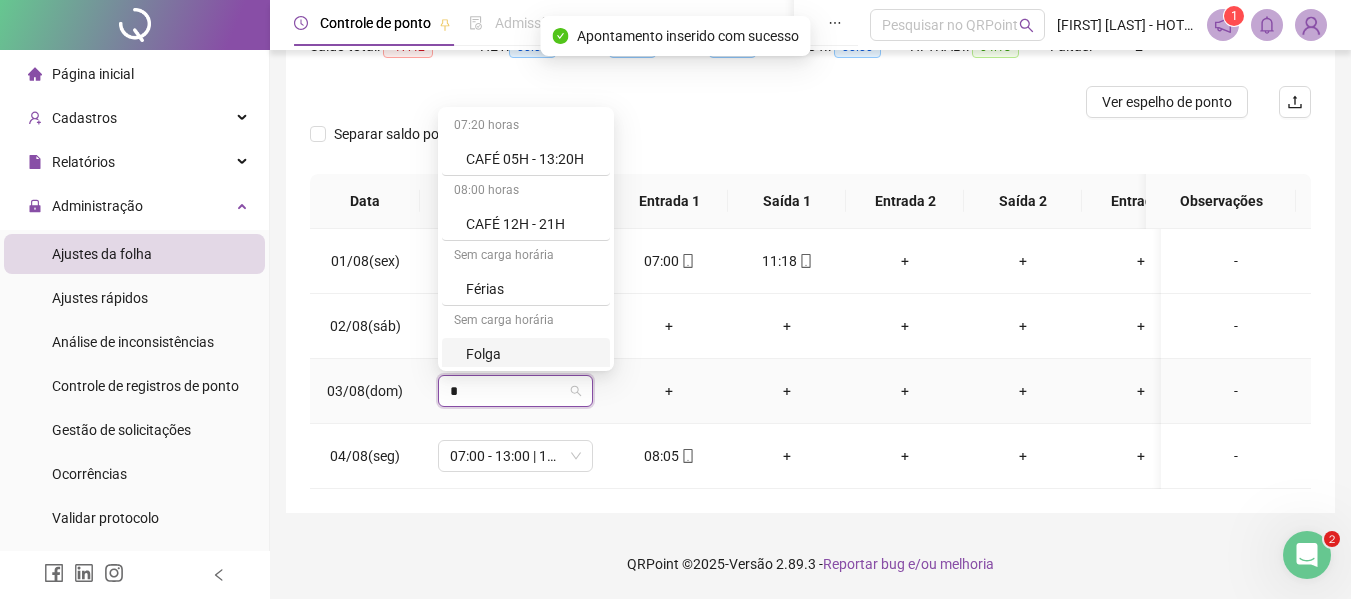 click on "Folga" at bounding box center (526, 354) 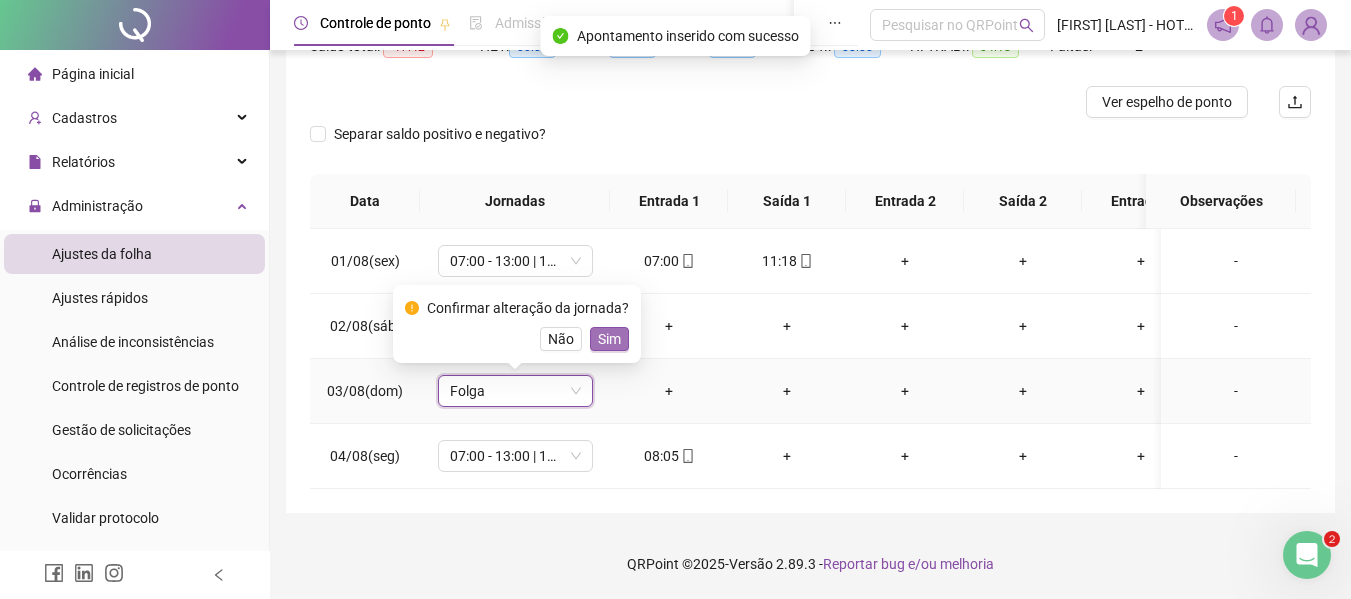 click on "Sim" at bounding box center (609, 339) 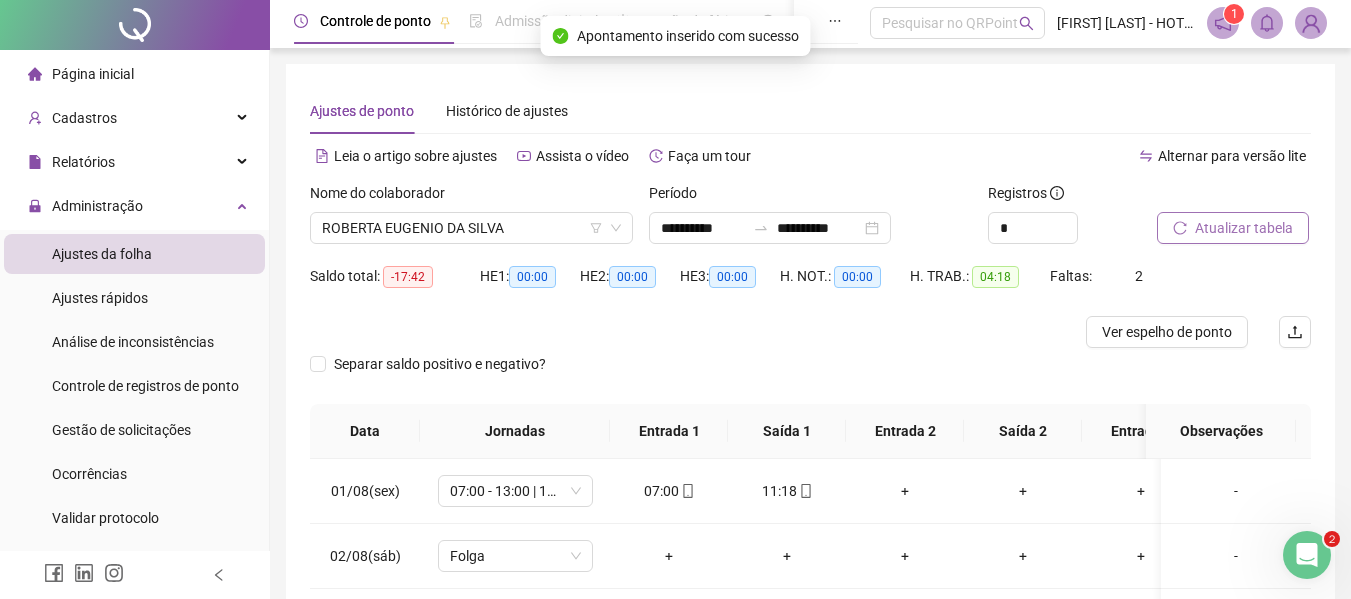 scroll, scrollTop: 0, scrollLeft: 0, axis: both 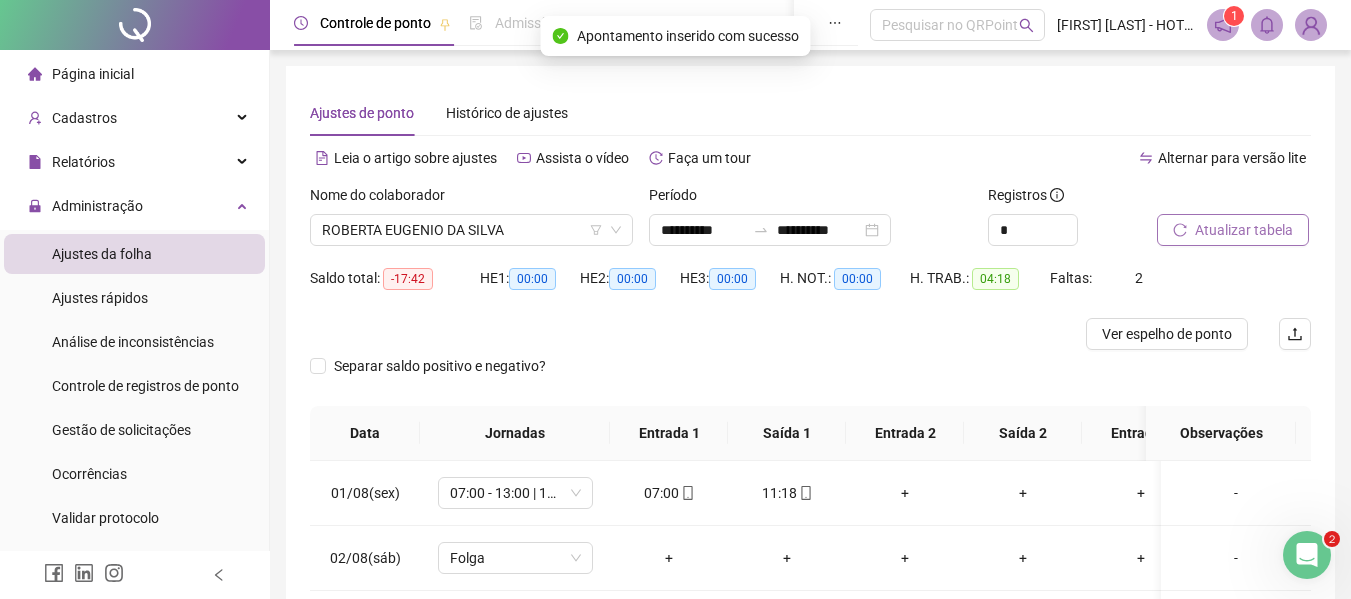 click on "Atualizar tabela" at bounding box center [1244, 230] 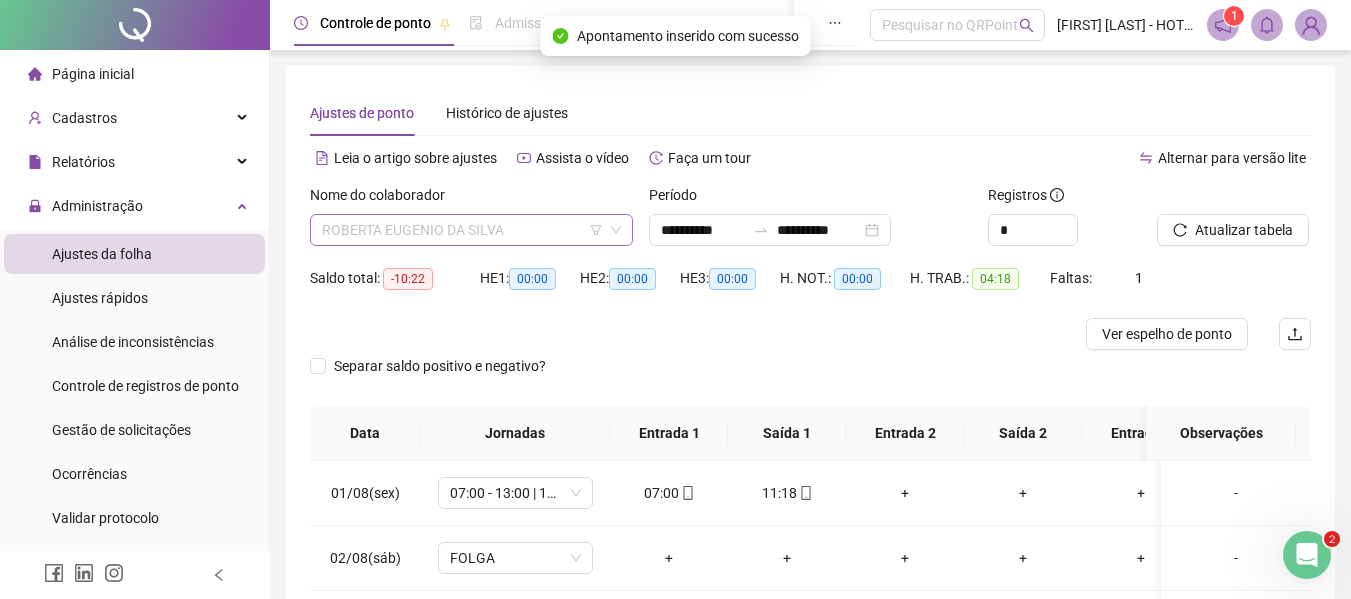 click on "ROBERTA EUGENIO DA SILVA" at bounding box center (471, 230) 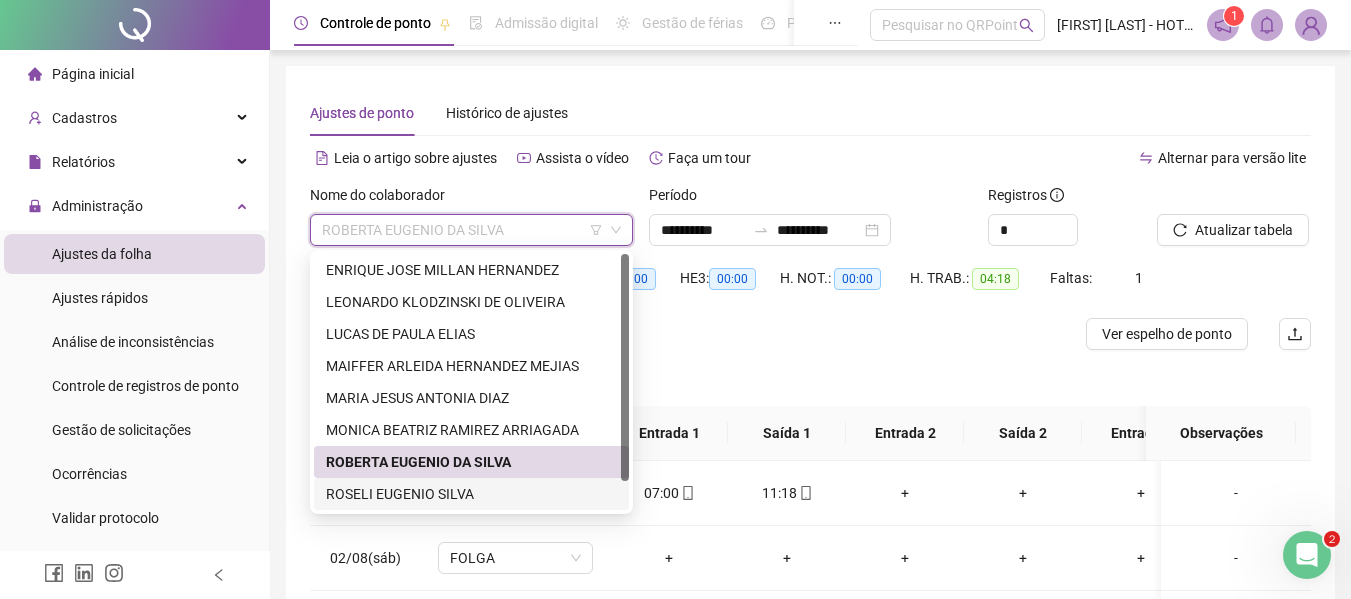 click on "ROSELI EUGENIO SILVA" at bounding box center (471, 494) 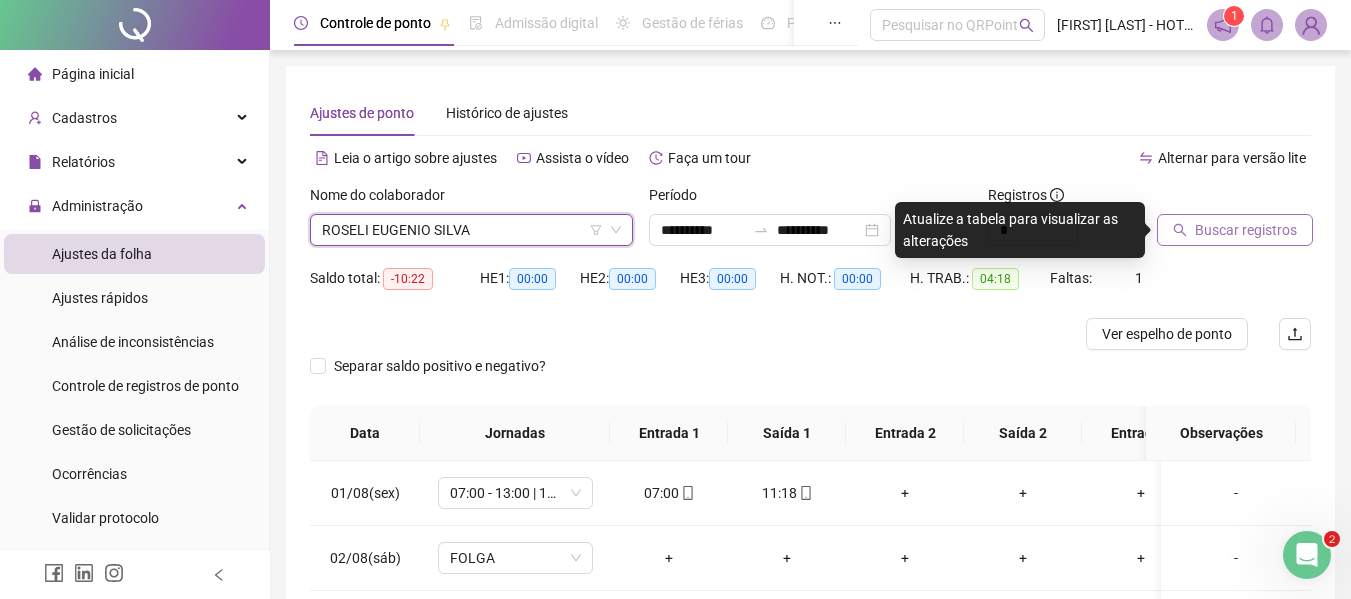 click on "Buscar registros" at bounding box center (1235, 230) 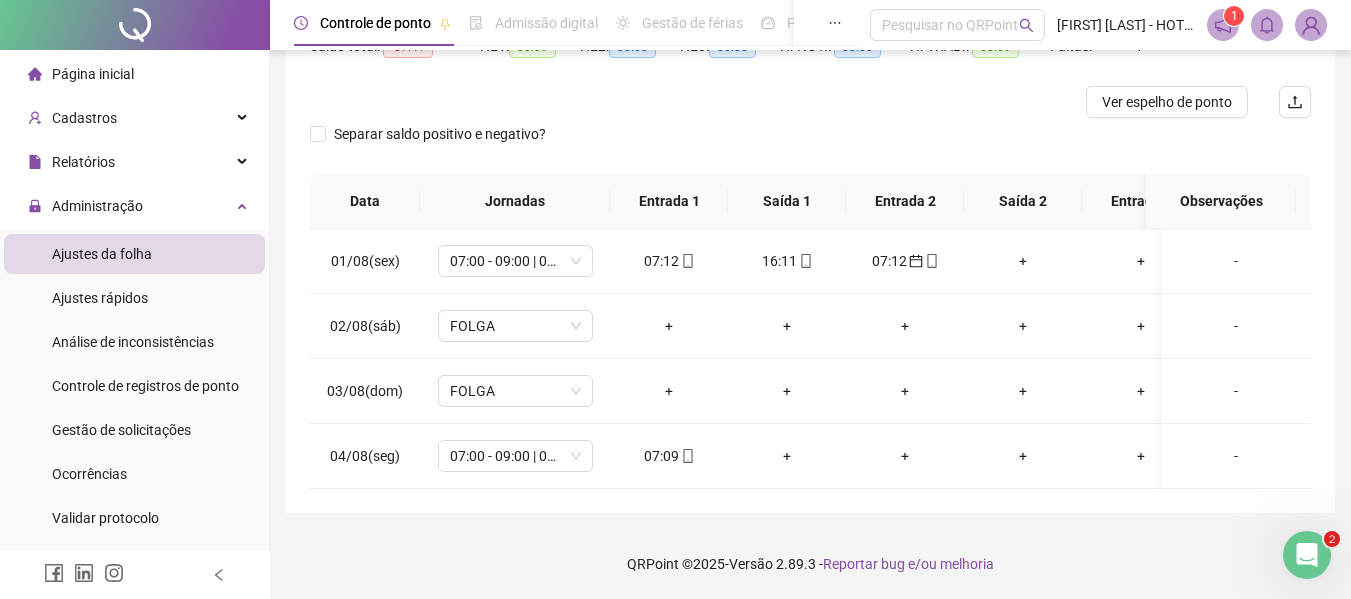scroll, scrollTop: 247, scrollLeft: 0, axis: vertical 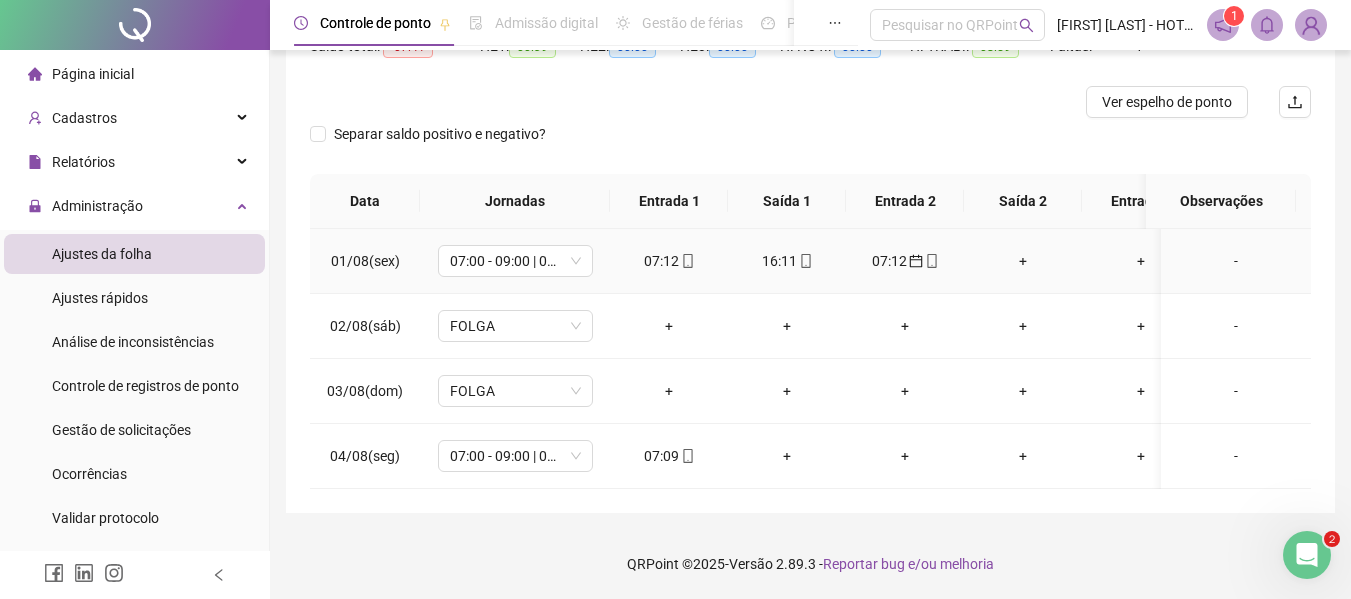 click on "07:12" at bounding box center (905, 261) 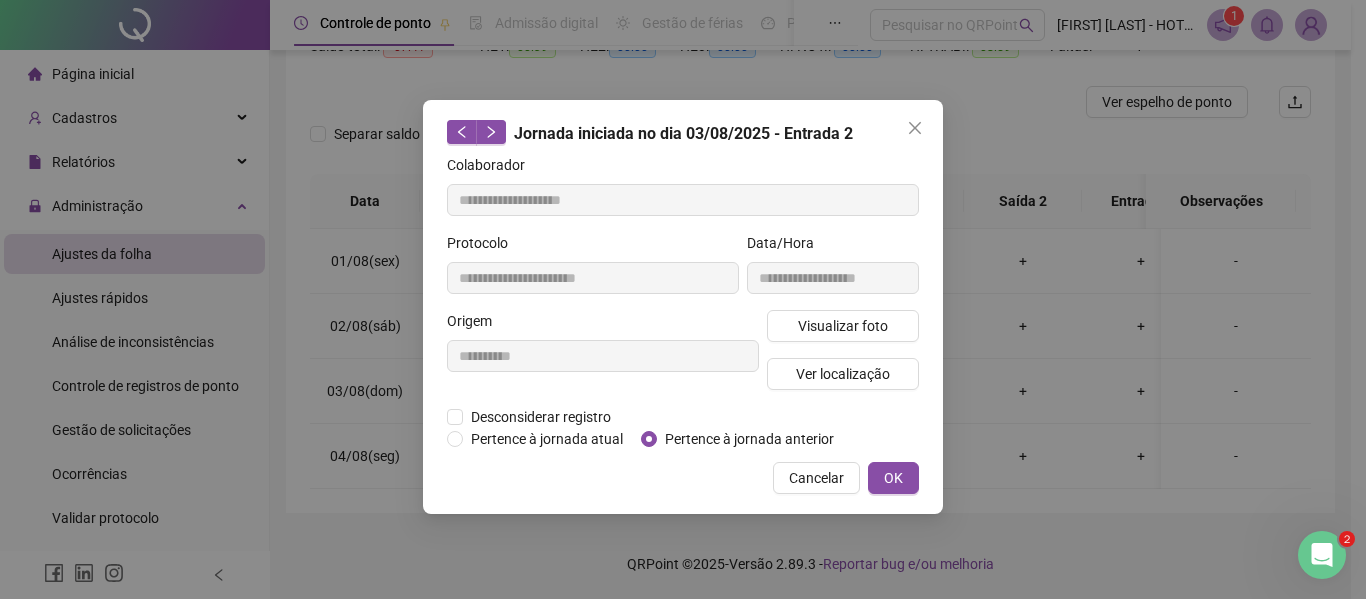 type on "**********" 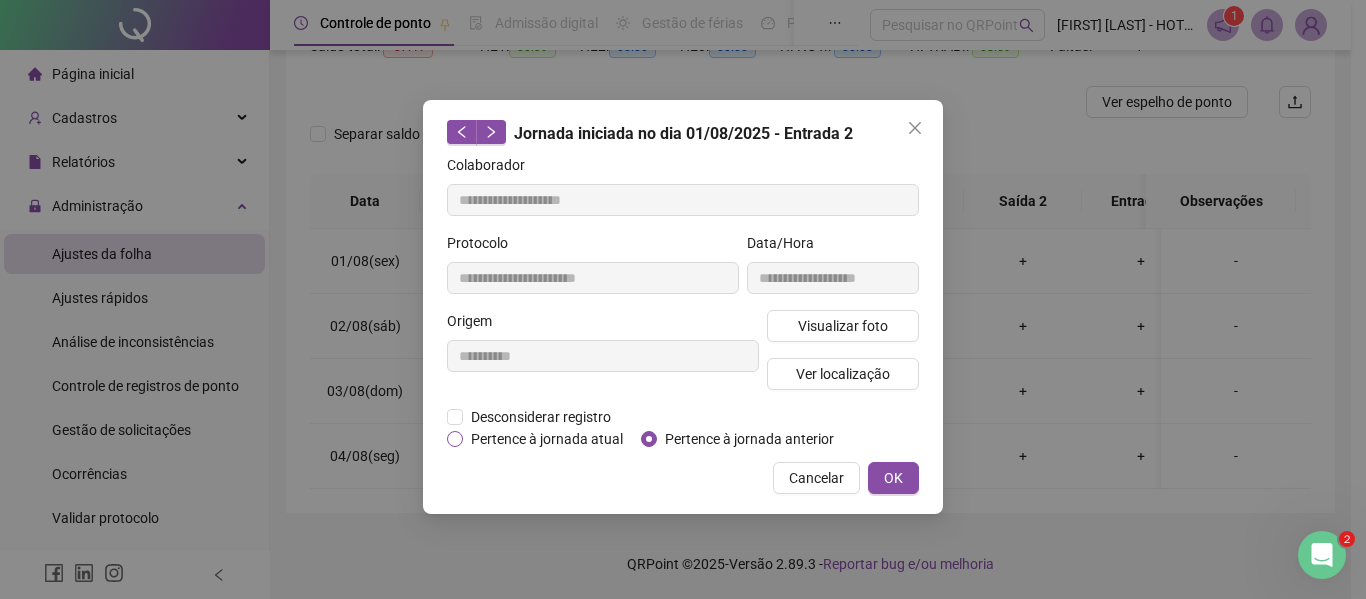 click on "Pertence à jornada atual" at bounding box center (547, 439) 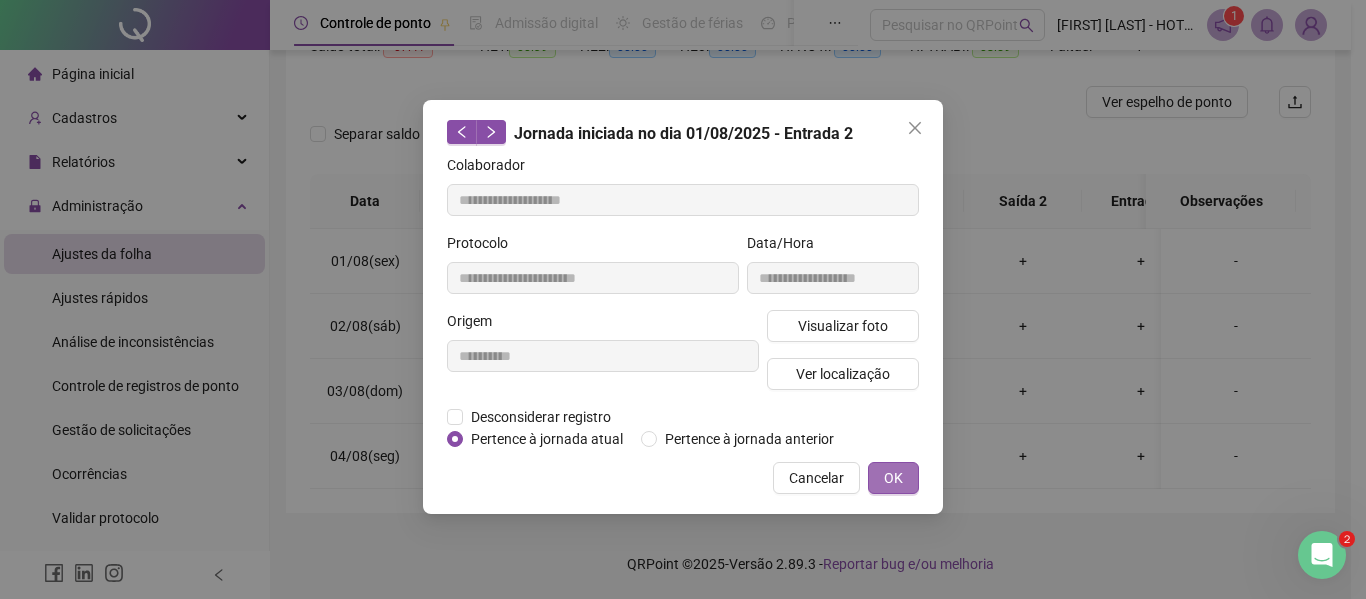 click on "OK" at bounding box center [893, 478] 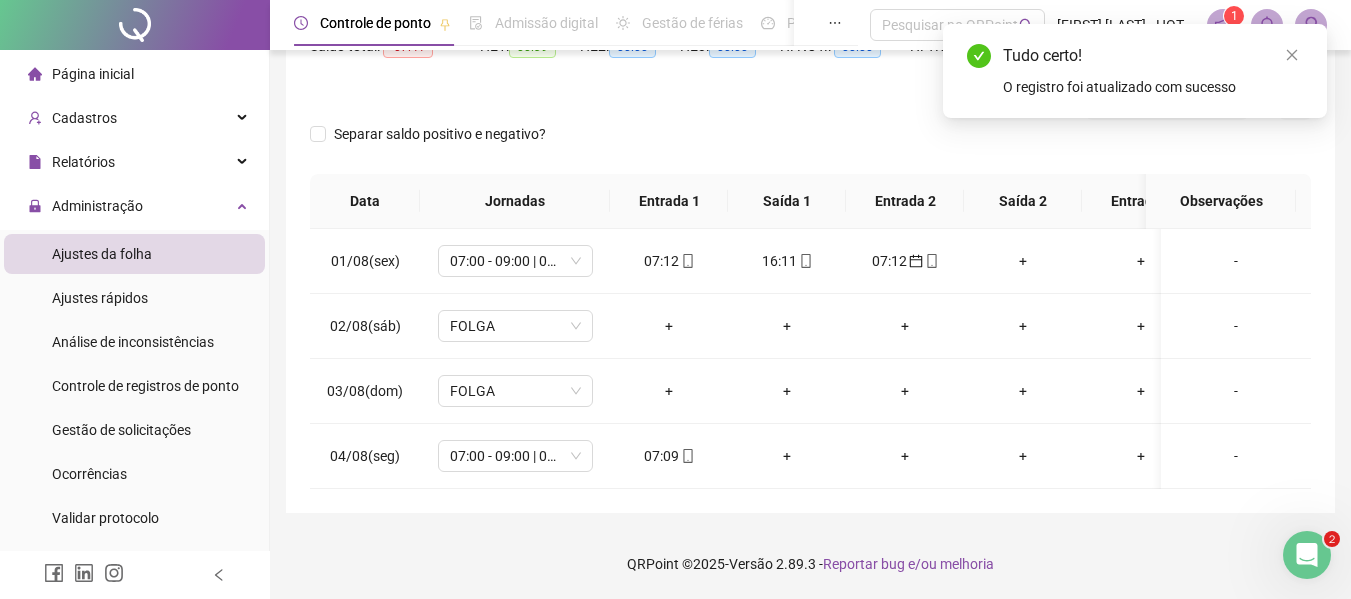 scroll, scrollTop: 47, scrollLeft: 0, axis: vertical 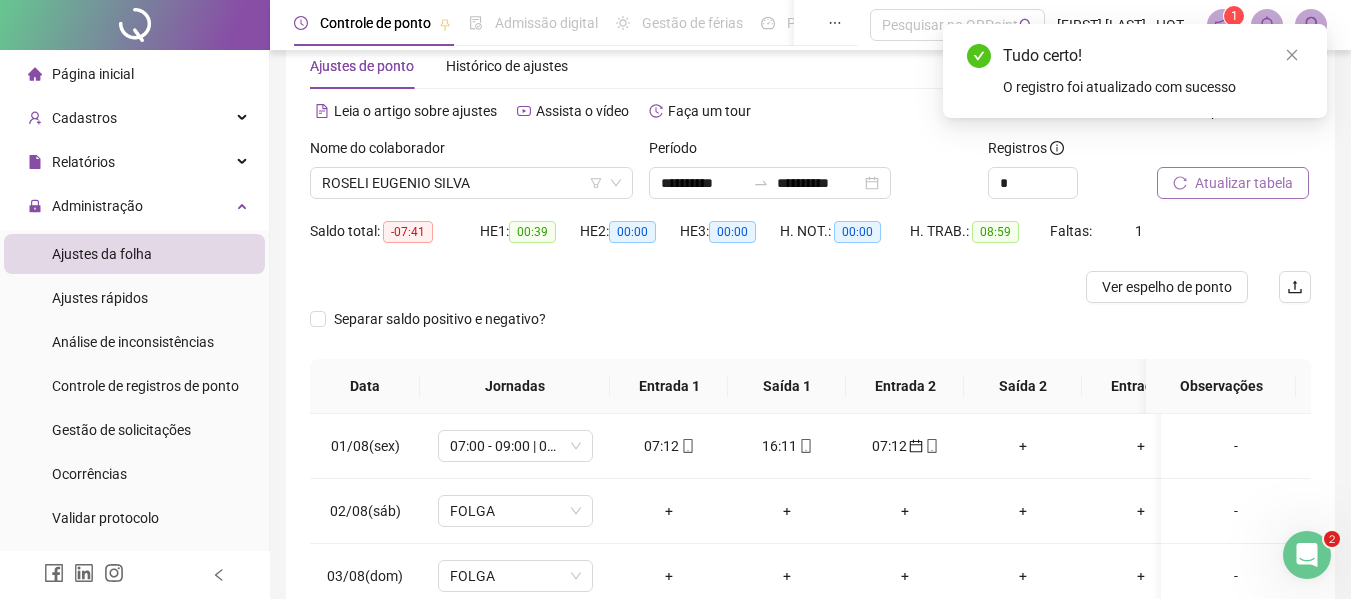 click on "Atualizar tabela" at bounding box center (1244, 183) 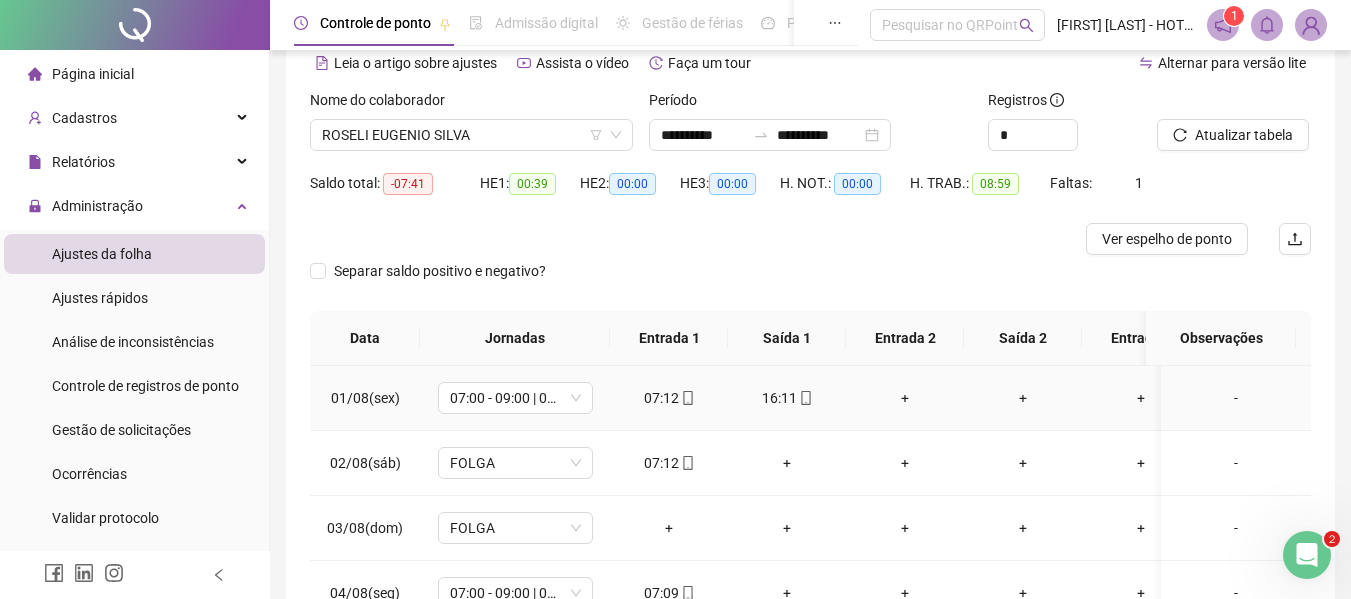 scroll, scrollTop: 47, scrollLeft: 0, axis: vertical 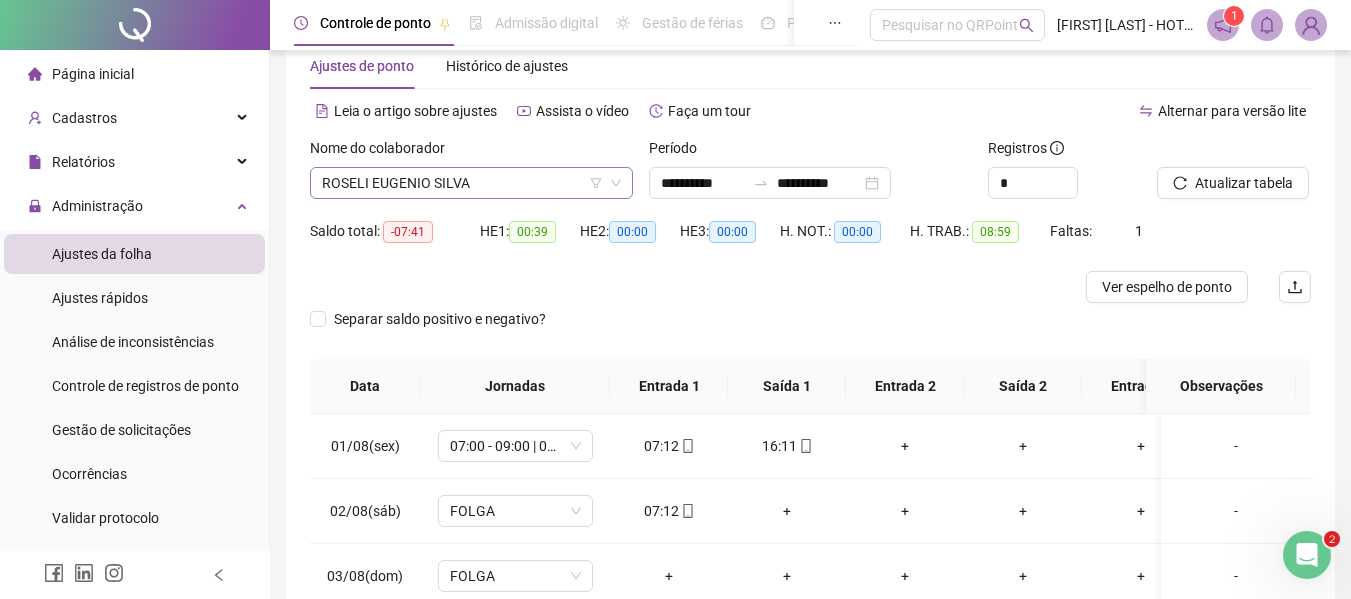 click on "ROSELI EUGENIO SILVA" at bounding box center [471, 183] 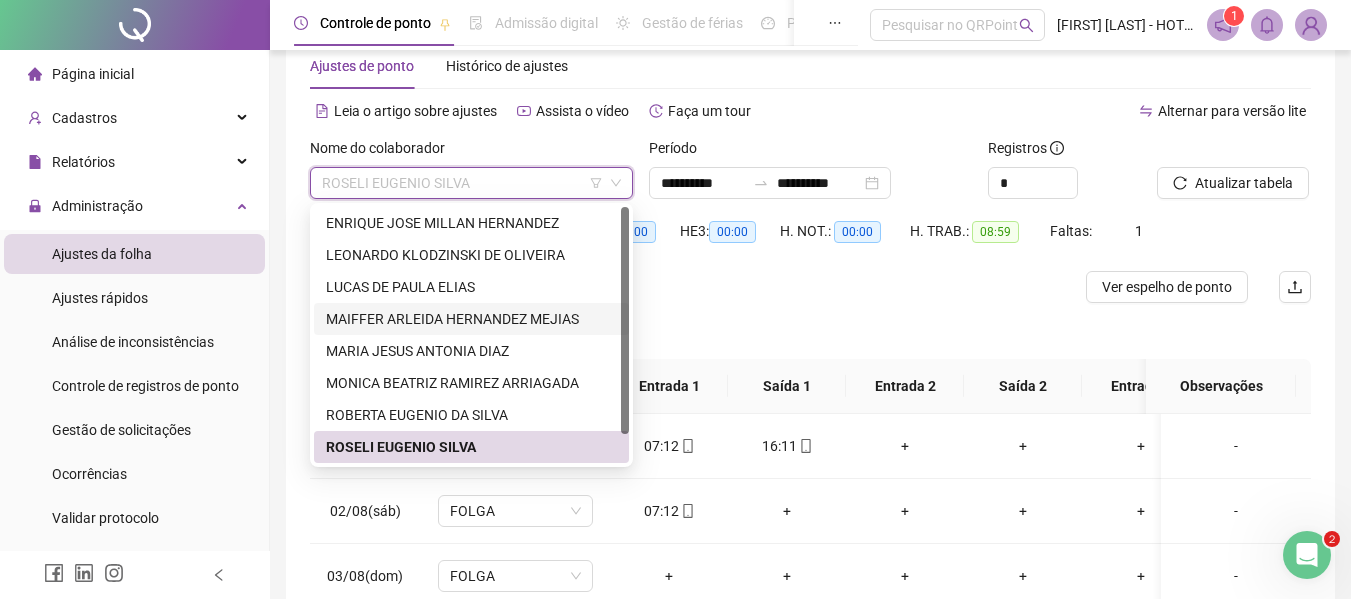 scroll, scrollTop: 32, scrollLeft: 0, axis: vertical 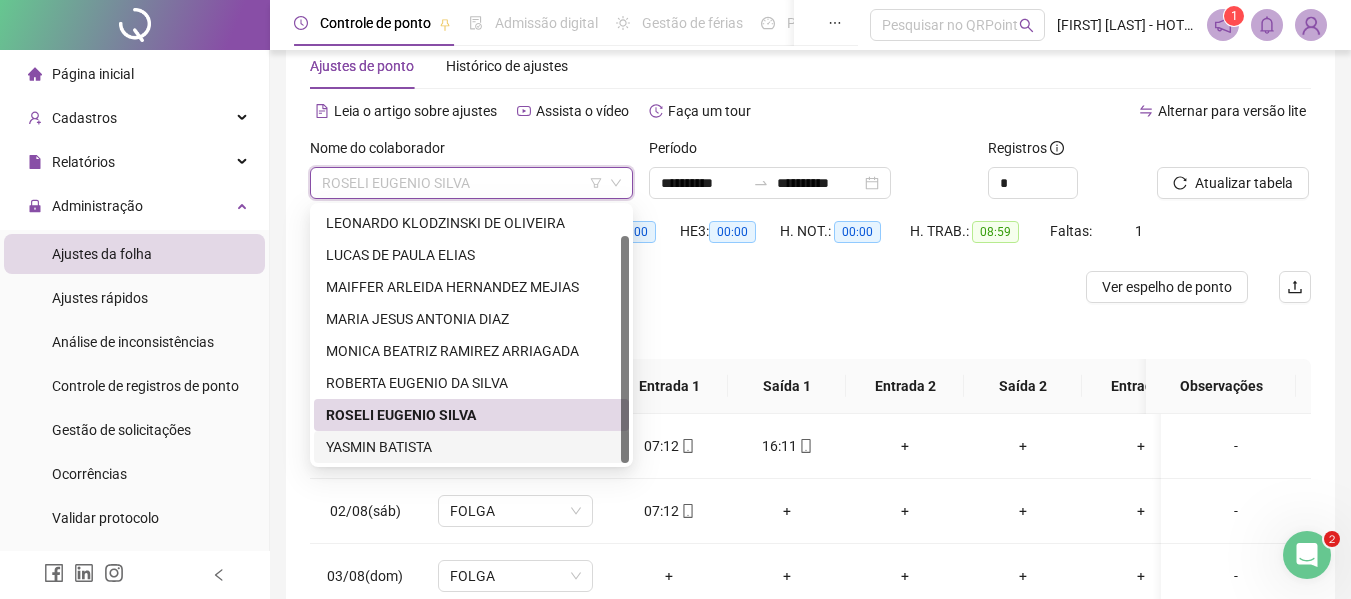 click on "YASMIN BATISTA" at bounding box center (471, 447) 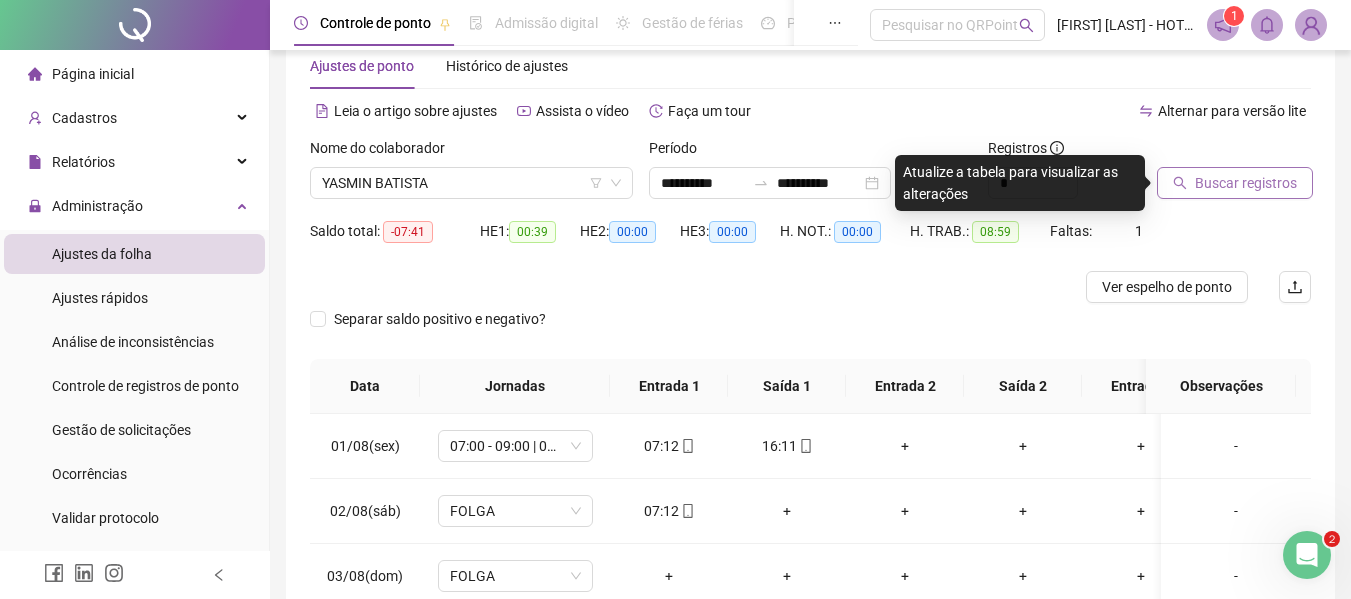 click on "Buscar registros" at bounding box center [1246, 183] 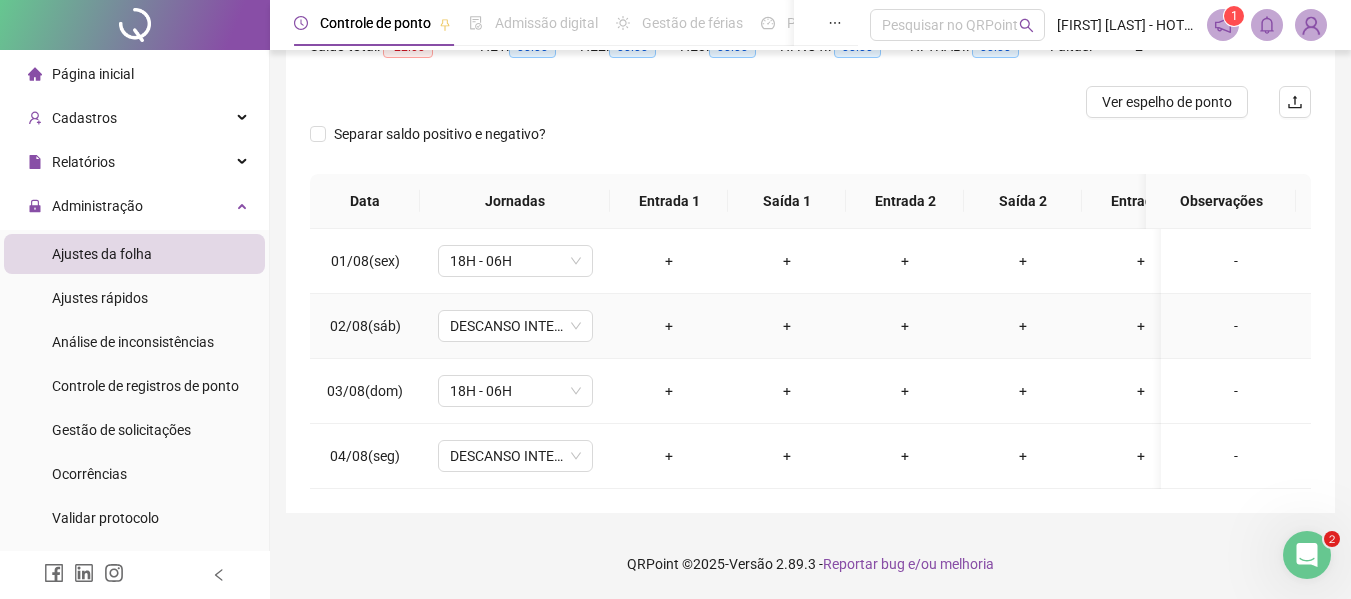scroll, scrollTop: 247, scrollLeft: 0, axis: vertical 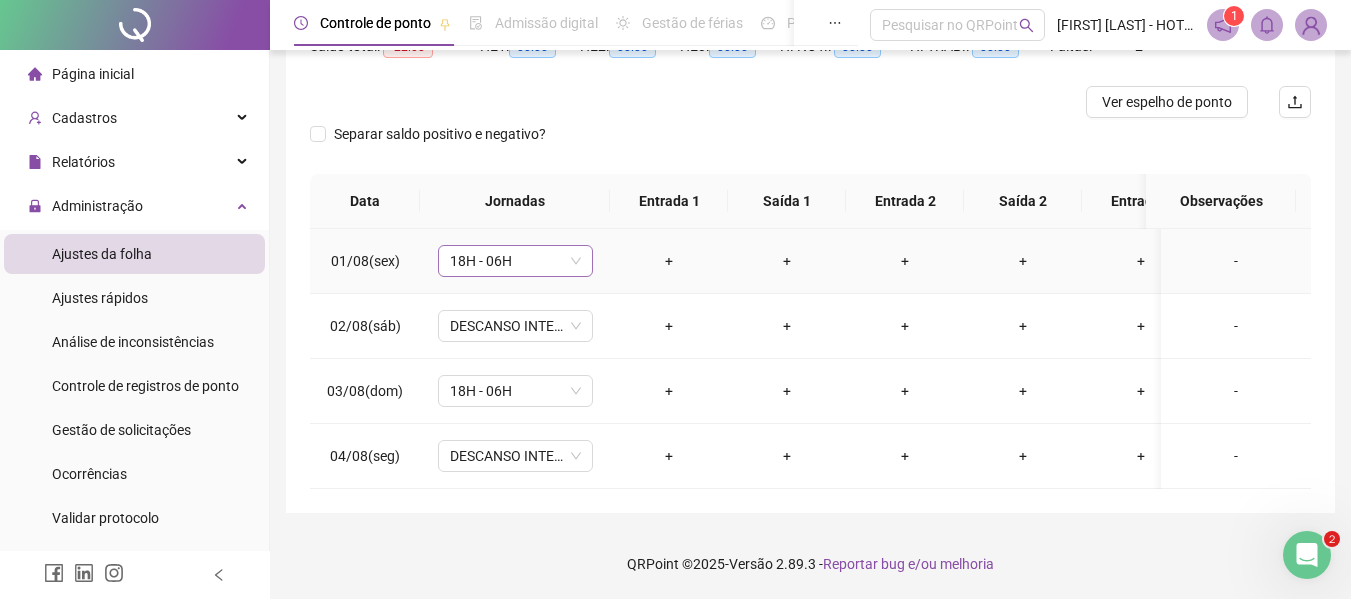click on "18H - 06H" at bounding box center (515, 261) 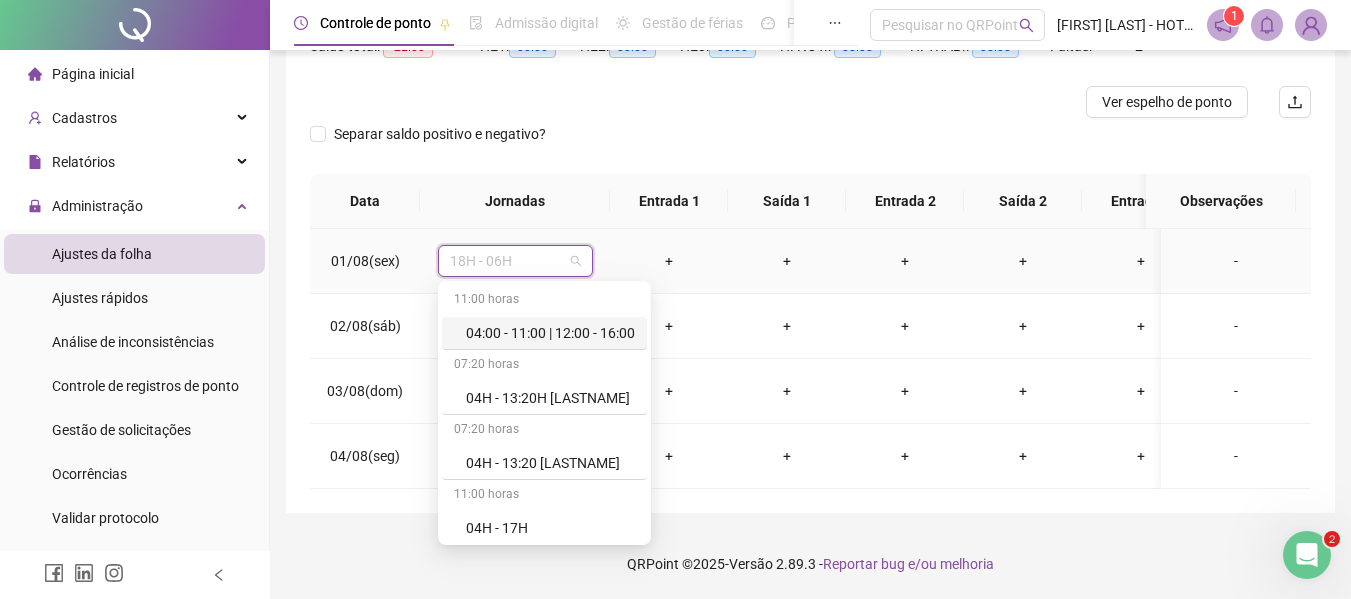type on "*" 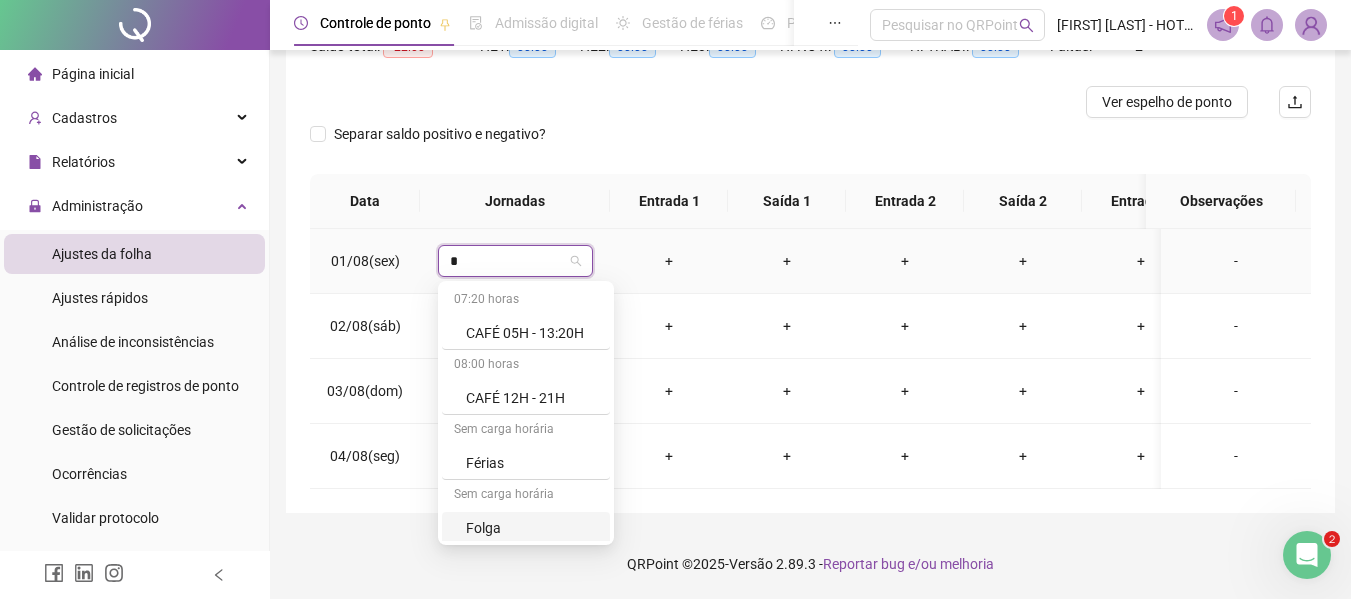 click on "Folga" at bounding box center [532, 528] 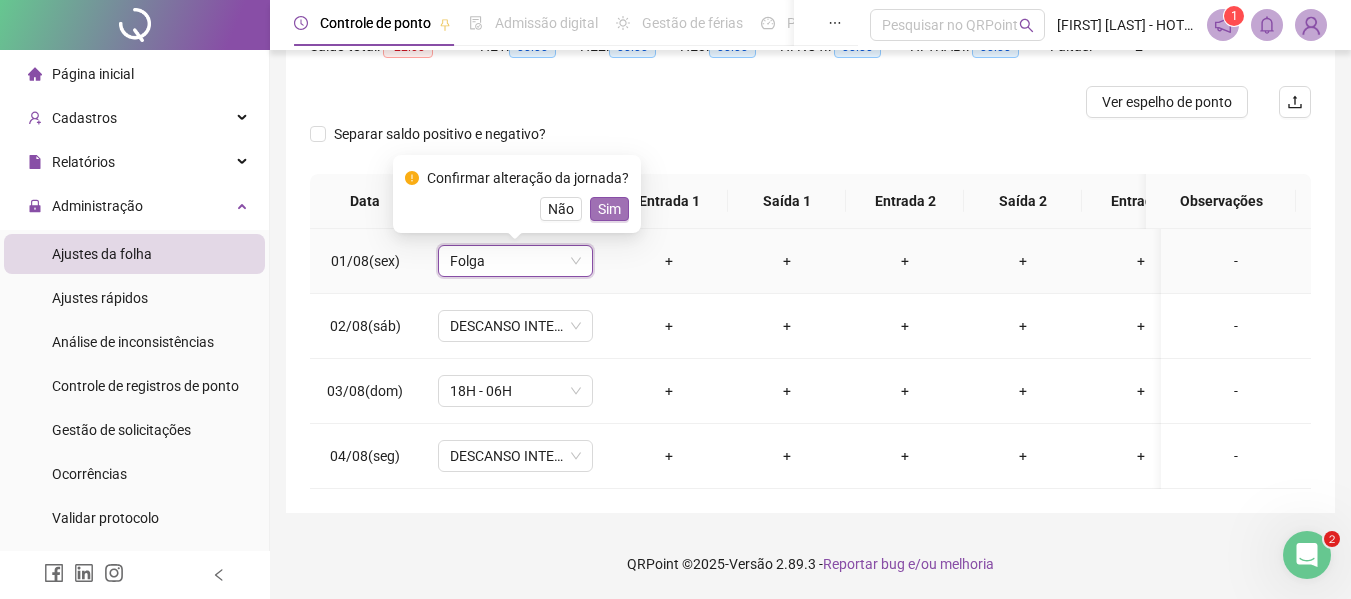 click on "Sim" at bounding box center (609, 209) 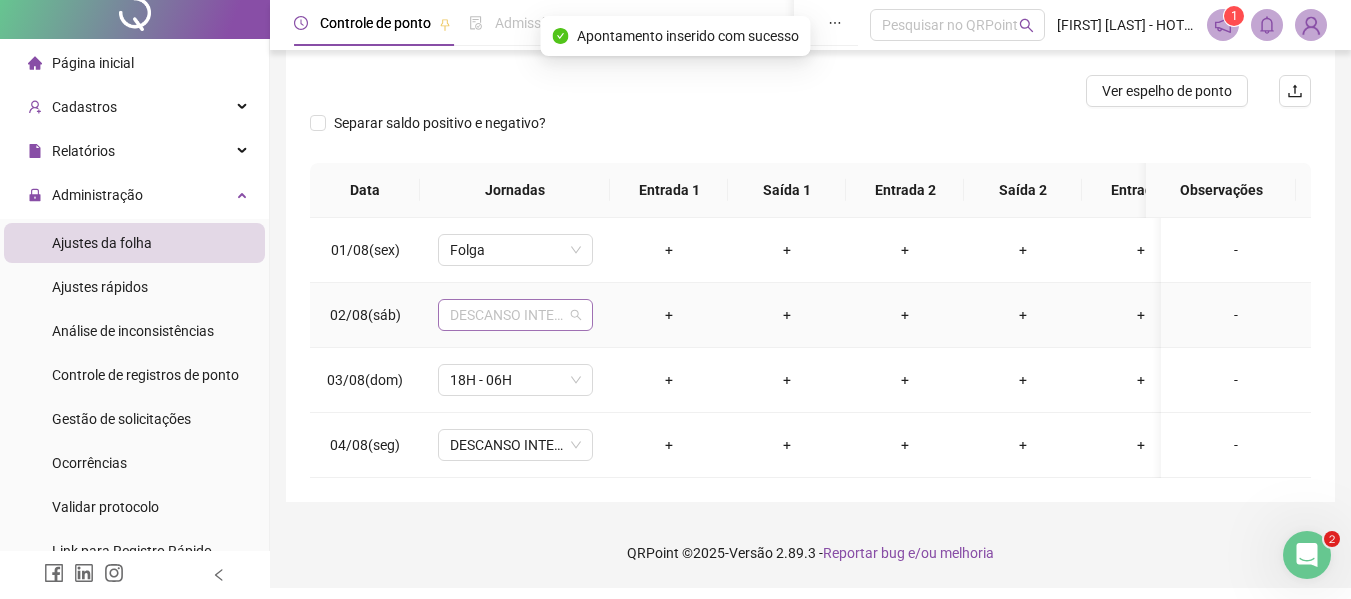 click on "DESCANSO INTER-JORNADA" at bounding box center [515, 315] 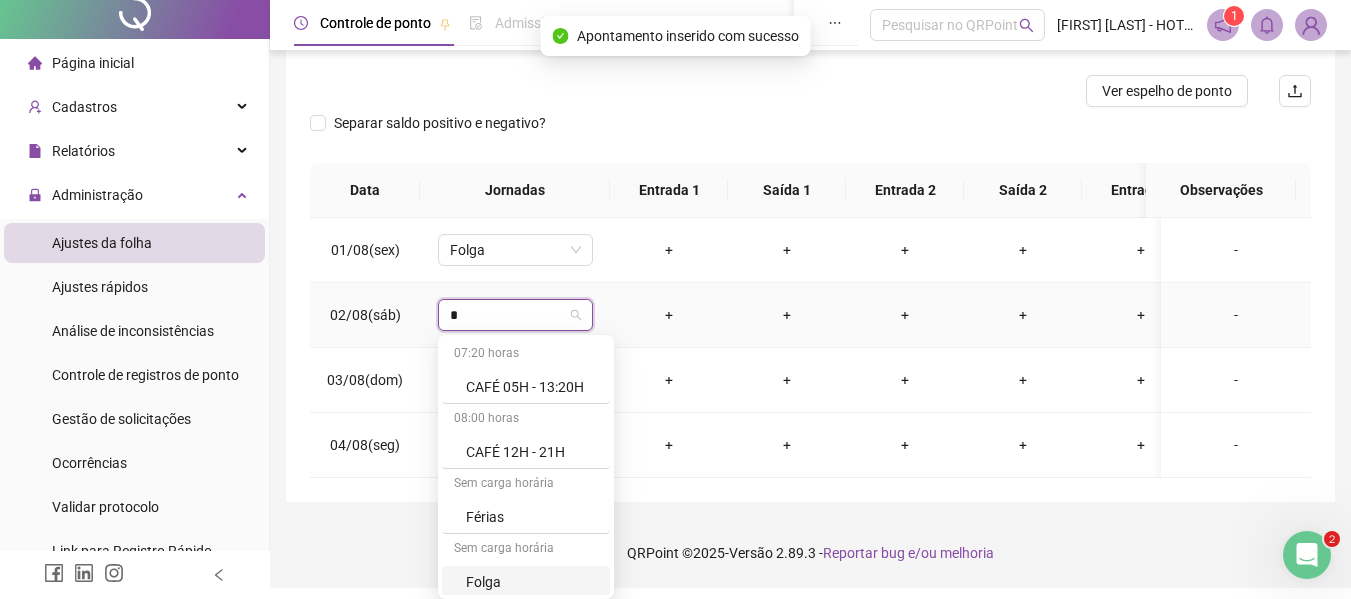 click on "Folga" at bounding box center [532, 582] 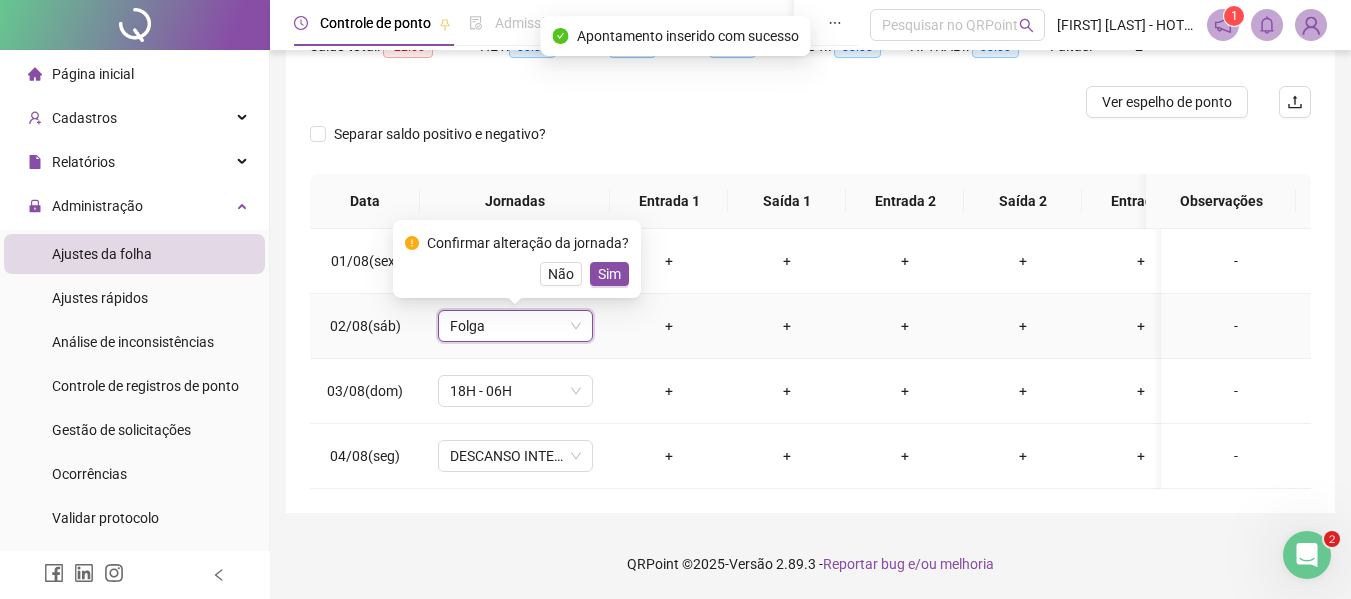 click on "Sim" at bounding box center (609, 274) 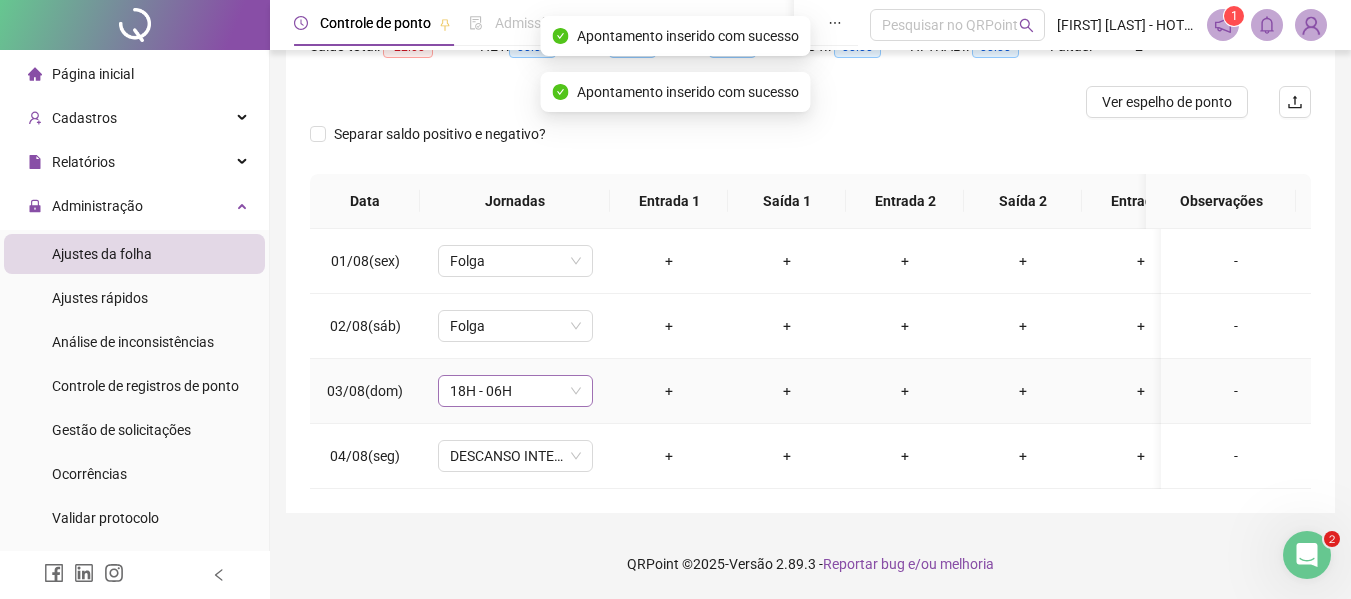 click on "18H - 06H" at bounding box center [515, 391] 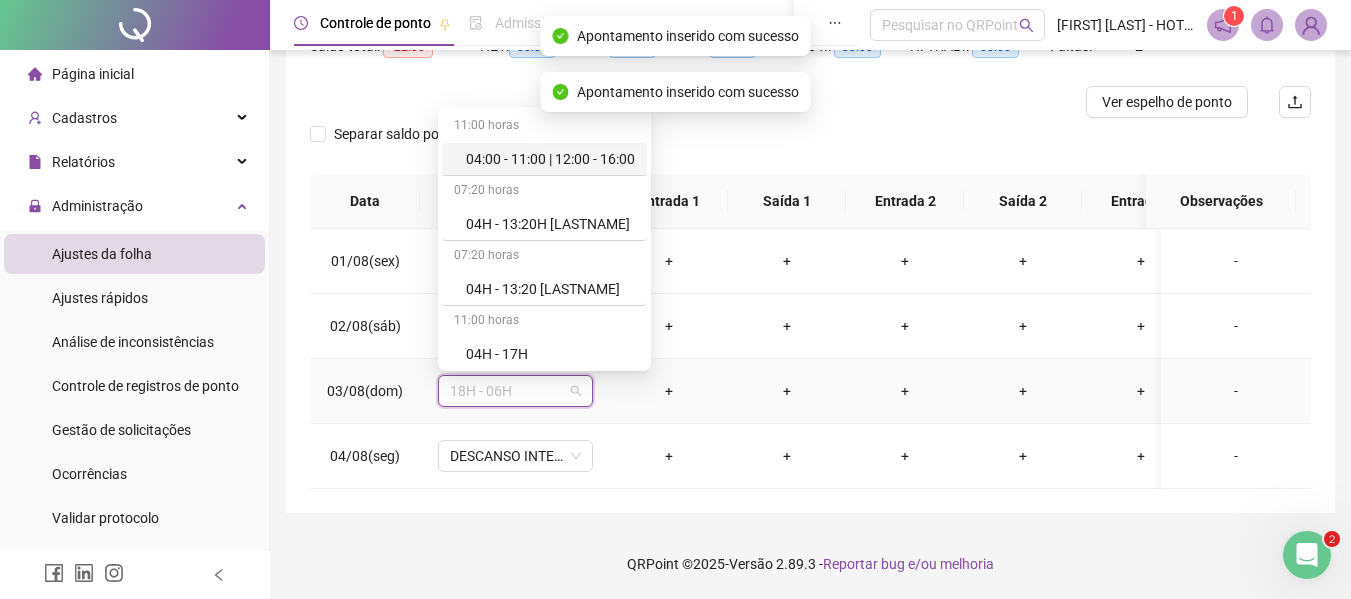 type on "*" 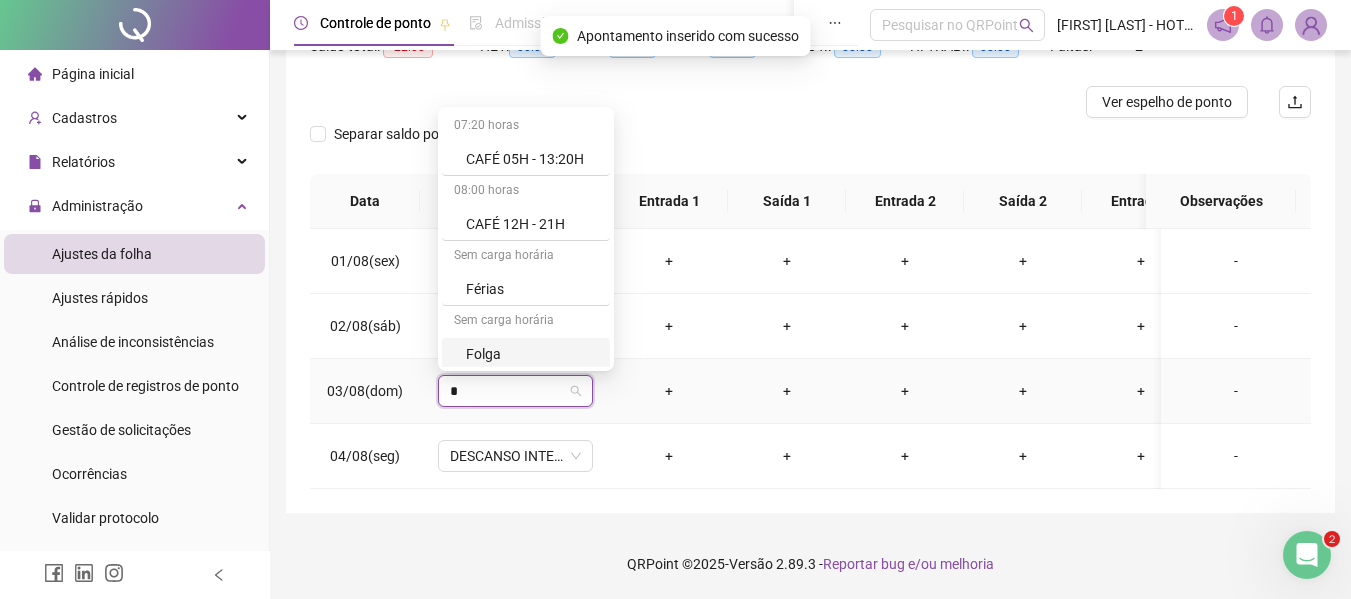 click on "Folga" at bounding box center (532, 354) 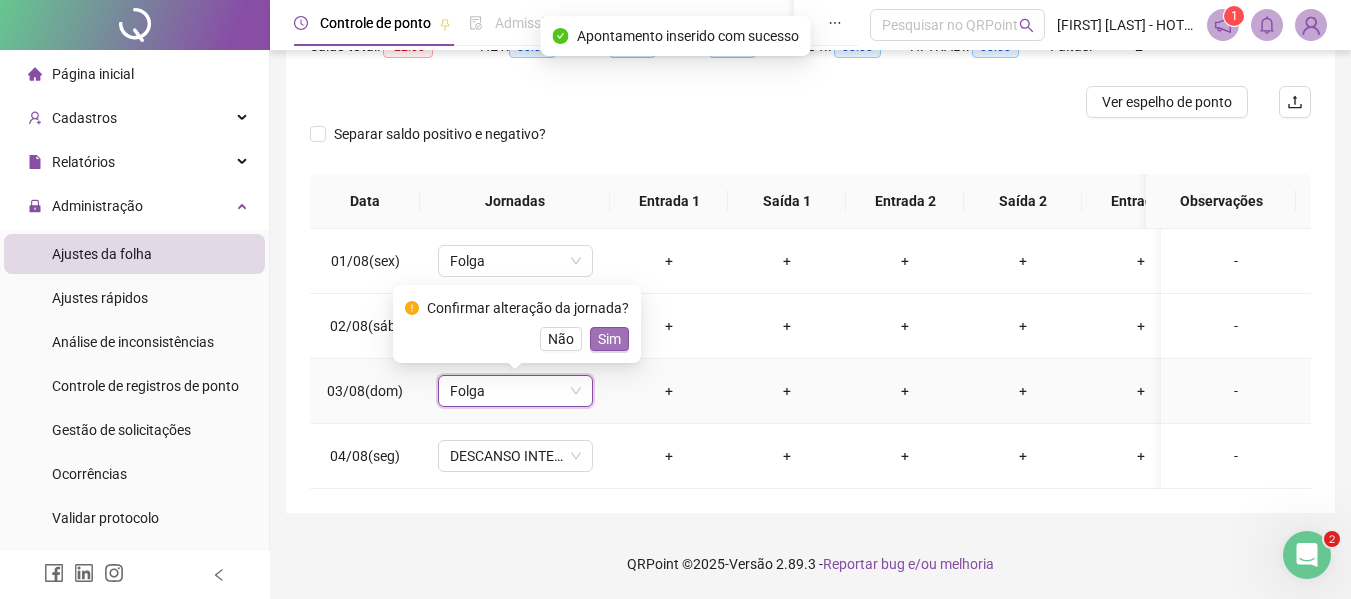 click on "Sim" at bounding box center (609, 339) 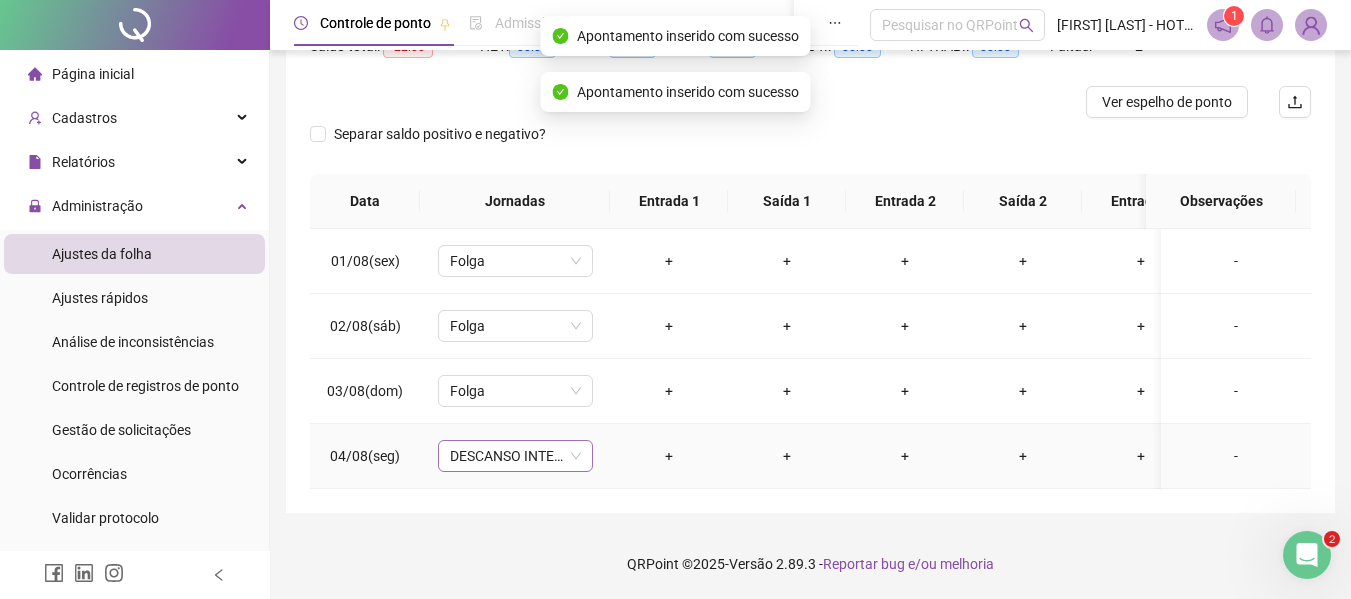 click on "DESCANSO INTER-JORNADA" at bounding box center [515, 456] 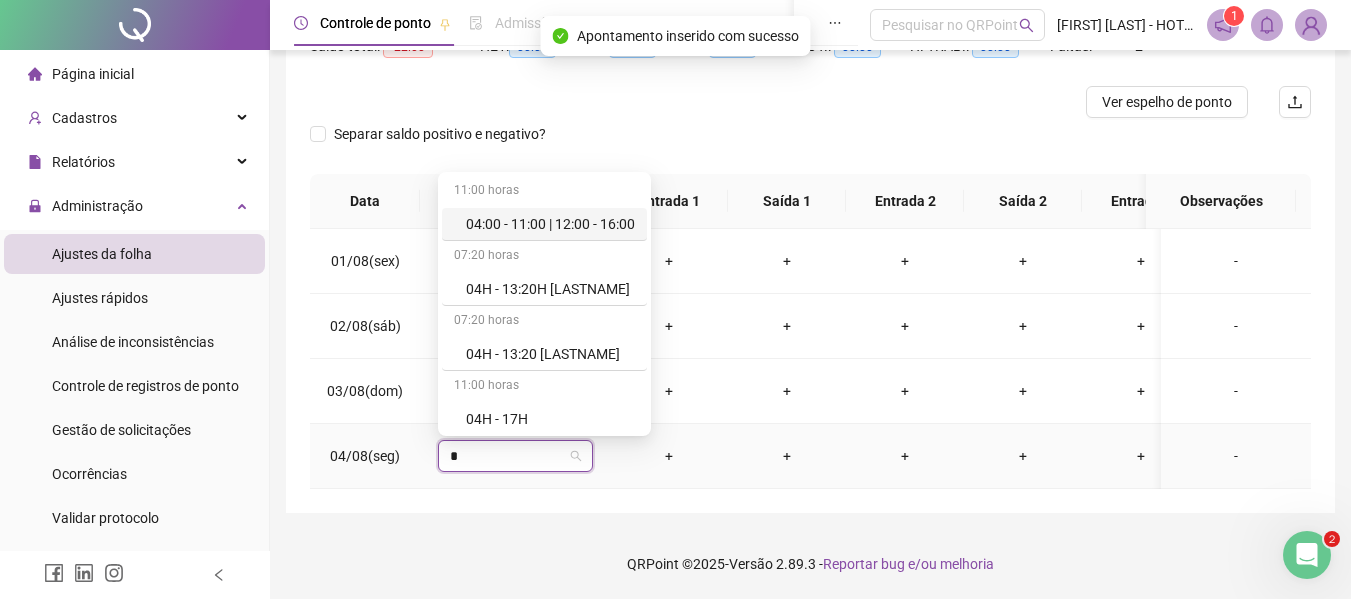 type on "**" 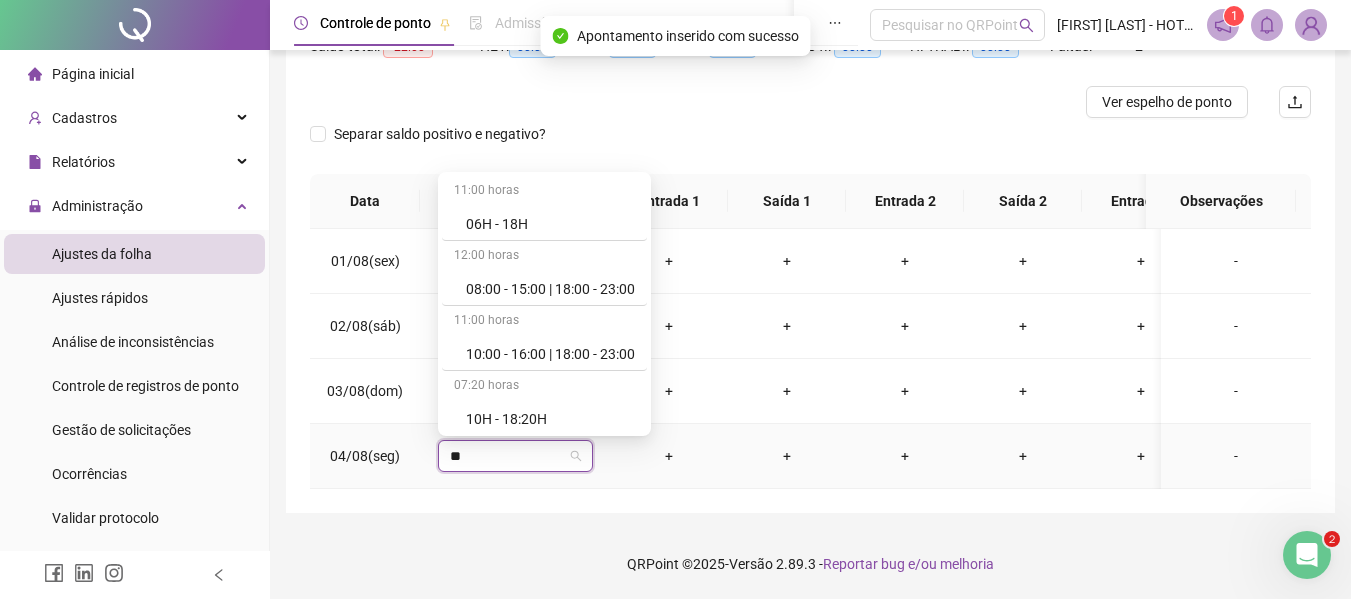 scroll, scrollTop: 524, scrollLeft: 0, axis: vertical 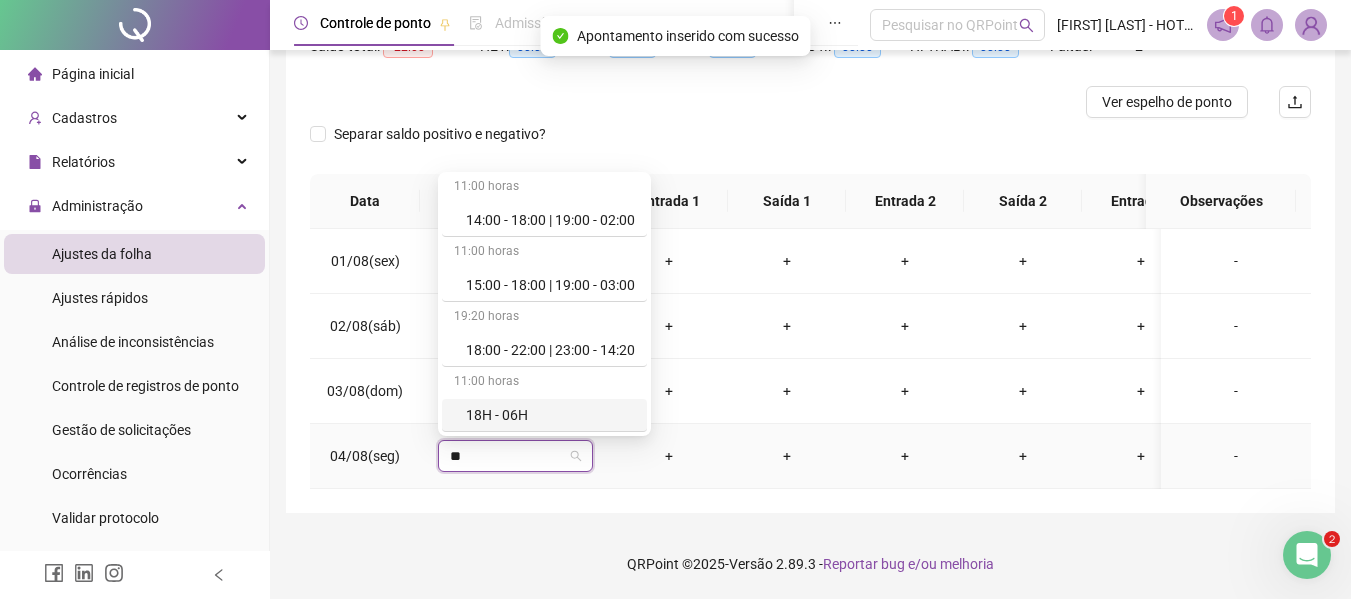 click on "18H - 06H" at bounding box center [550, 415] 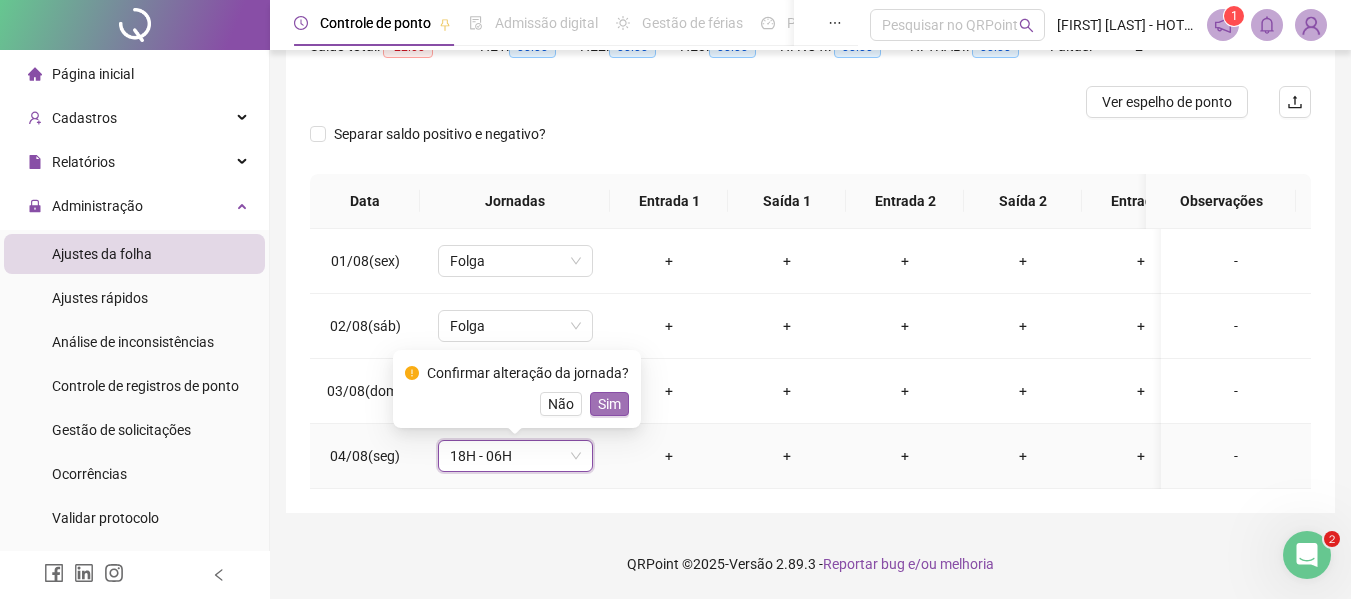 click on "Sim" at bounding box center [609, 404] 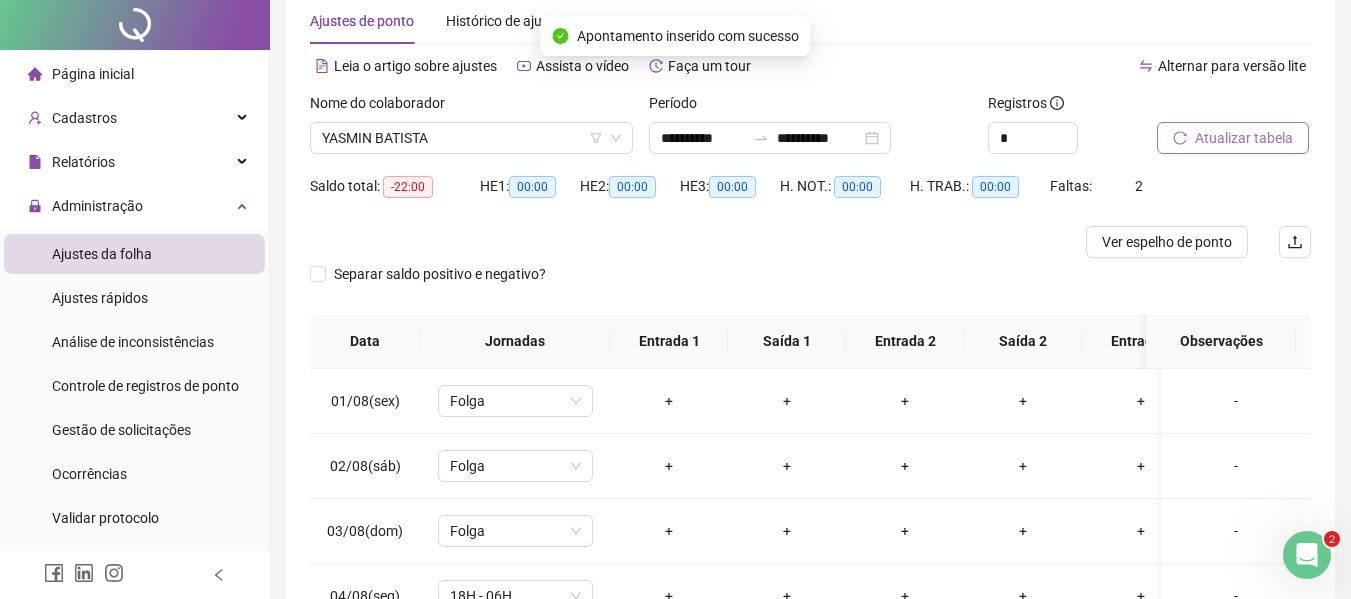 scroll, scrollTop: 0, scrollLeft: 0, axis: both 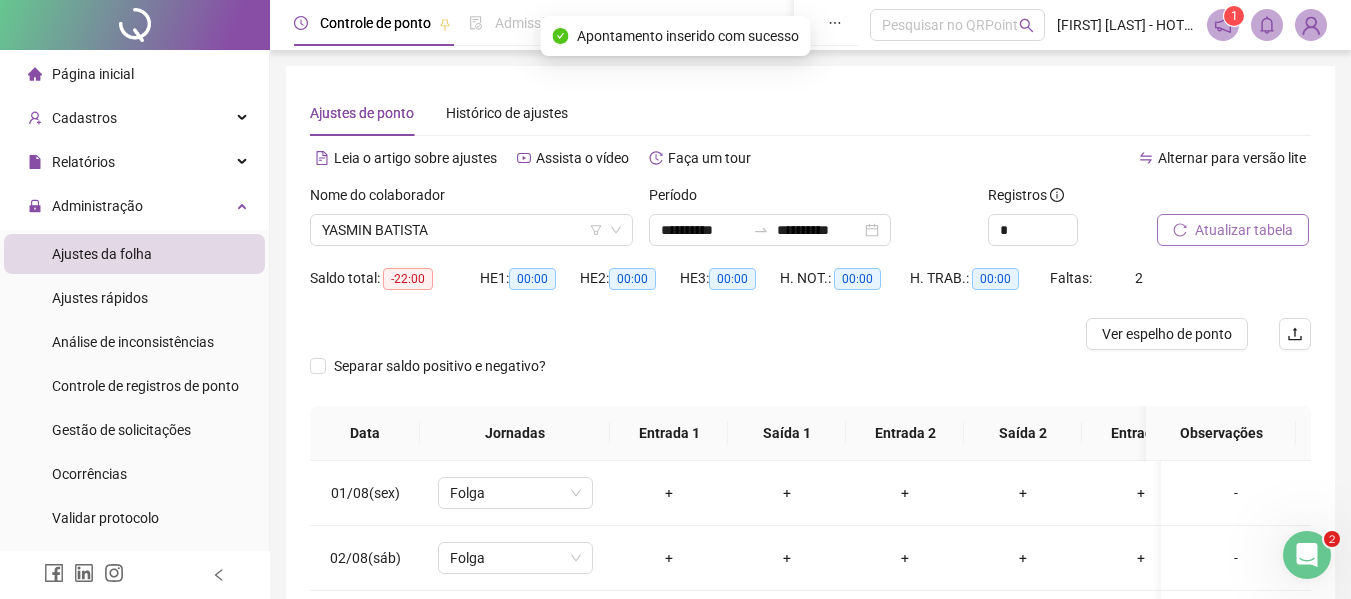 click on "Atualizar tabela" at bounding box center (1244, 230) 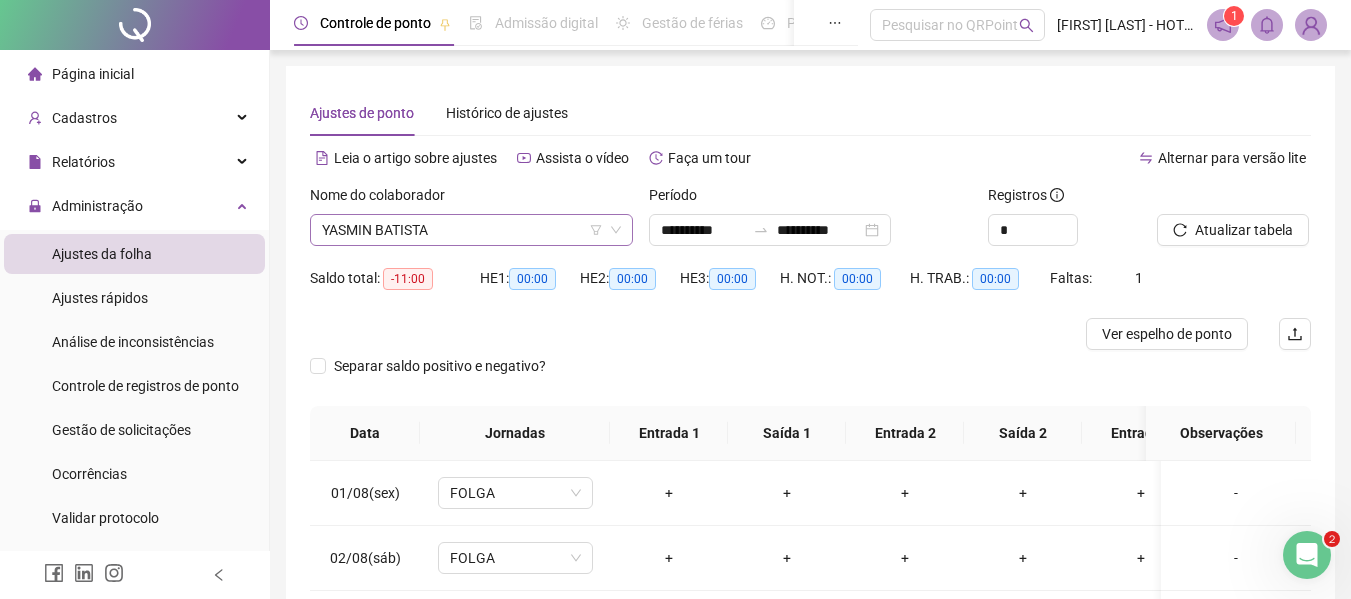 click on "YASMIN BATISTA" at bounding box center [471, 230] 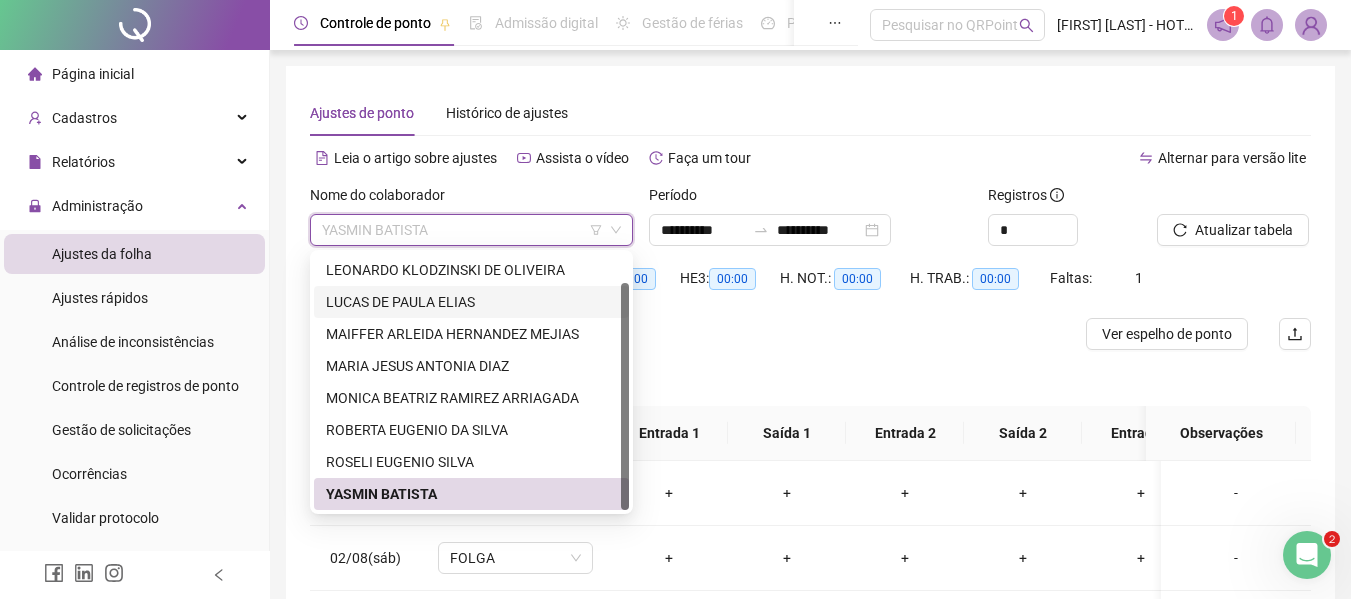 scroll, scrollTop: 0, scrollLeft: 0, axis: both 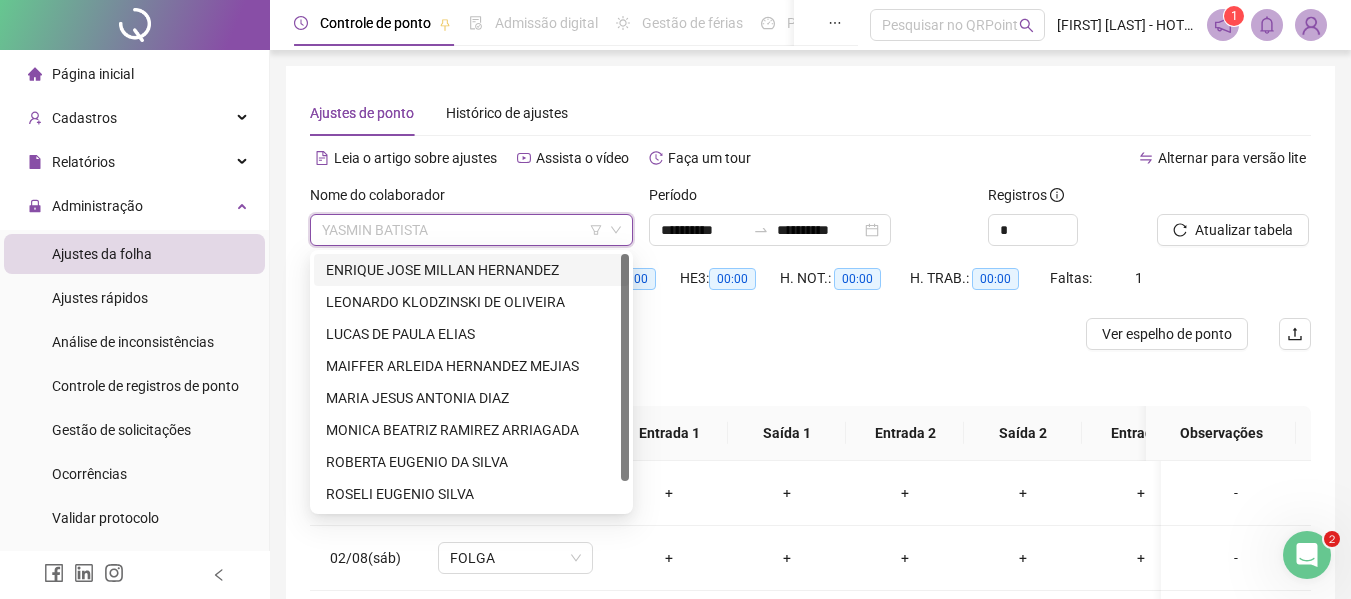 click on "ENRIQUE JOSE MILLAN HERNANDEZ" at bounding box center [471, 270] 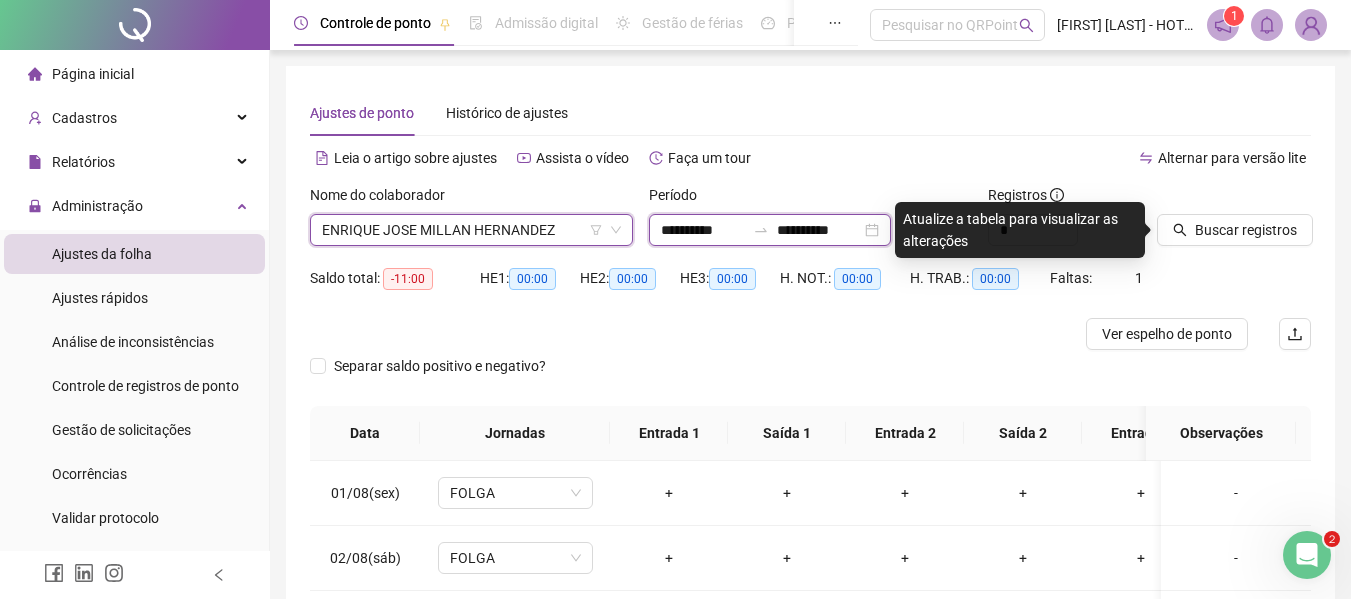 click on "**********" at bounding box center [703, 230] 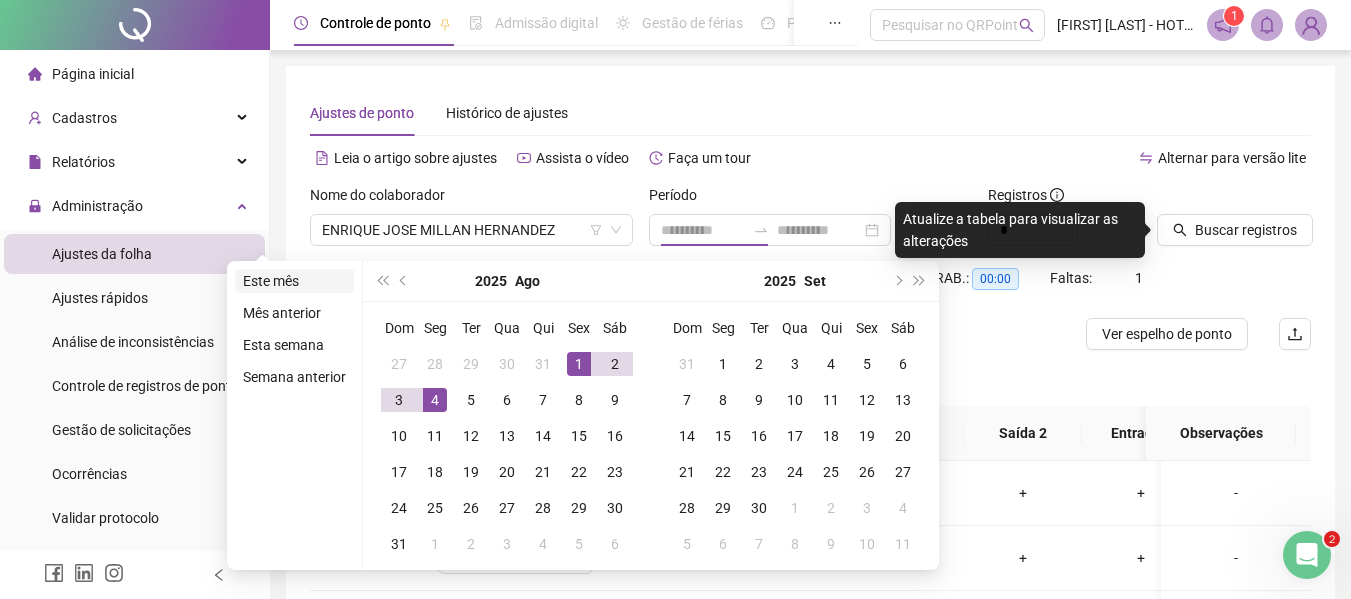 click on "Este mês" at bounding box center (294, 281) 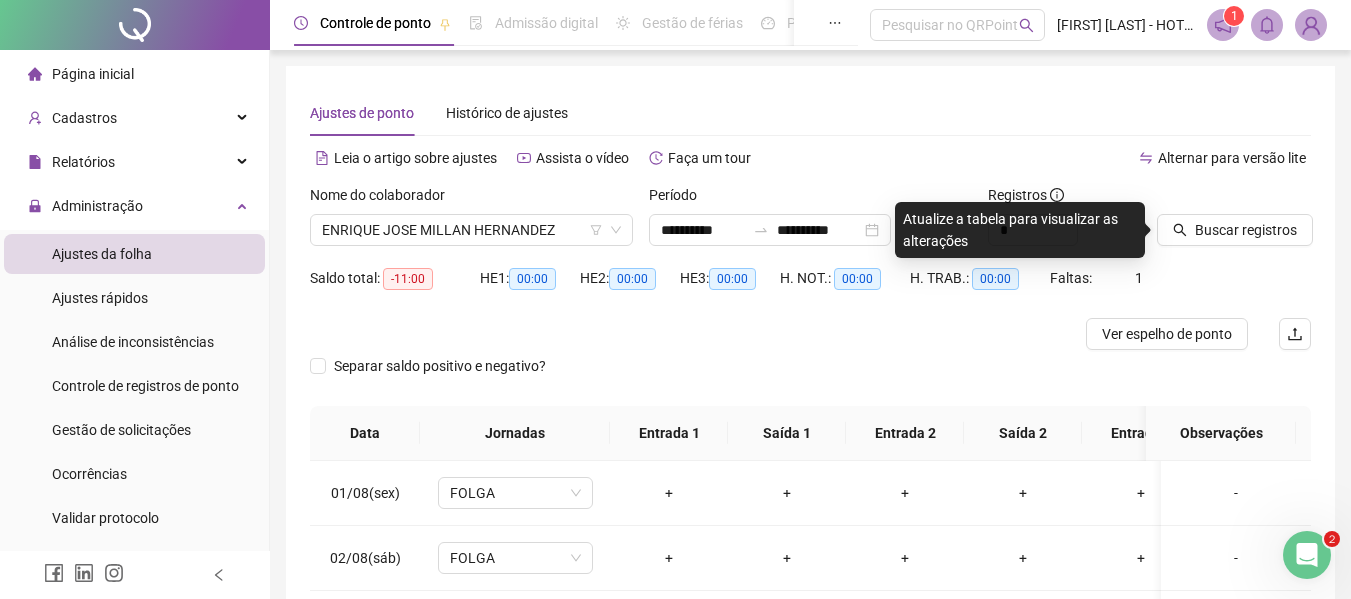 click on "**********" at bounding box center [810, 223] 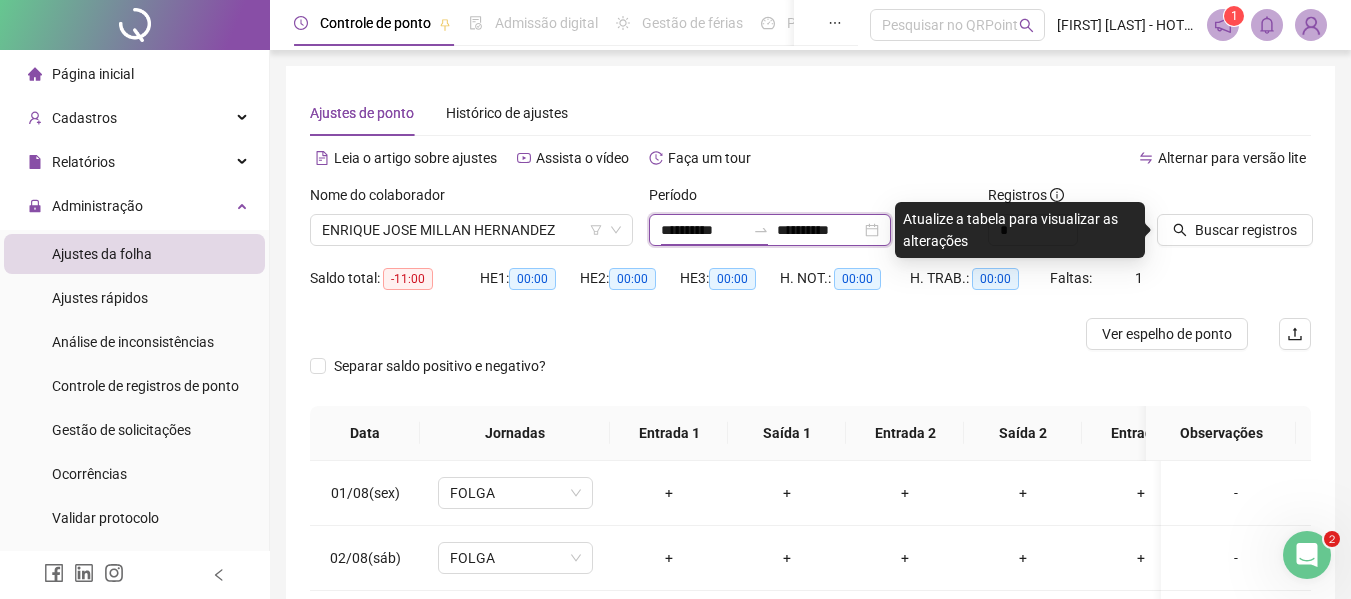 click on "**********" at bounding box center (703, 230) 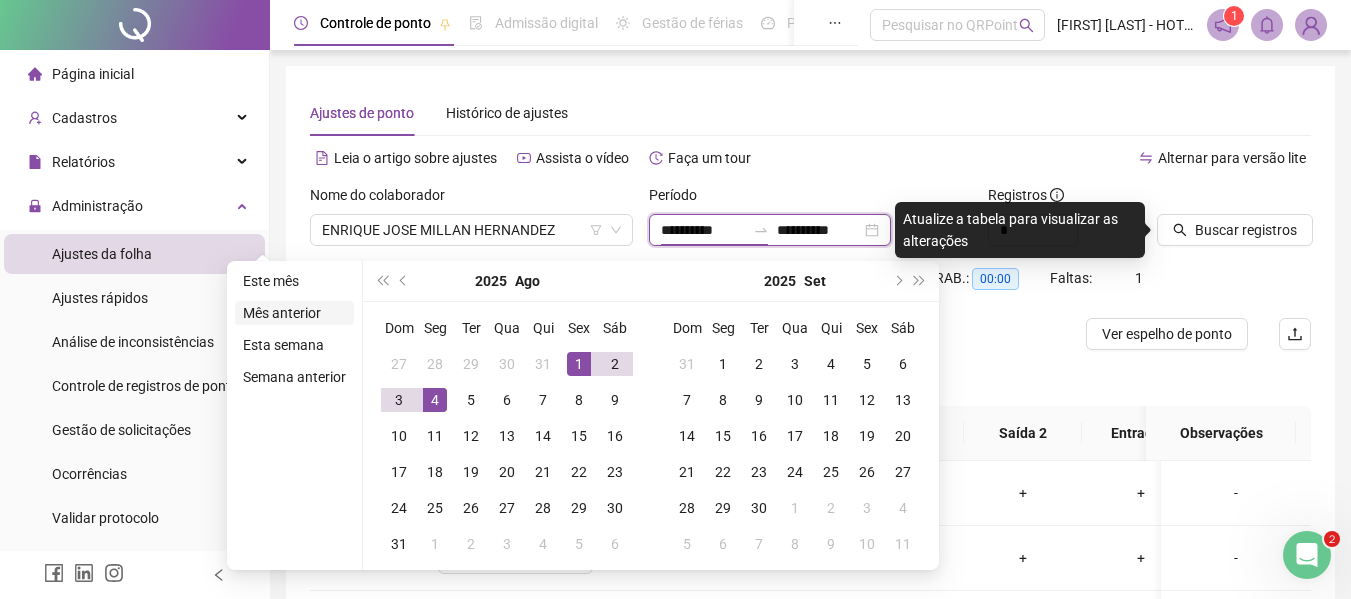 type on "**********" 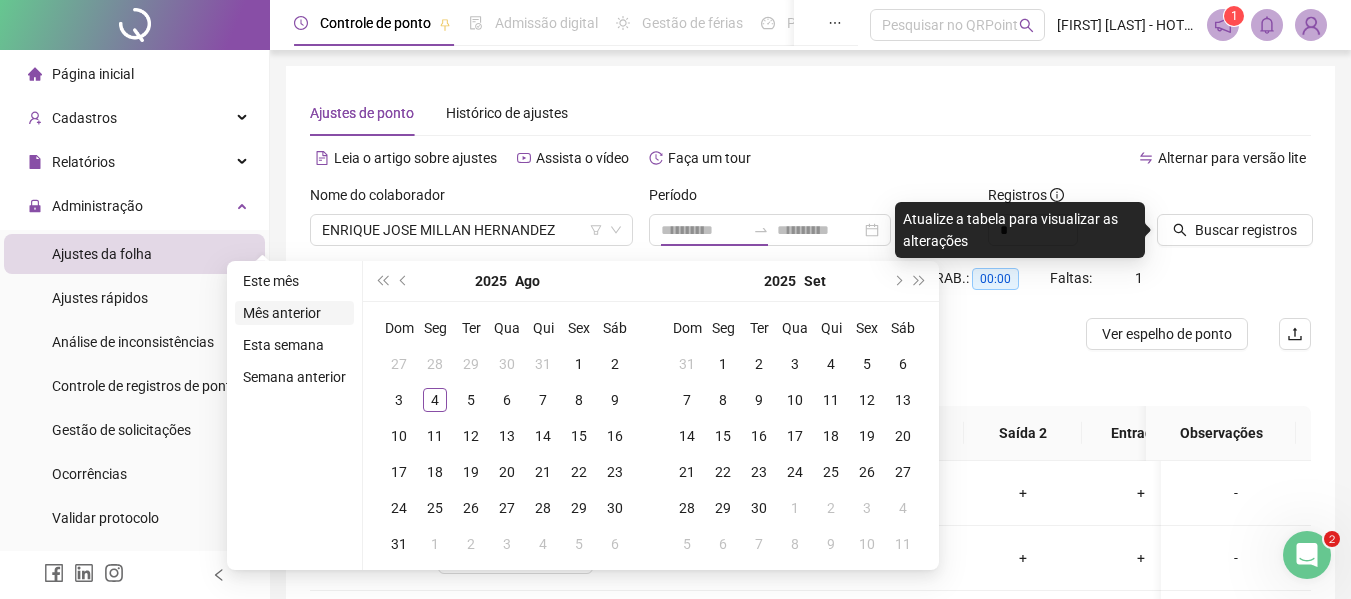 click on "Mês anterior" at bounding box center (294, 313) 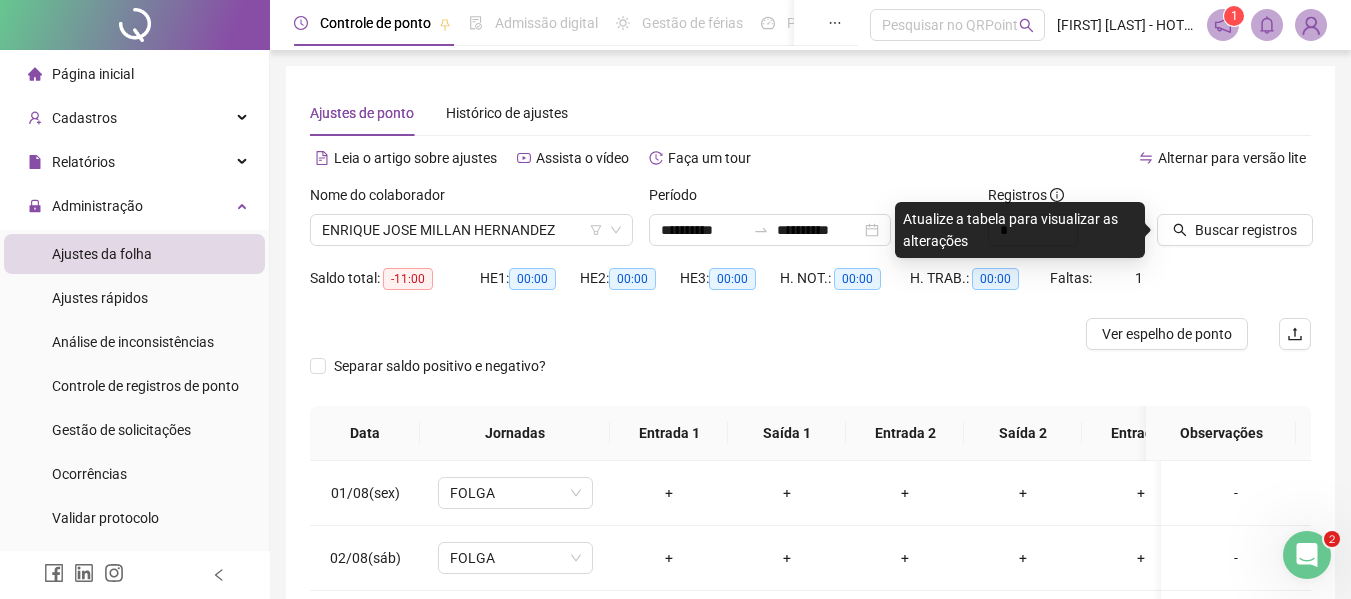 click at bounding box center [1209, 199] 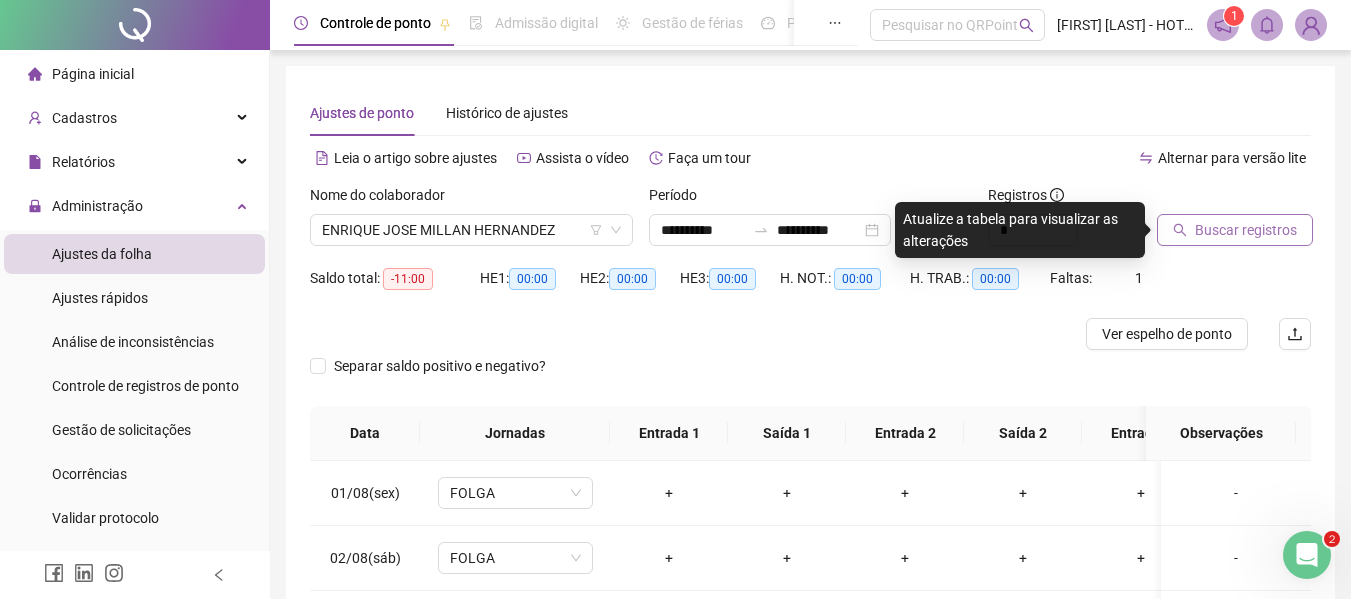 click on "Buscar registros" at bounding box center (1246, 230) 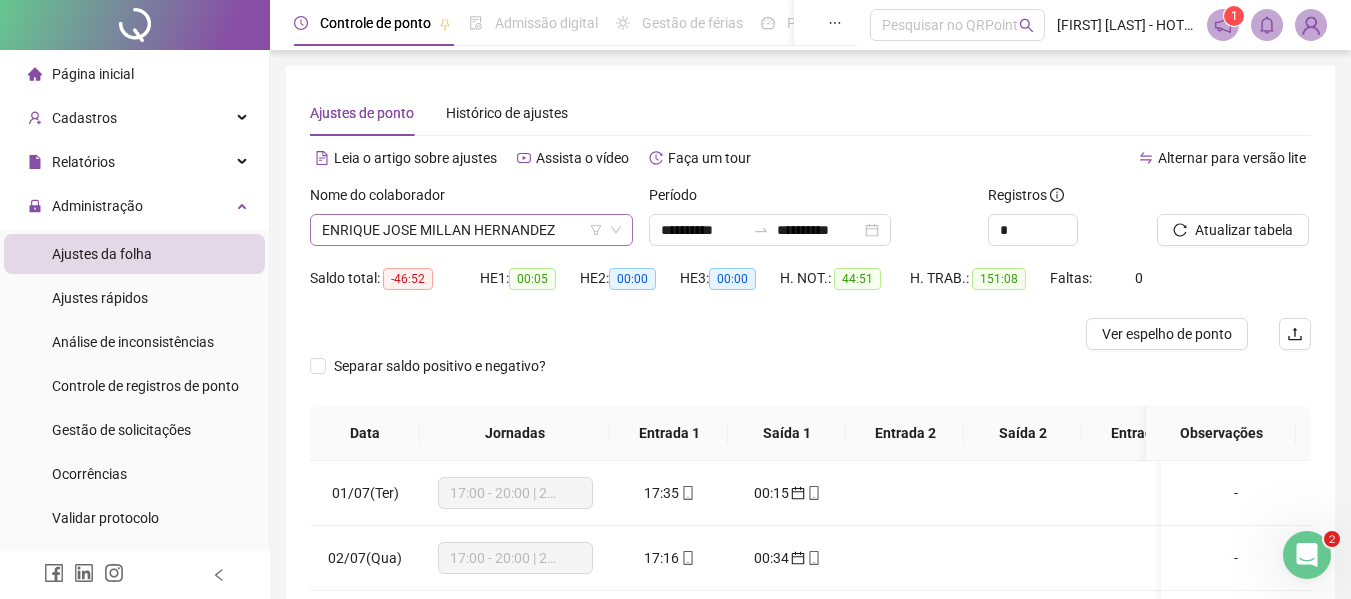 click on "ENRIQUE JOSE MILLAN HERNANDEZ" at bounding box center [471, 230] 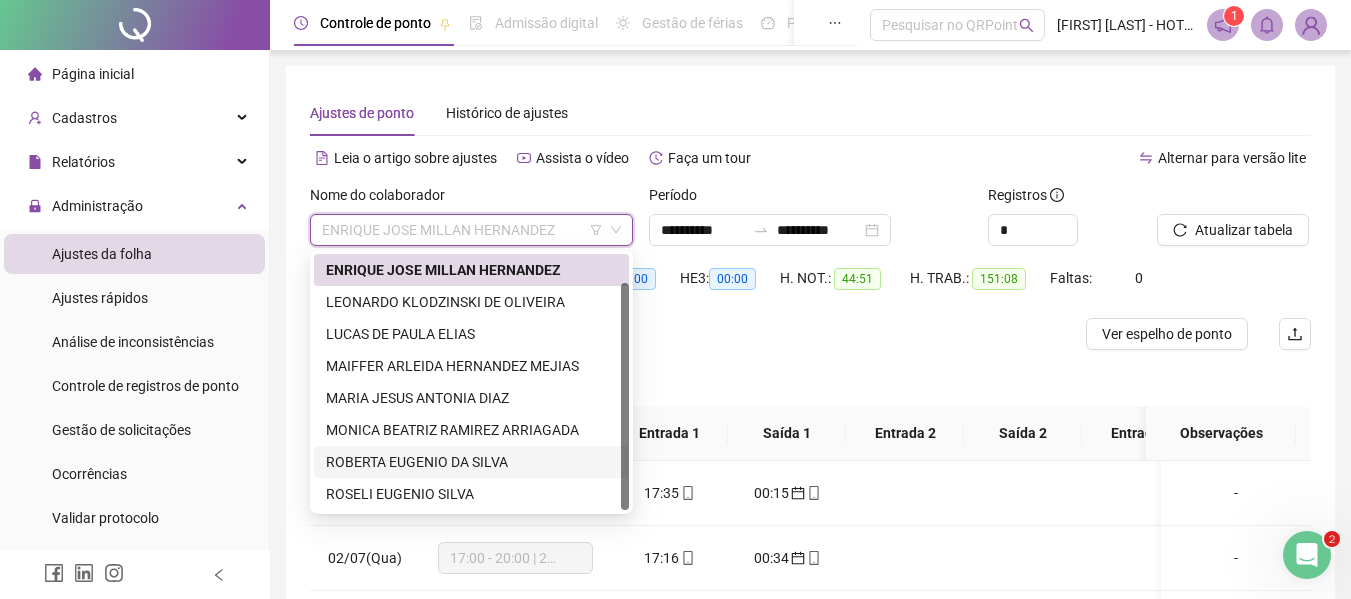 scroll, scrollTop: 32, scrollLeft: 0, axis: vertical 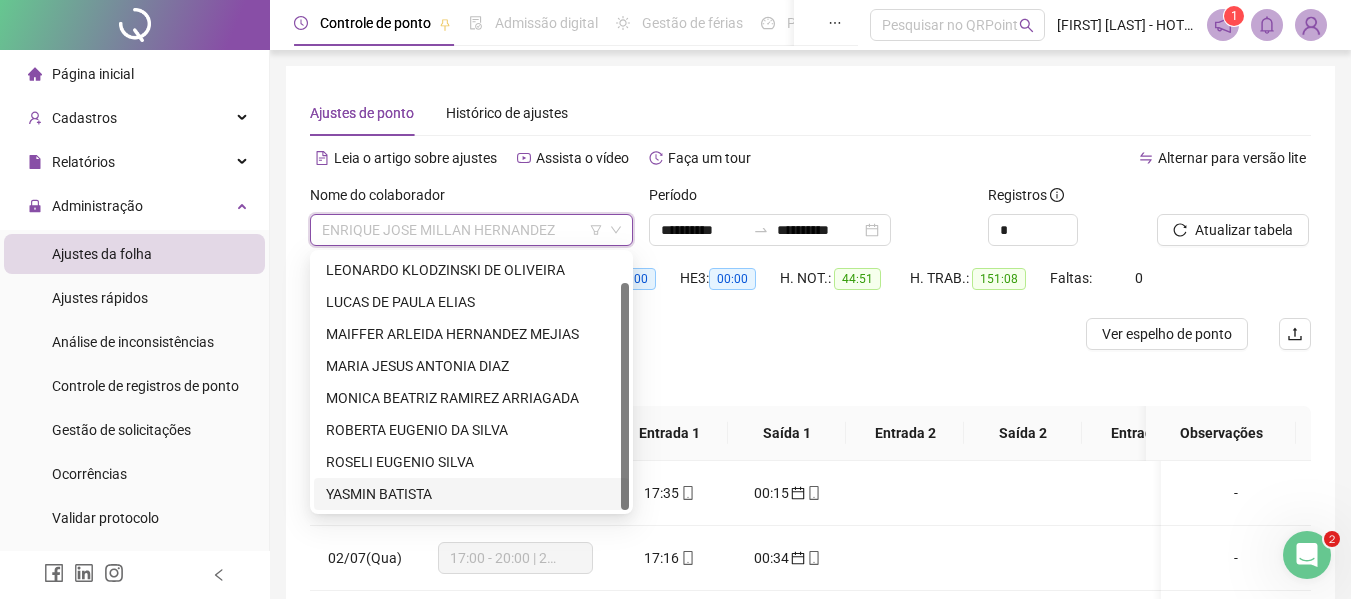 click on "YASMIN BATISTA" at bounding box center (471, 494) 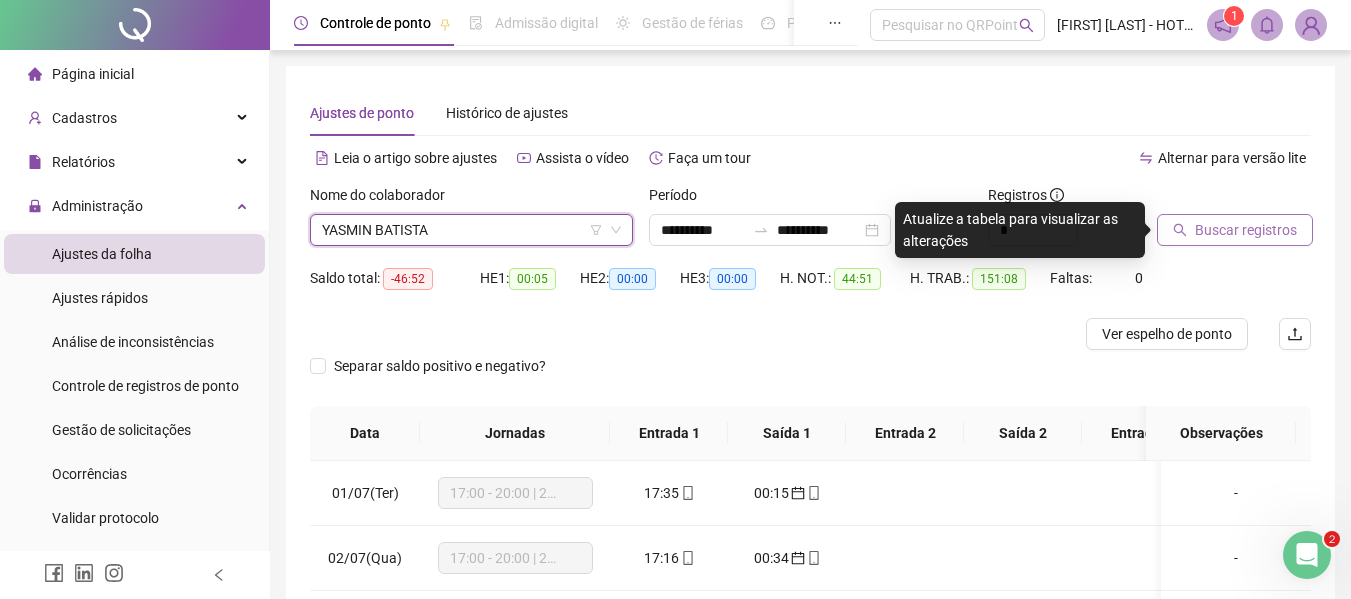 click on "Buscar registros" at bounding box center (1246, 230) 